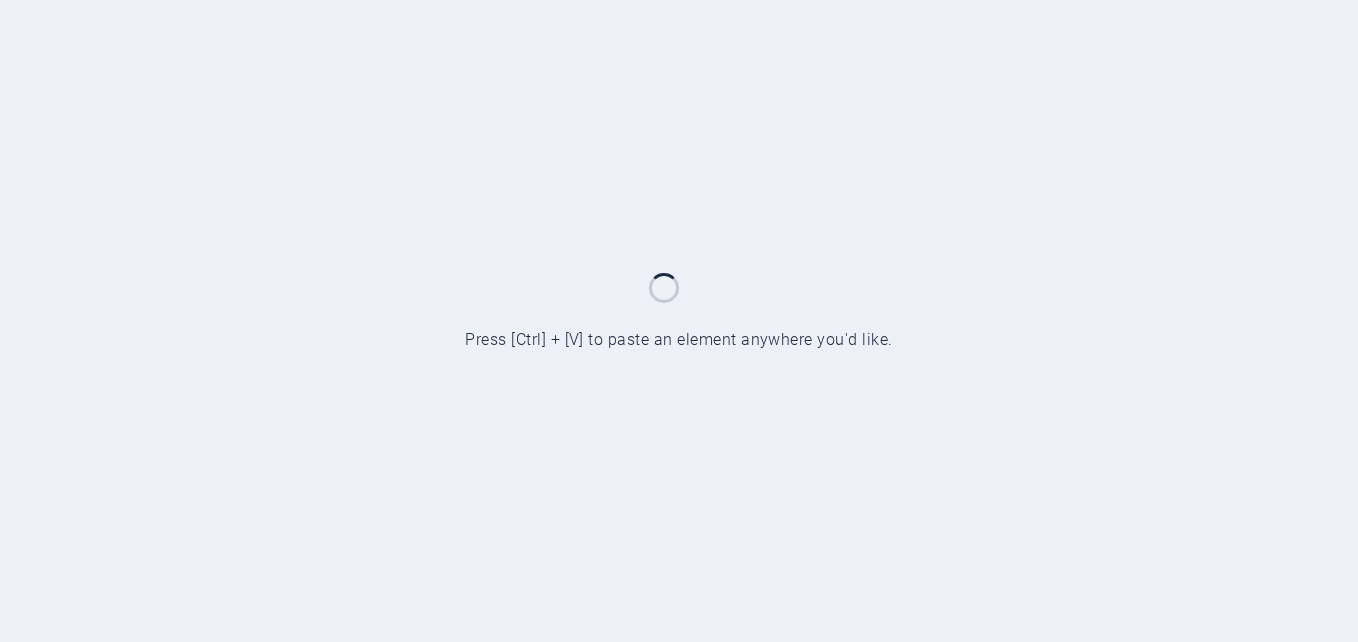 scroll, scrollTop: 0, scrollLeft: 0, axis: both 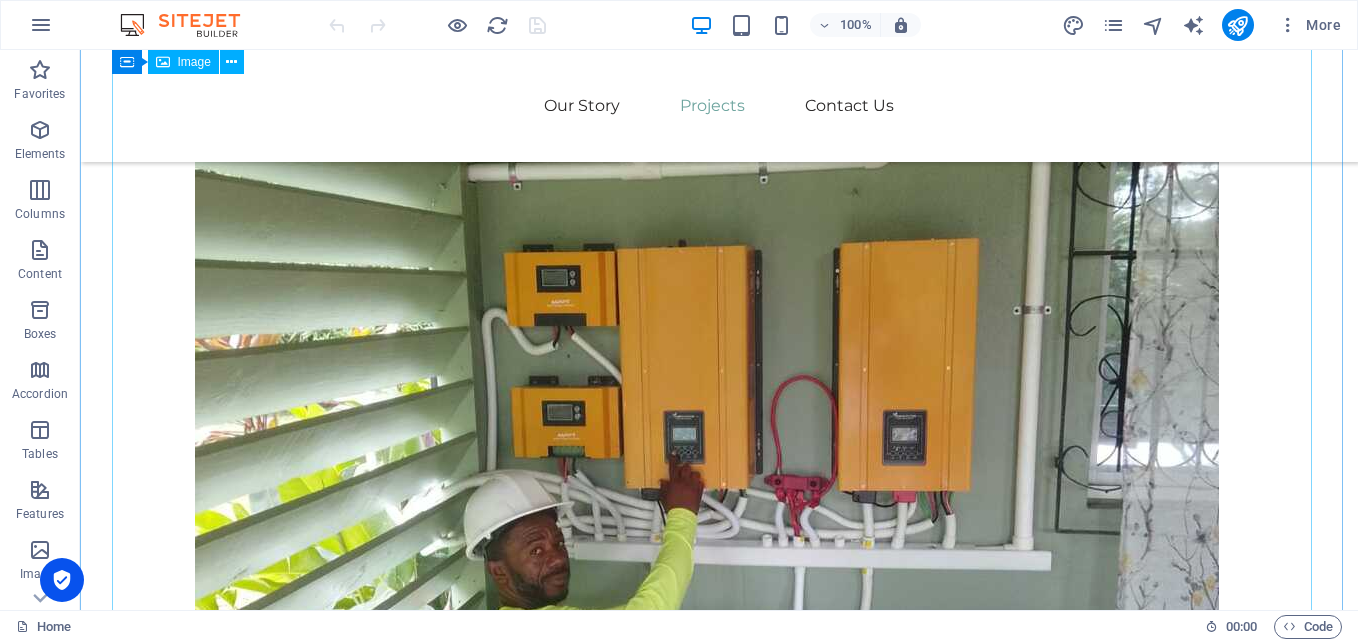 click at bounding box center (719, 2460) 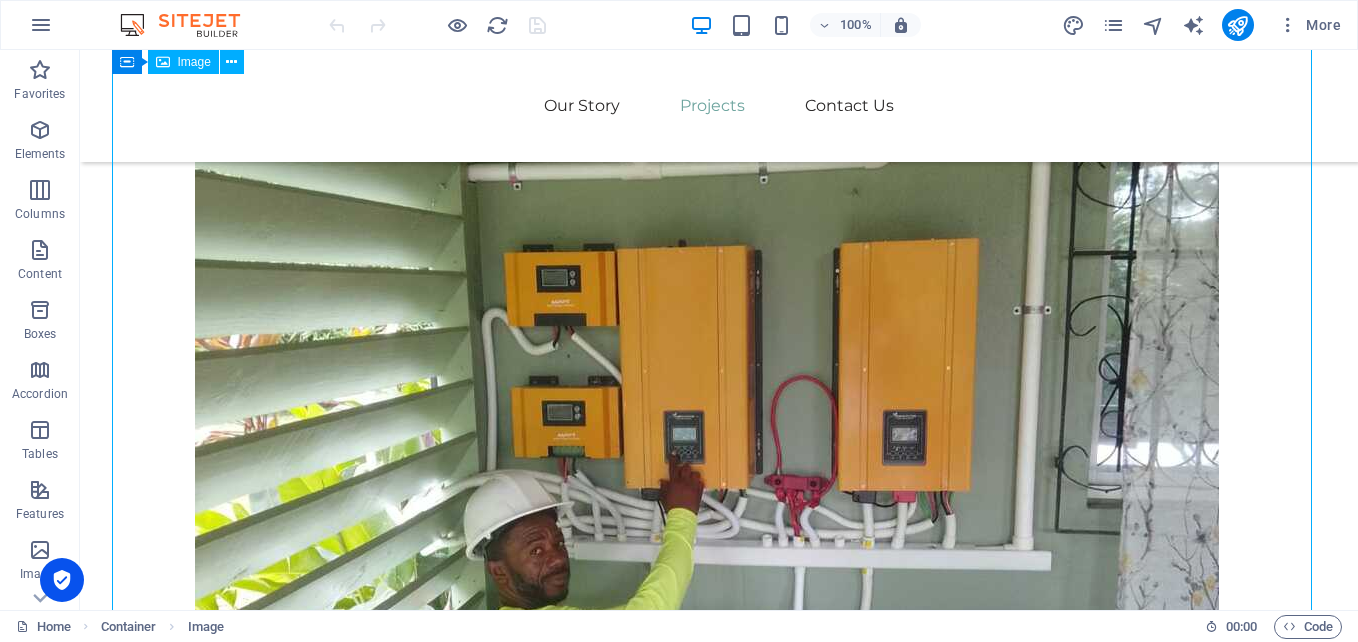 click at bounding box center [719, 2460] 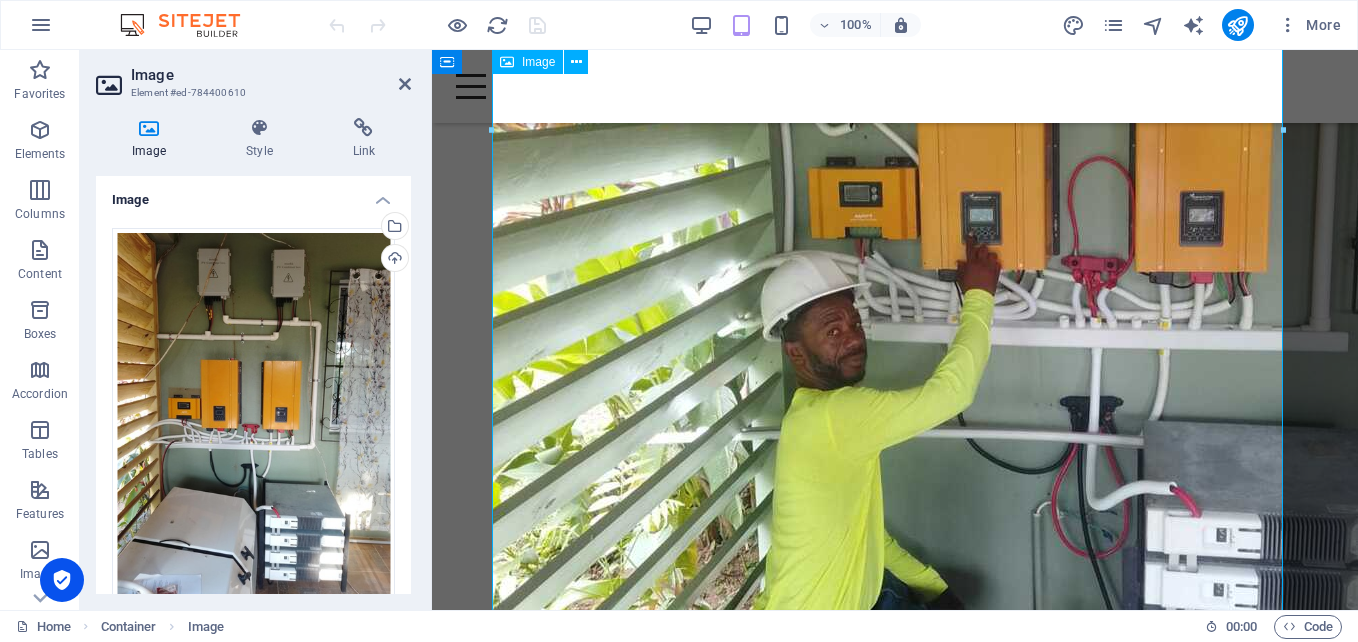 scroll, scrollTop: 2061, scrollLeft: 0, axis: vertical 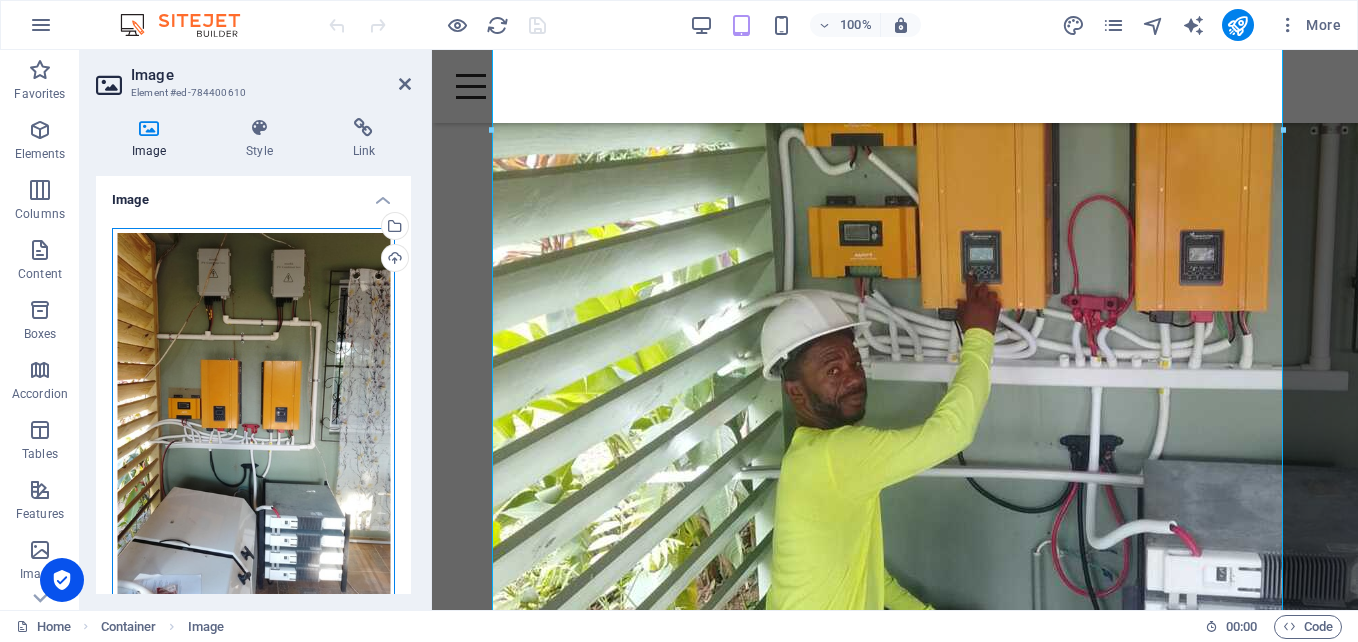 click on "Drag files here, click to choose files or select files from Files or our free stock photos & videos" at bounding box center (253, 415) 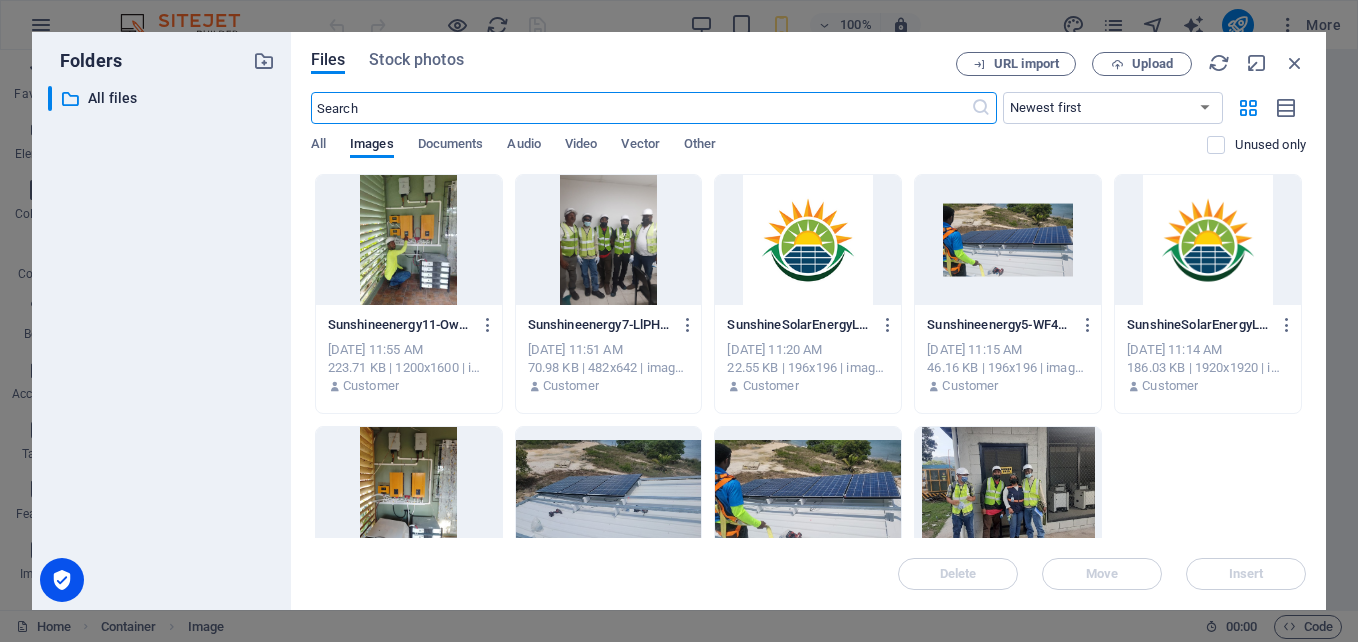 click at bounding box center [609, 240] 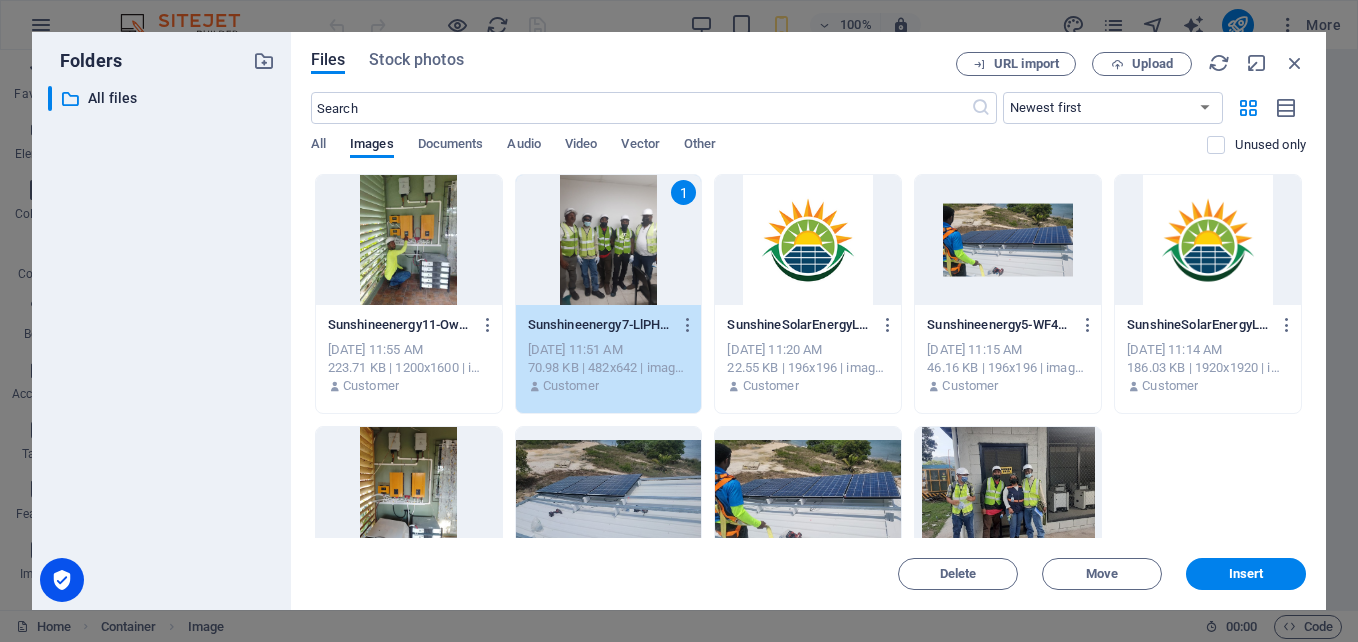 click on "1" at bounding box center [609, 240] 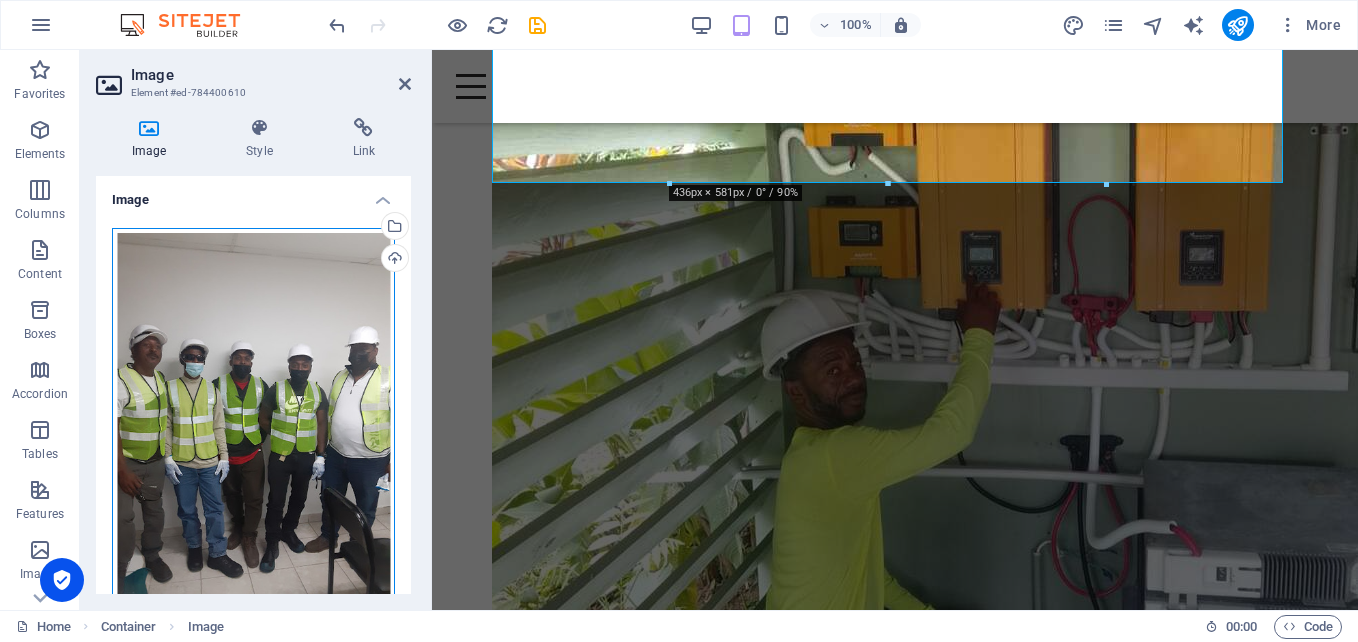 click on "Drag files here, click to choose files or select files from Files or our free stock photos & videos" at bounding box center (253, 415) 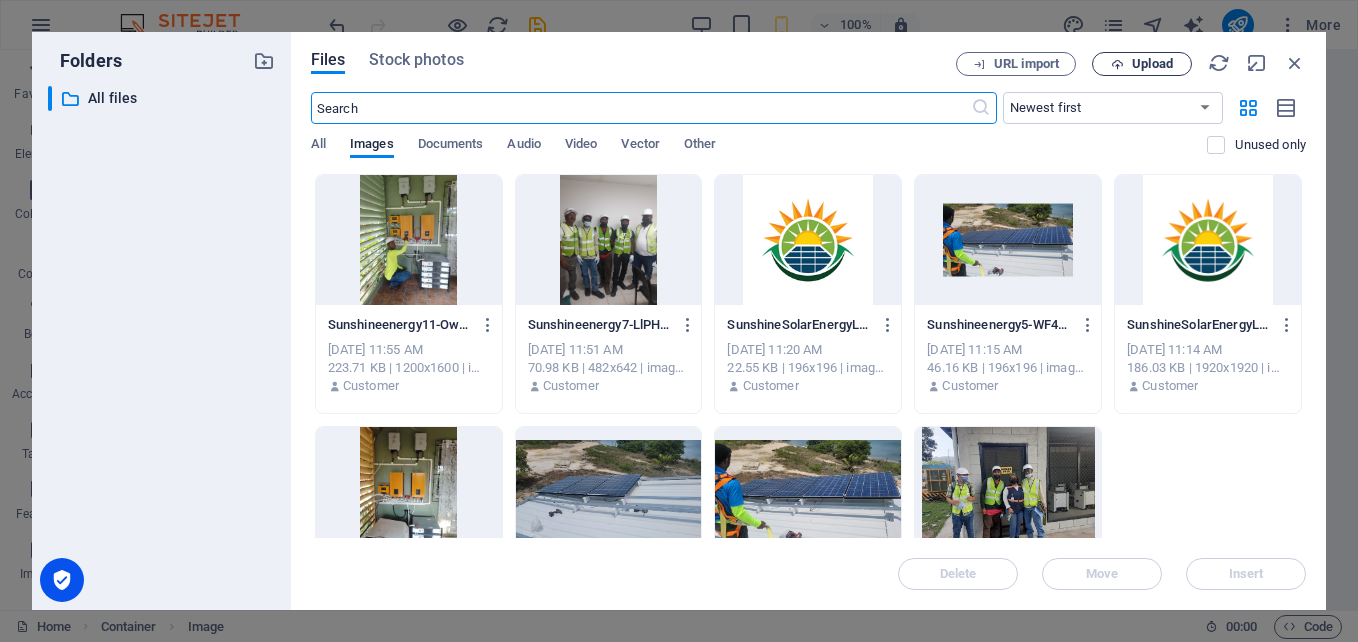 click on "Upload" at bounding box center [1152, 64] 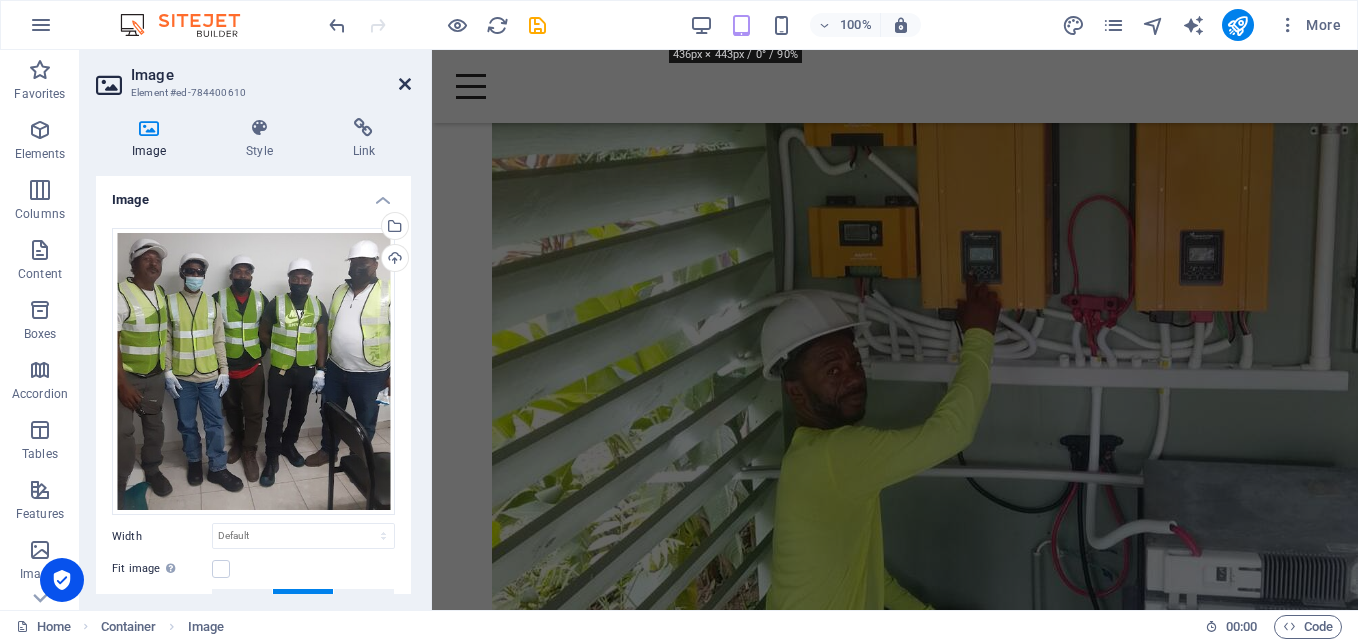 click at bounding box center [405, 84] 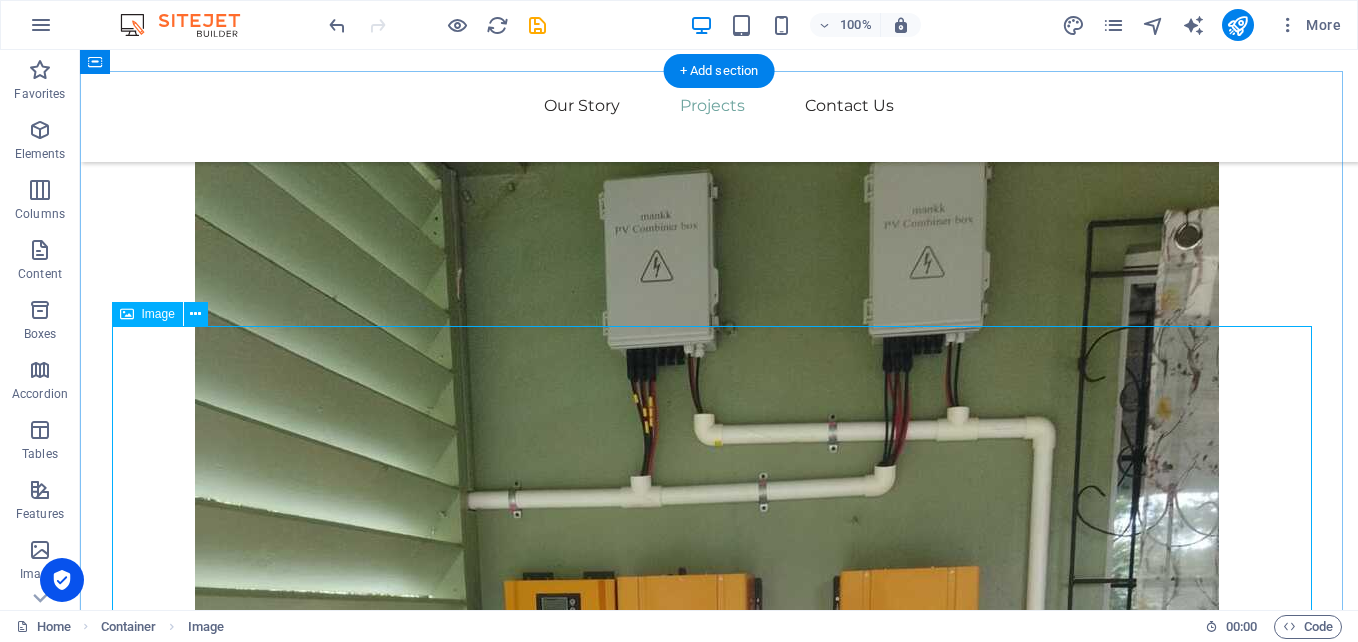 scroll, scrollTop: 1761, scrollLeft: 0, axis: vertical 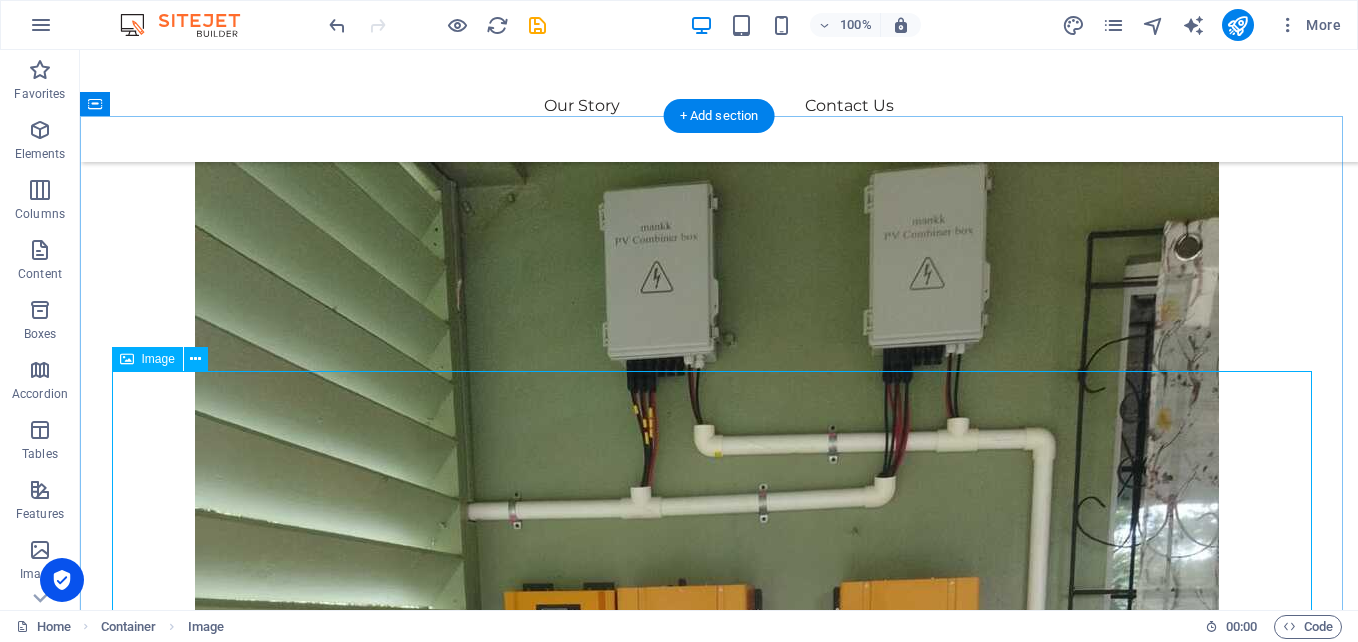 click at bounding box center [719, 2051] 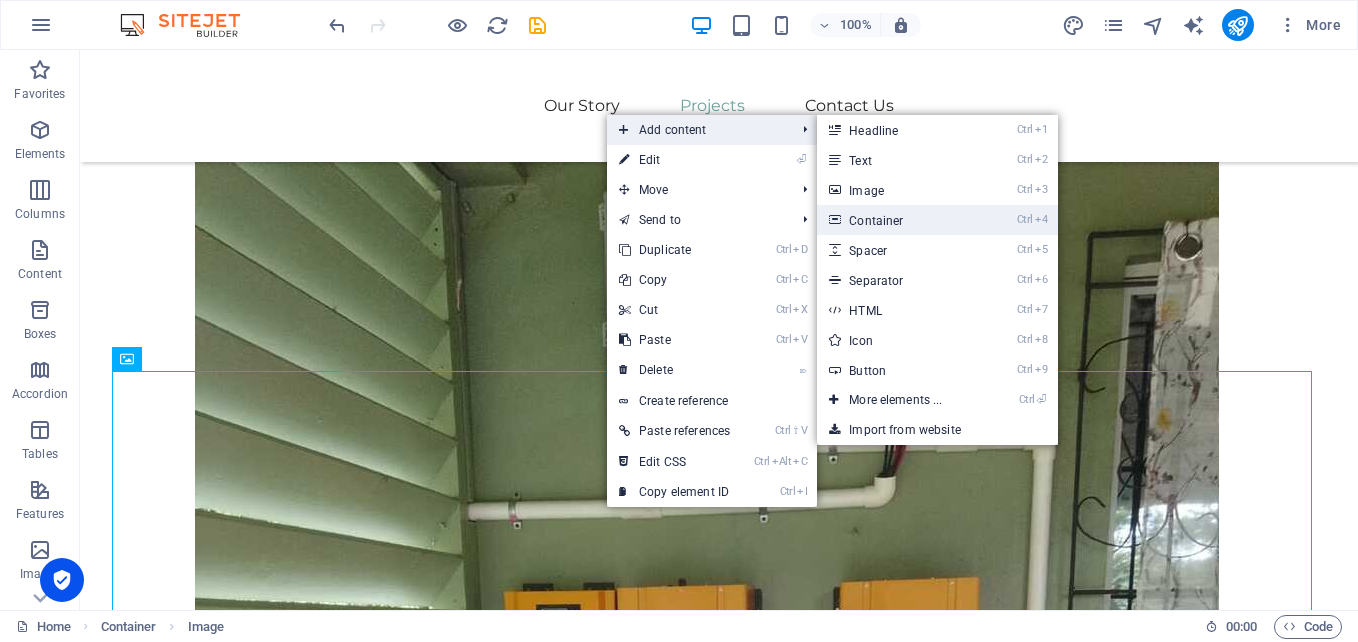 click on "Ctrl 4  Container" at bounding box center [899, 220] 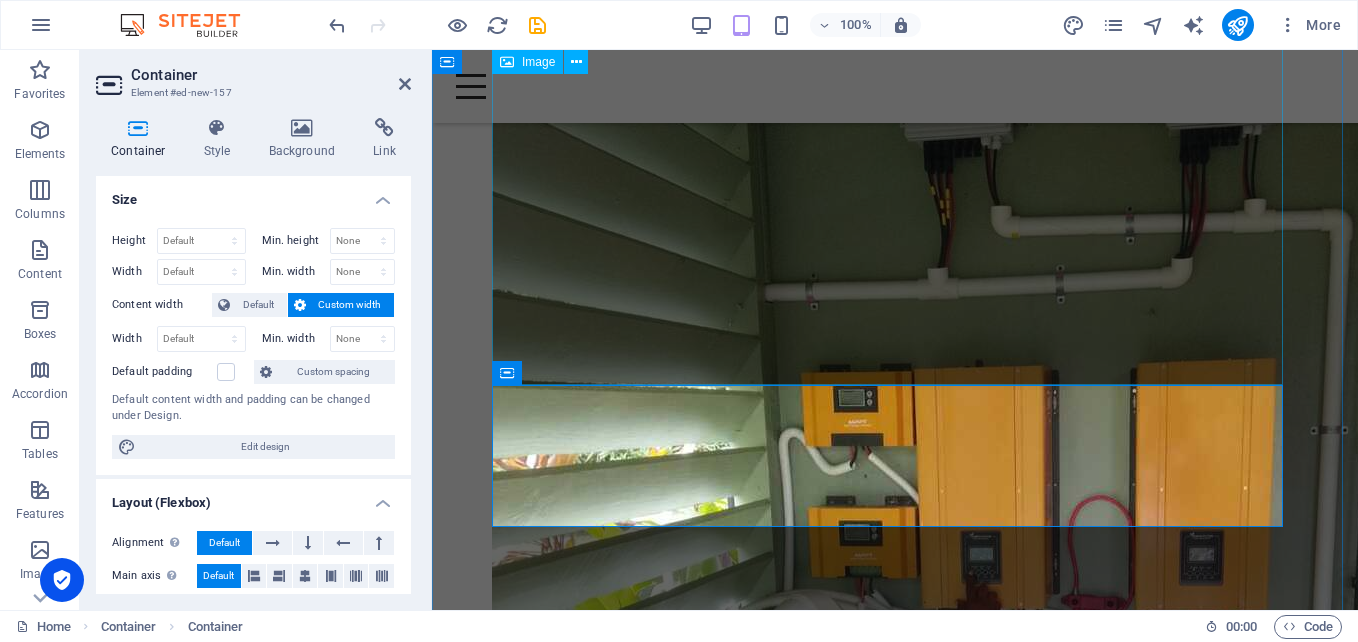 scroll, scrollTop: 1722, scrollLeft: 0, axis: vertical 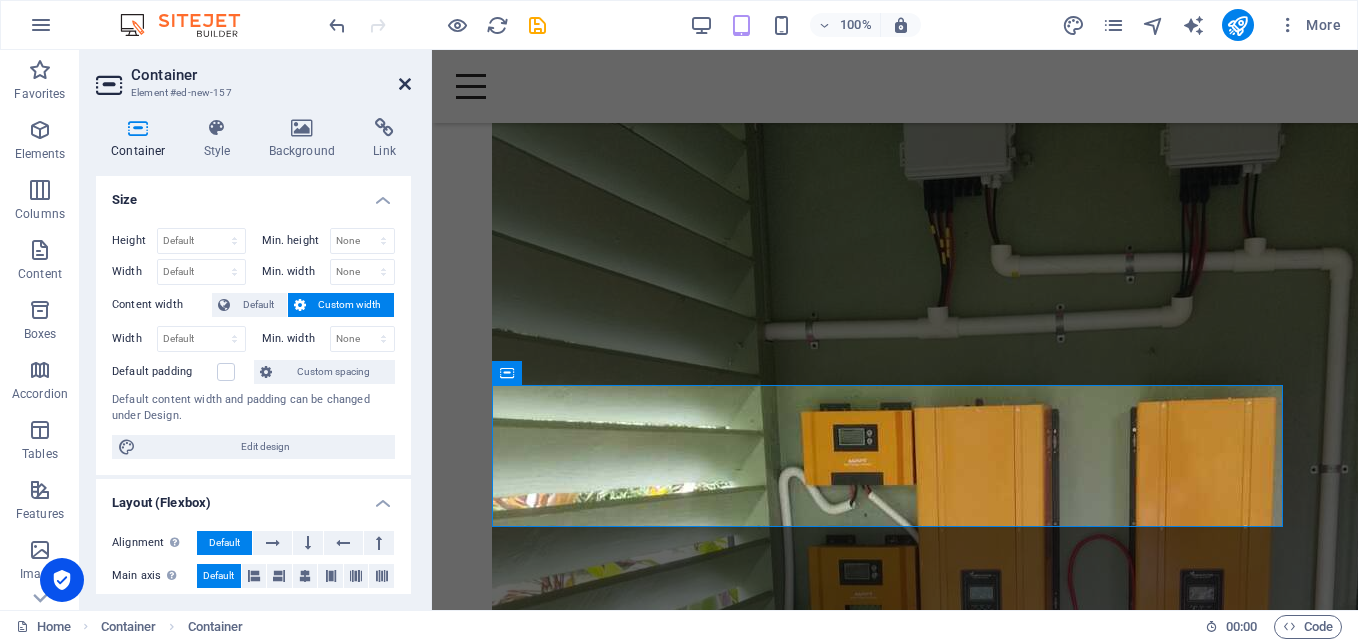 click at bounding box center [405, 84] 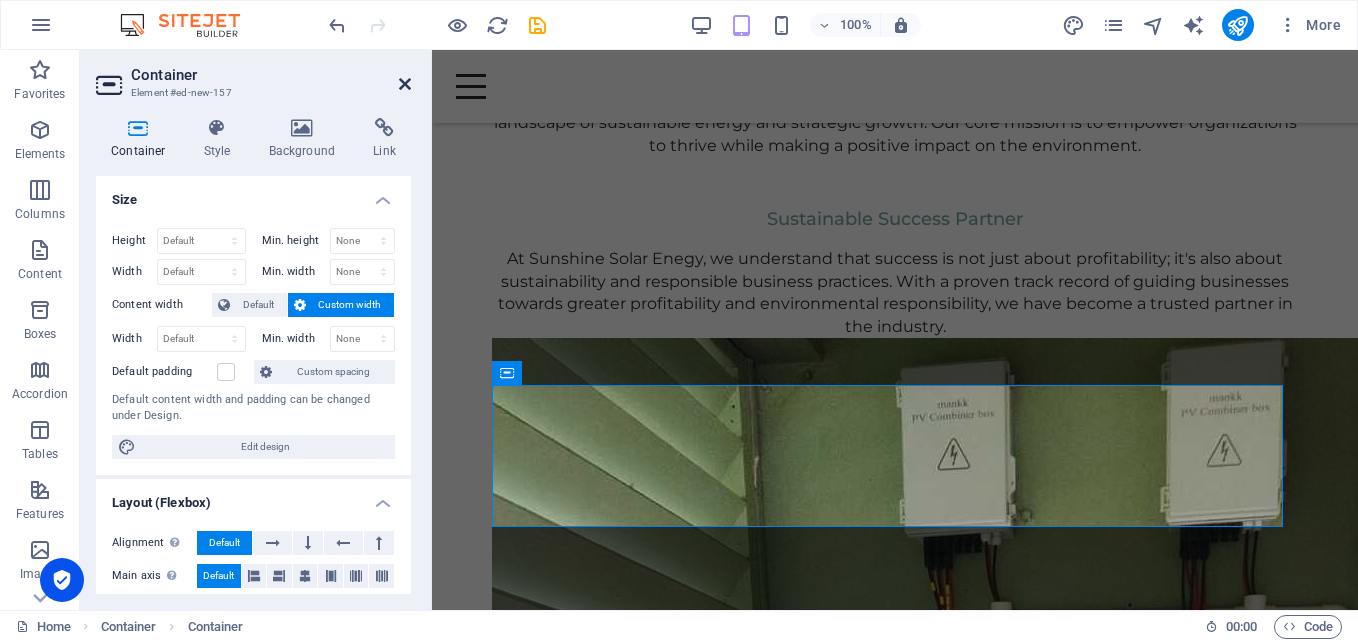 scroll, scrollTop: 2316, scrollLeft: 0, axis: vertical 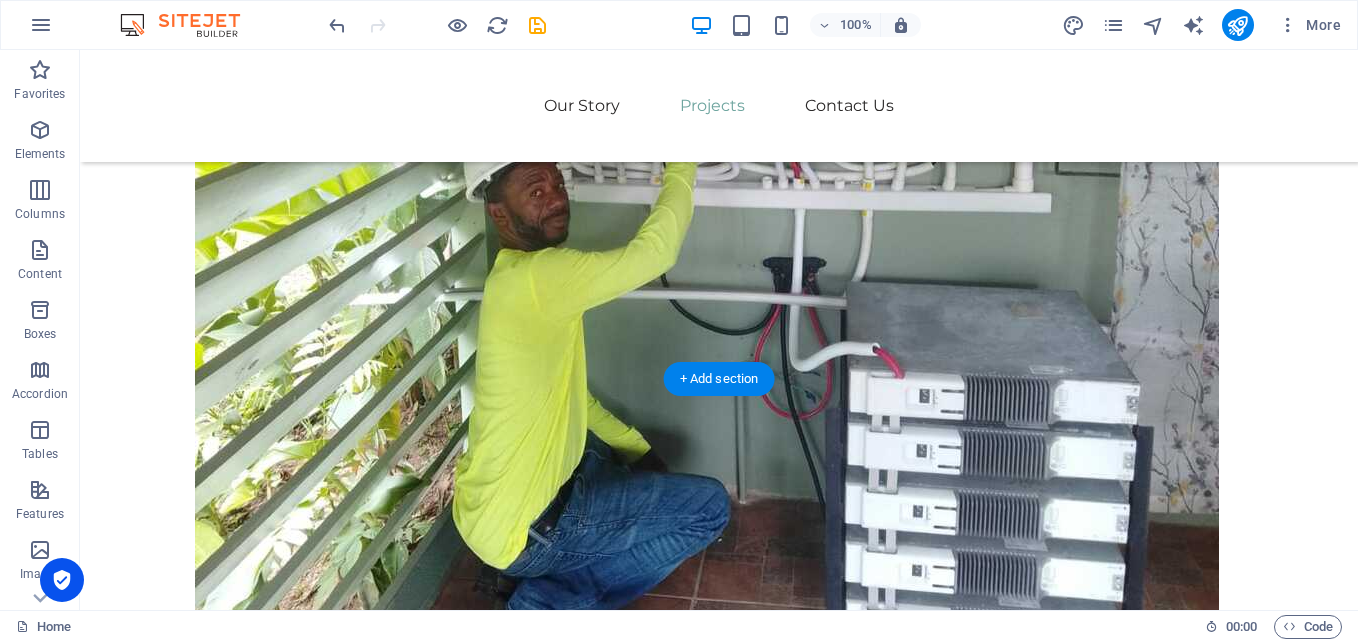 drag, startPoint x: 1037, startPoint y: 352, endPoint x: 893, endPoint y: 219, distance: 196.02296 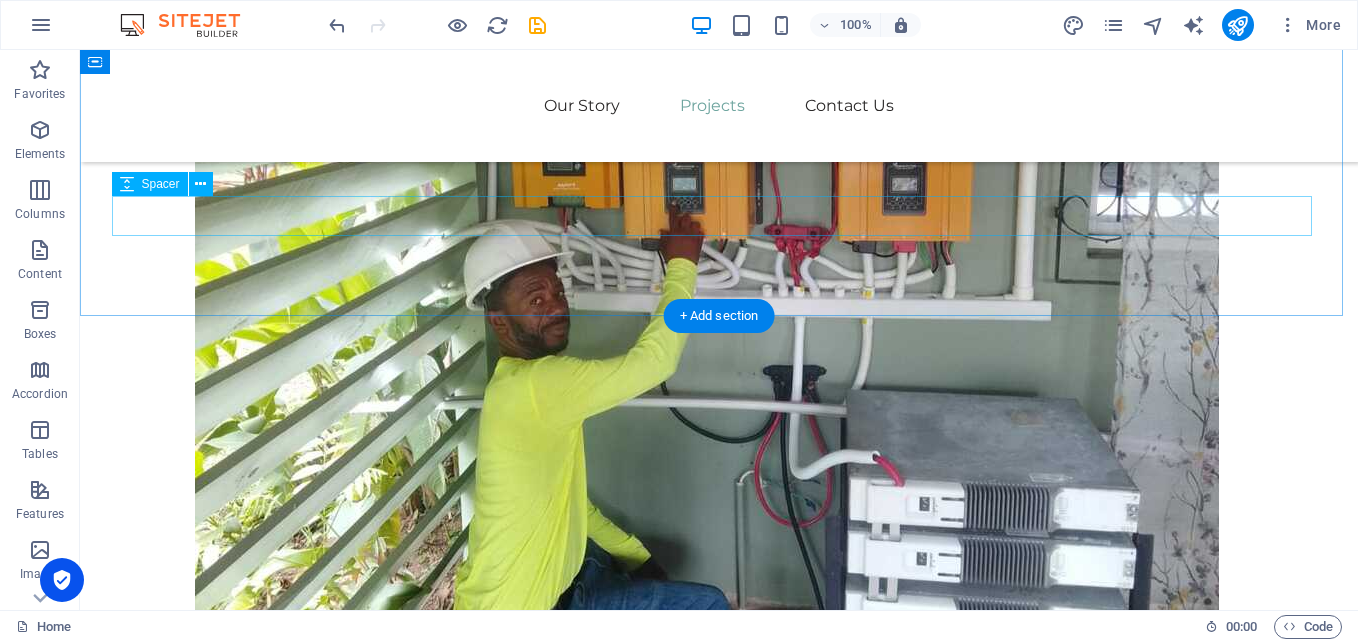 scroll, scrollTop: 1873, scrollLeft: 0, axis: vertical 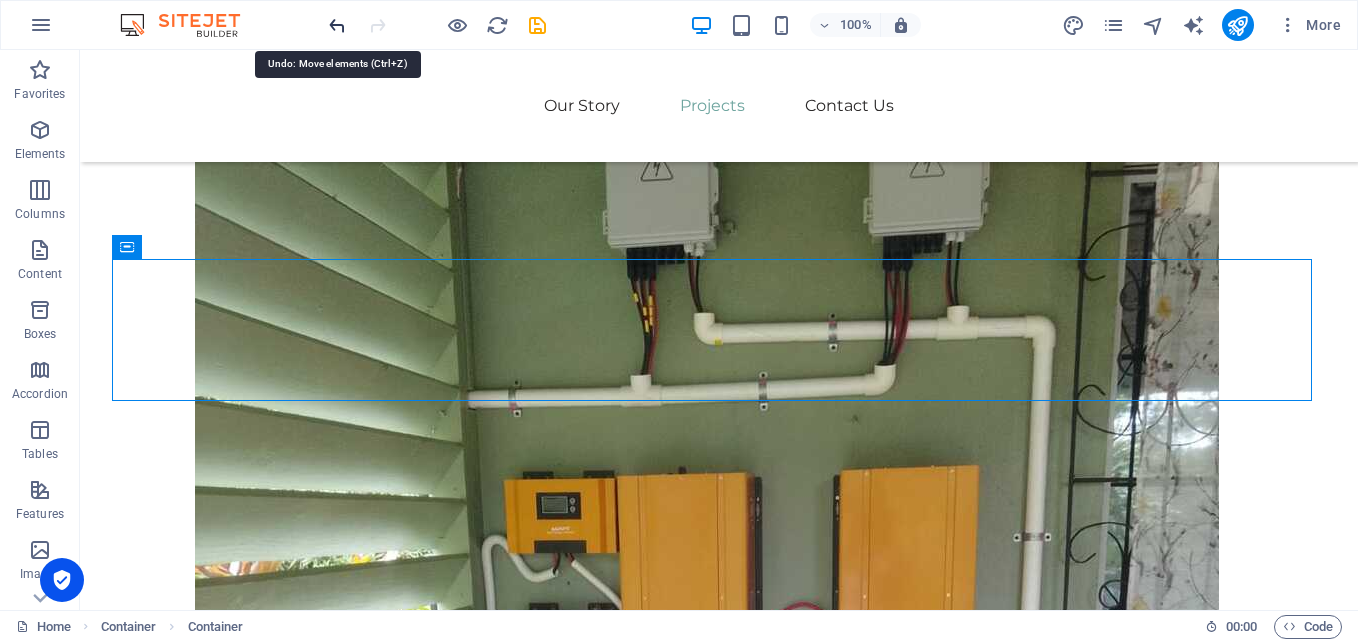 click at bounding box center (337, 25) 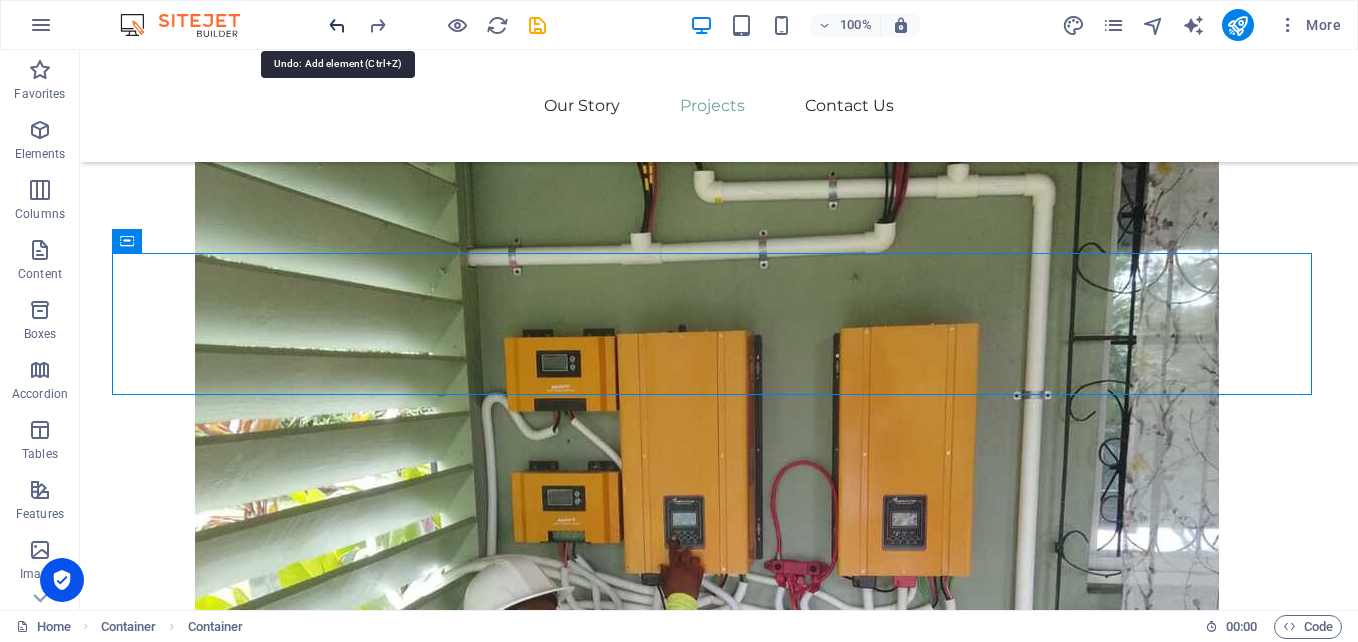 scroll, scrollTop: 2316, scrollLeft: 0, axis: vertical 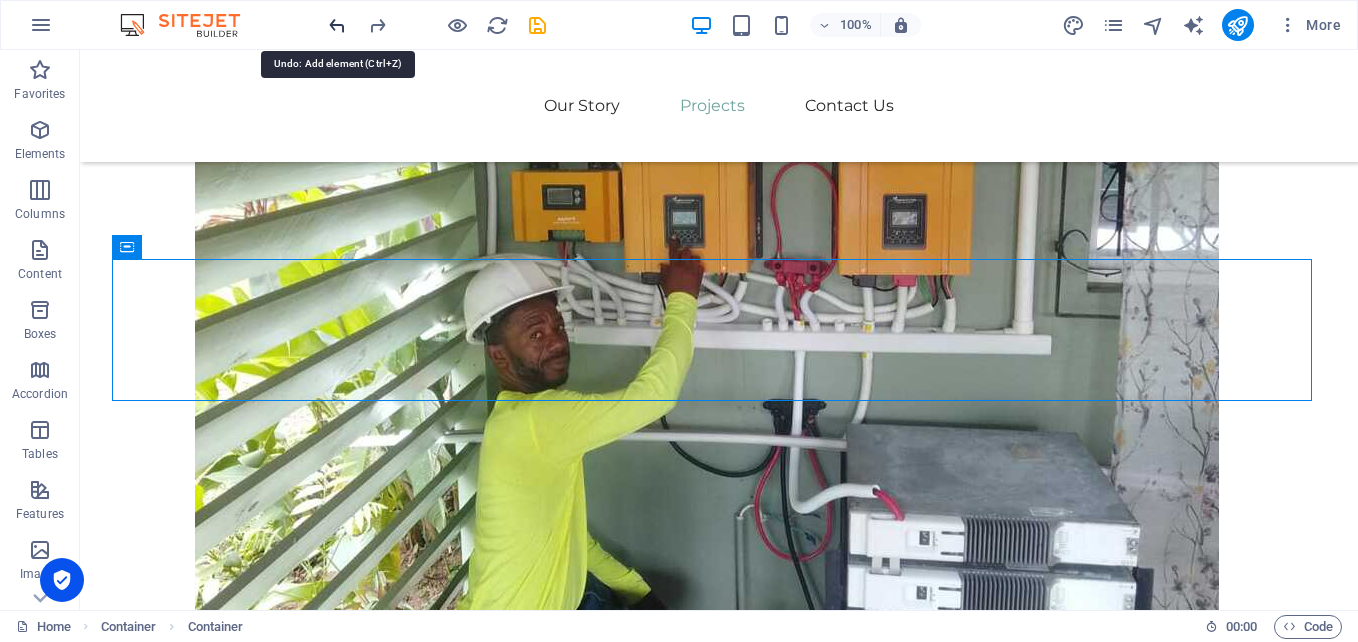 click at bounding box center (337, 25) 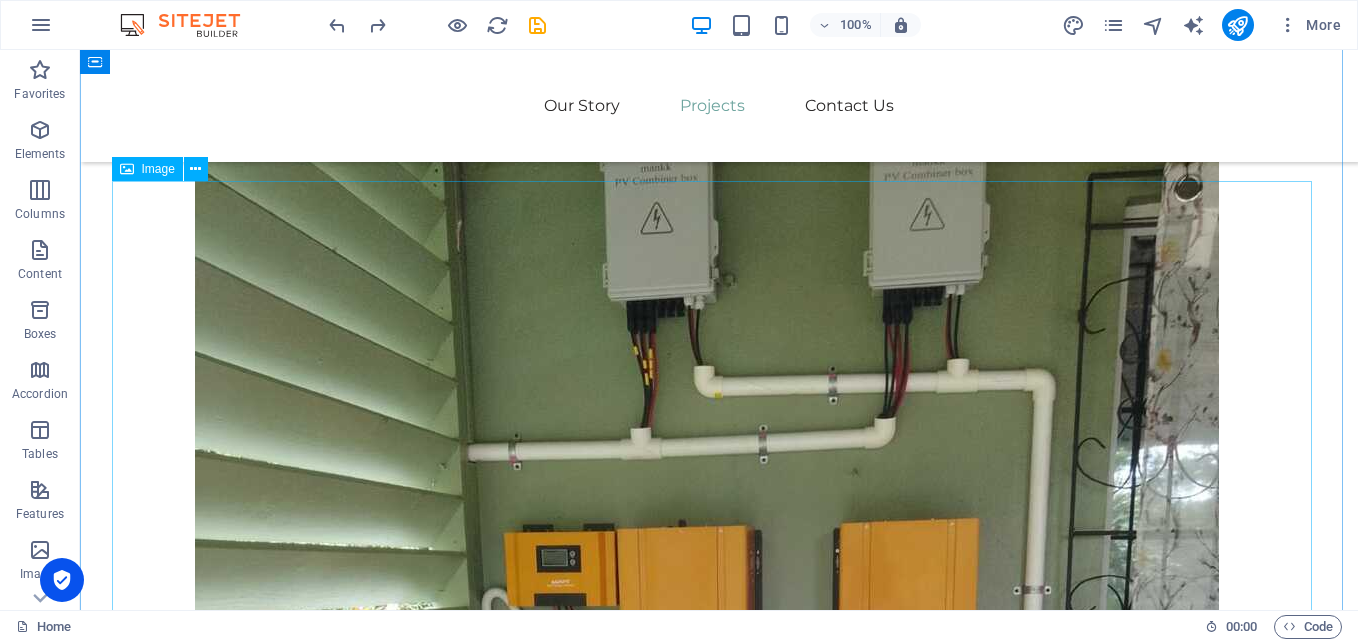 scroll, scrollTop: 1816, scrollLeft: 0, axis: vertical 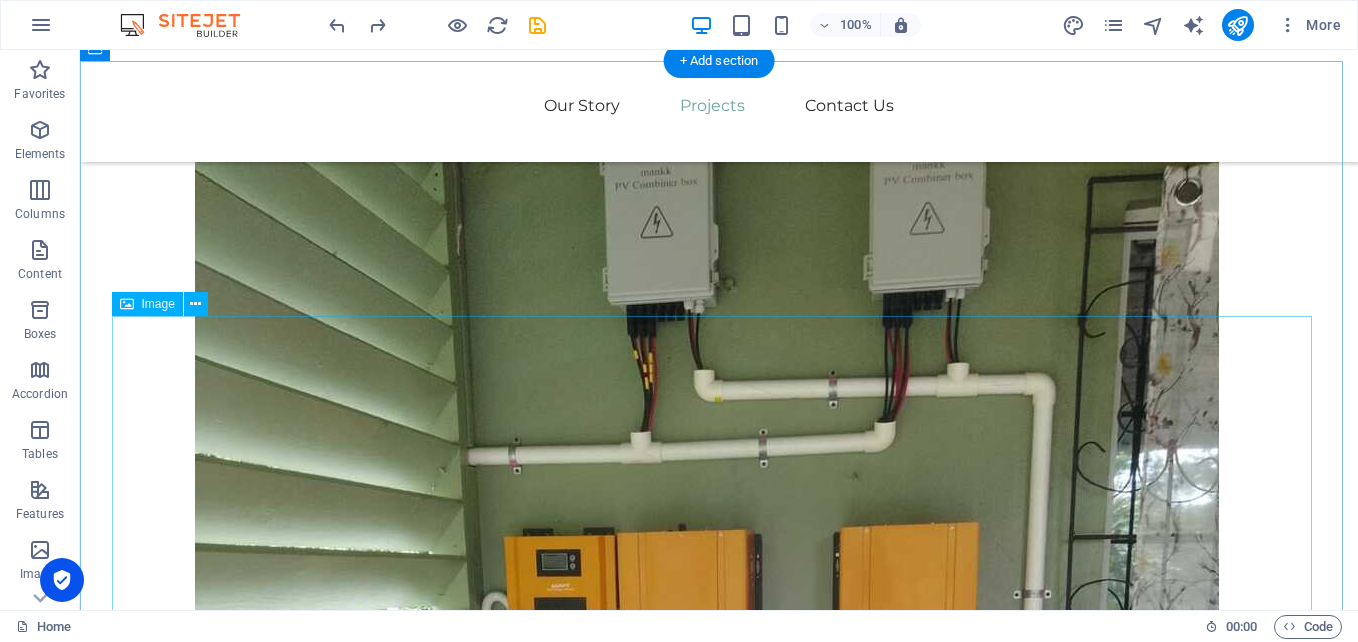 click at bounding box center (719, 1996) 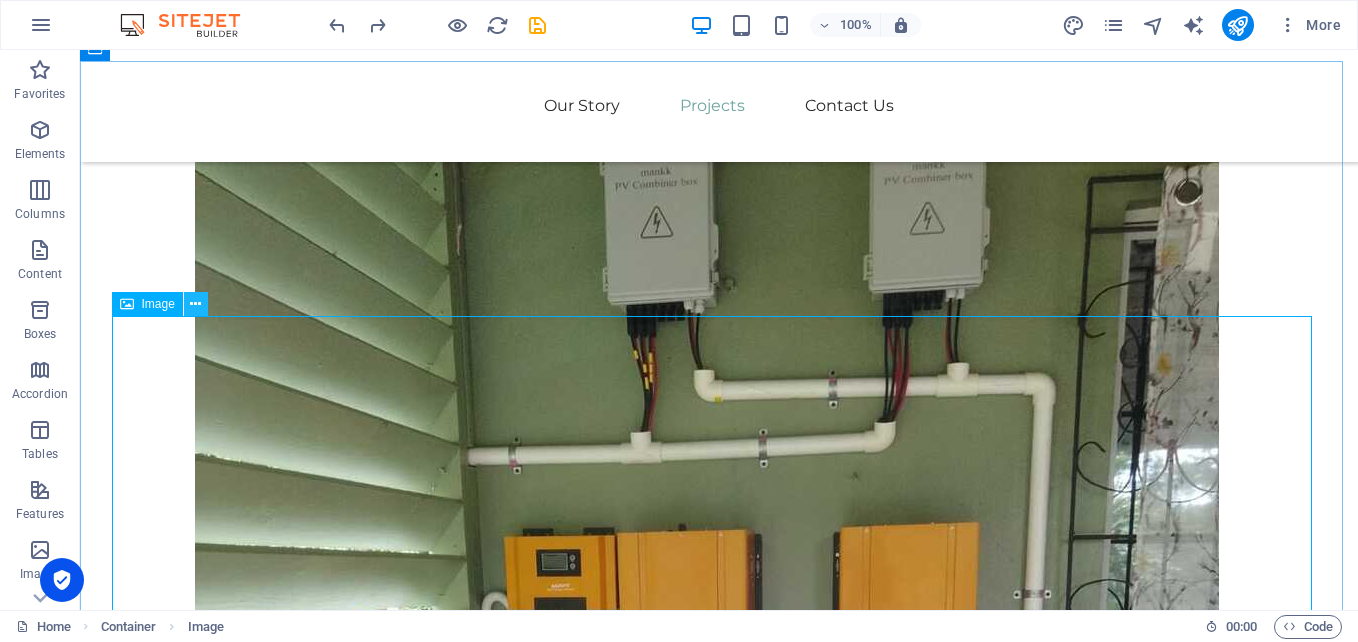 click at bounding box center [195, 304] 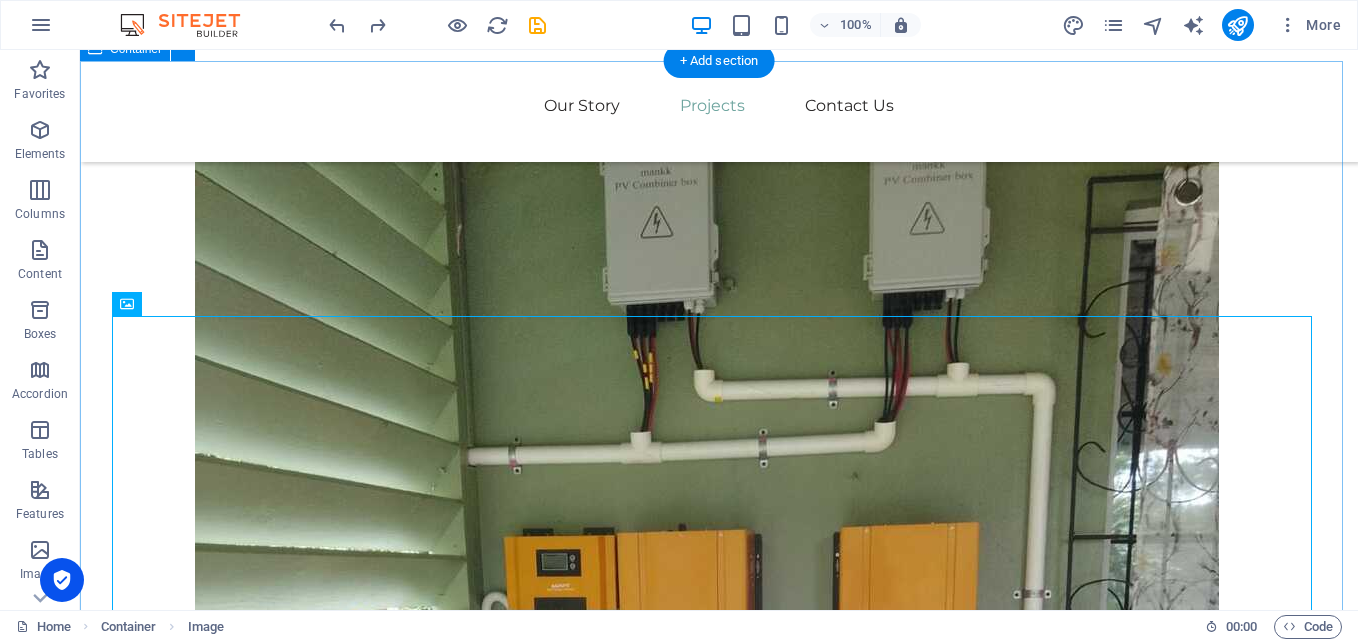 click on "Latest Case Studies These are just a few examples of our successful collaborations with forward-thinking businesses. Each project represents a commitment to excellence and a dedication to sustainable growth." at bounding box center [719, 1939] 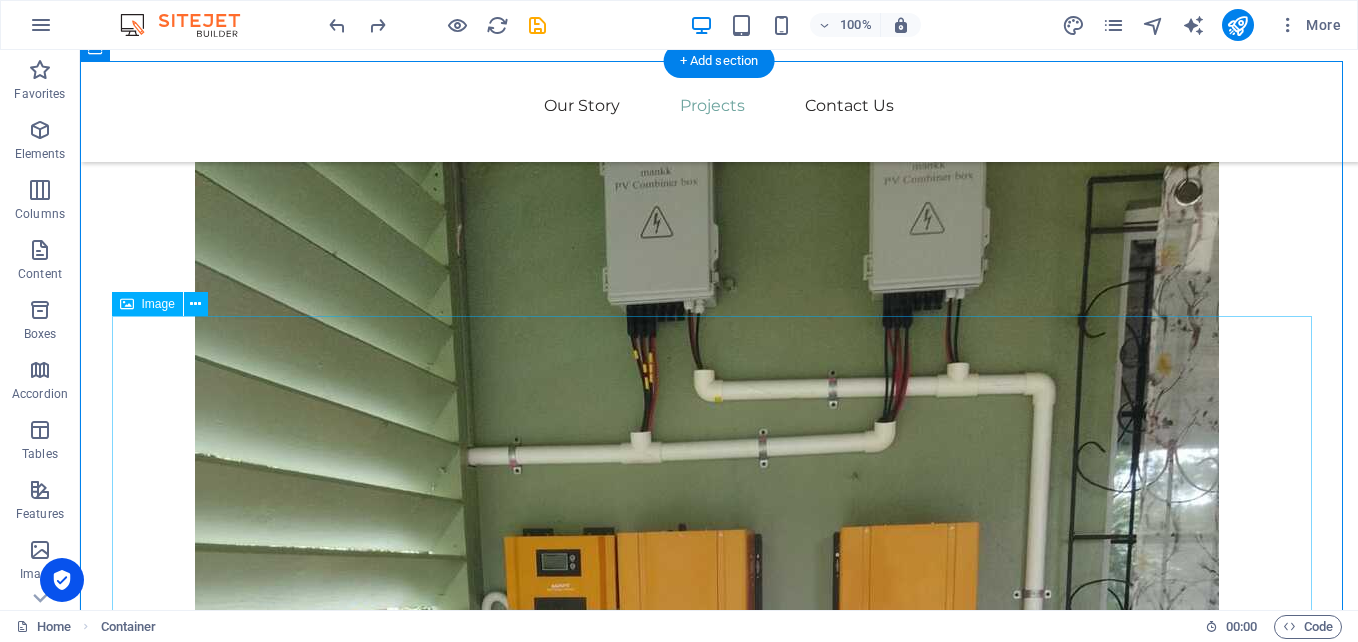 click at bounding box center (719, 1996) 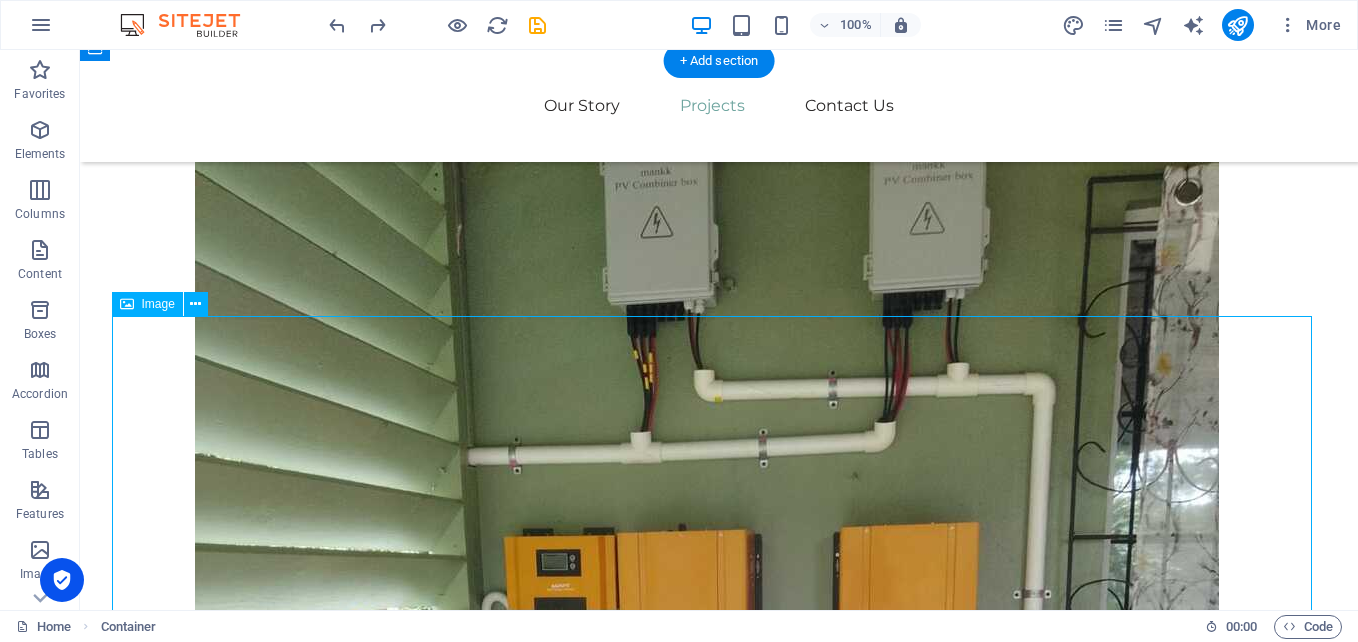 click at bounding box center (719, 1996) 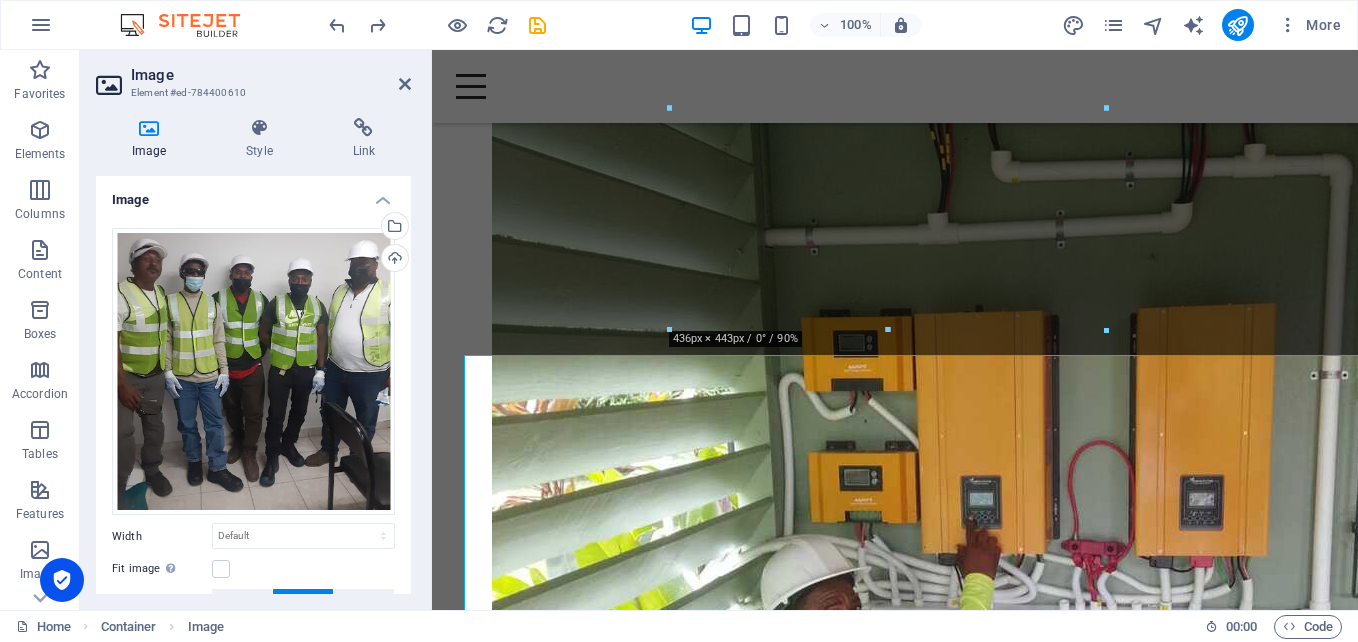 scroll, scrollTop: 1777, scrollLeft: 0, axis: vertical 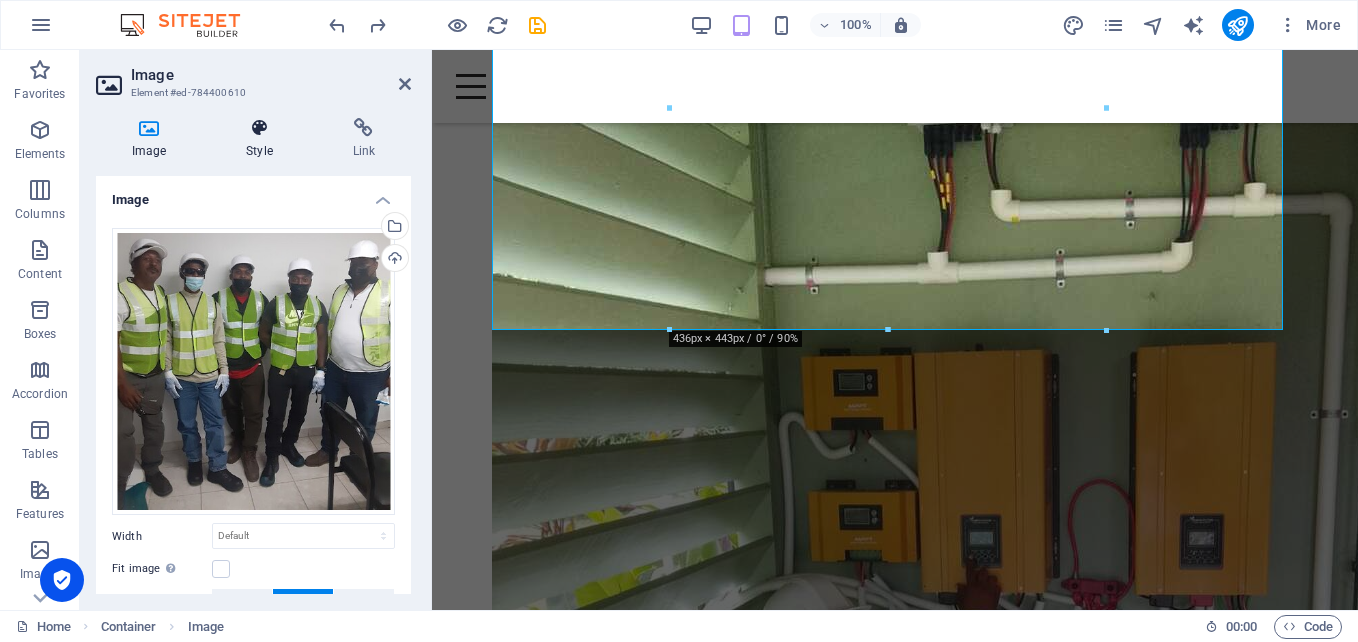 click at bounding box center [259, 128] 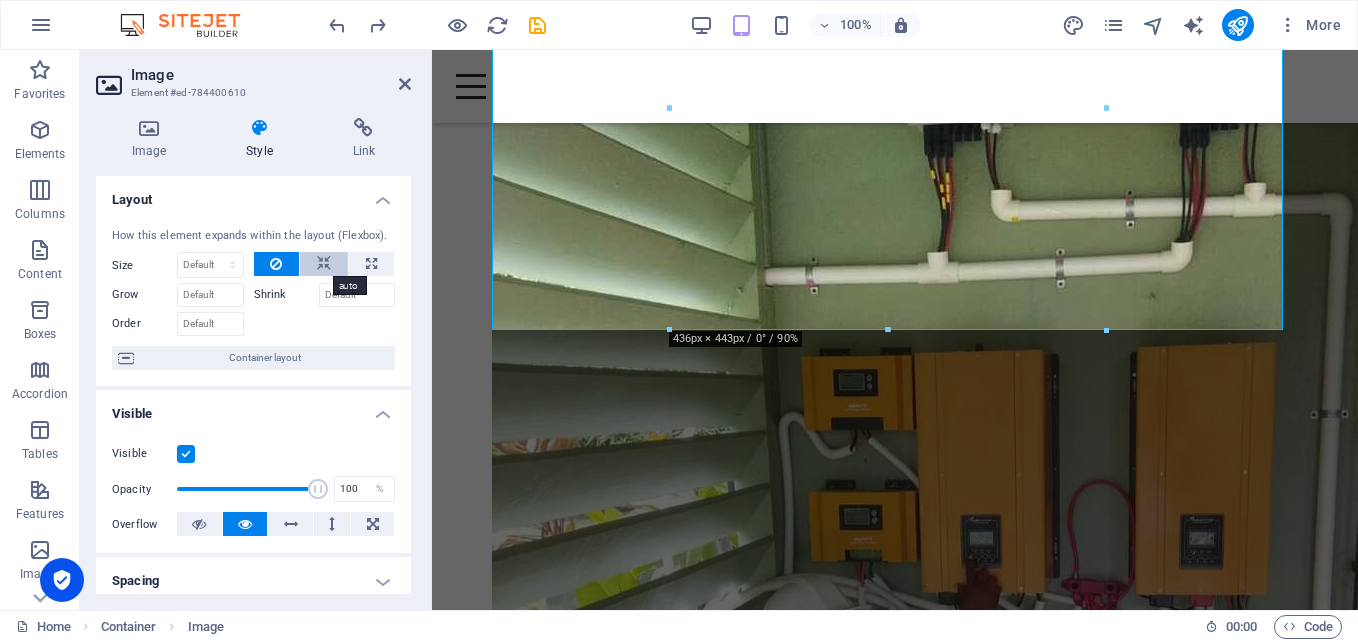 click at bounding box center (324, 264) 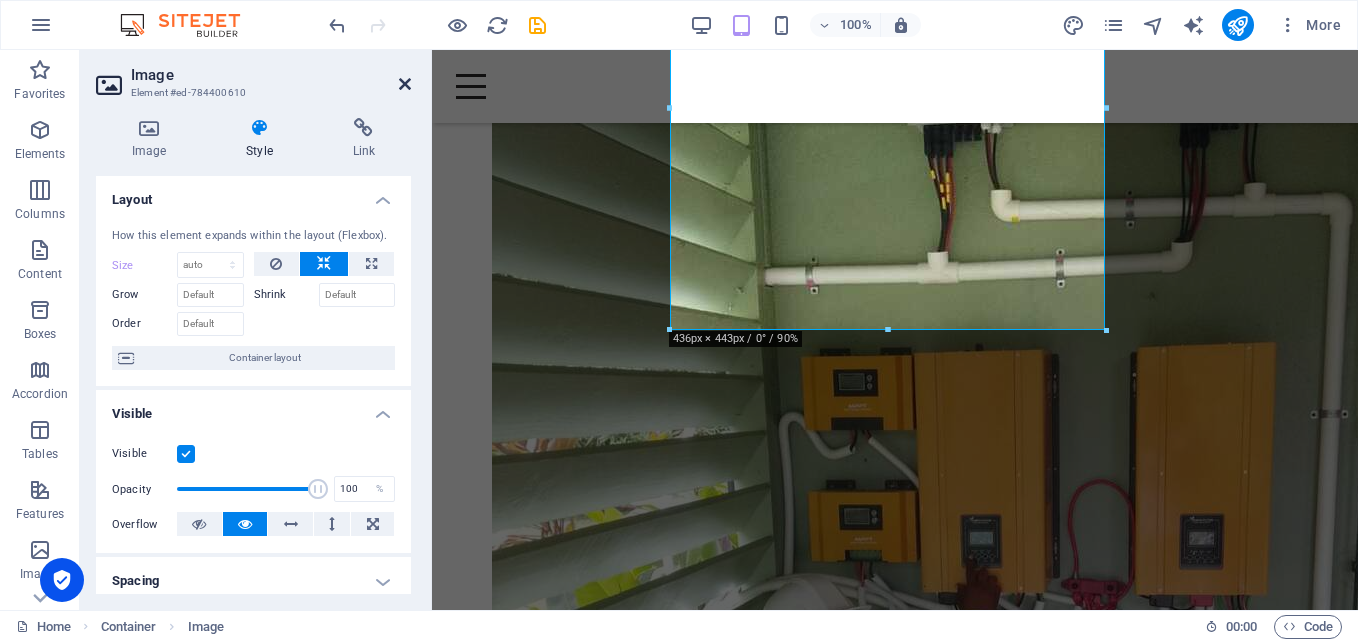 click at bounding box center (405, 84) 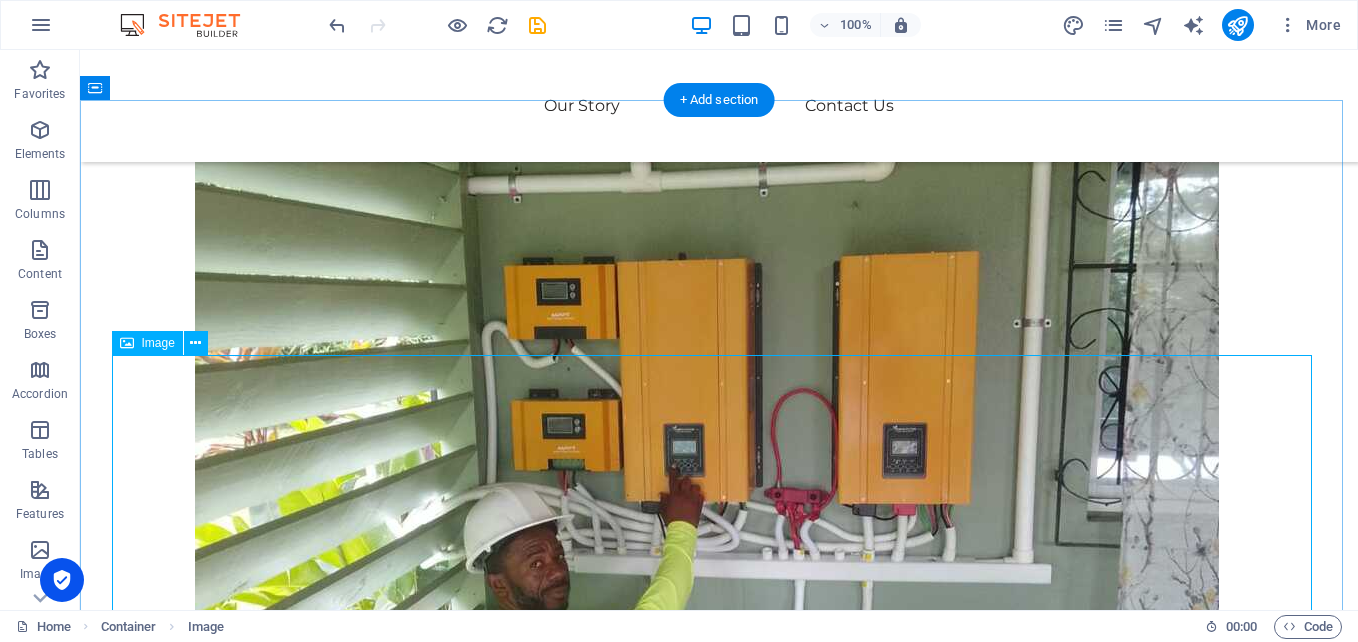 click at bounding box center [719, 1725] 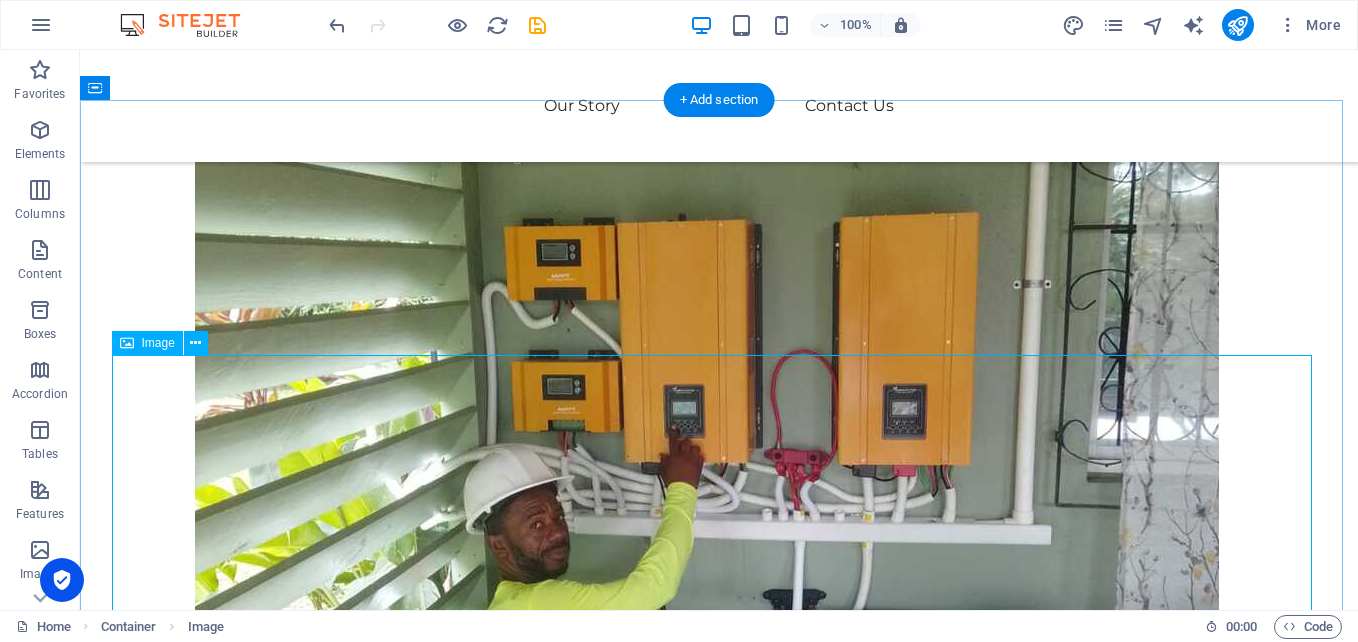 scroll, scrollTop: 1738, scrollLeft: 0, axis: vertical 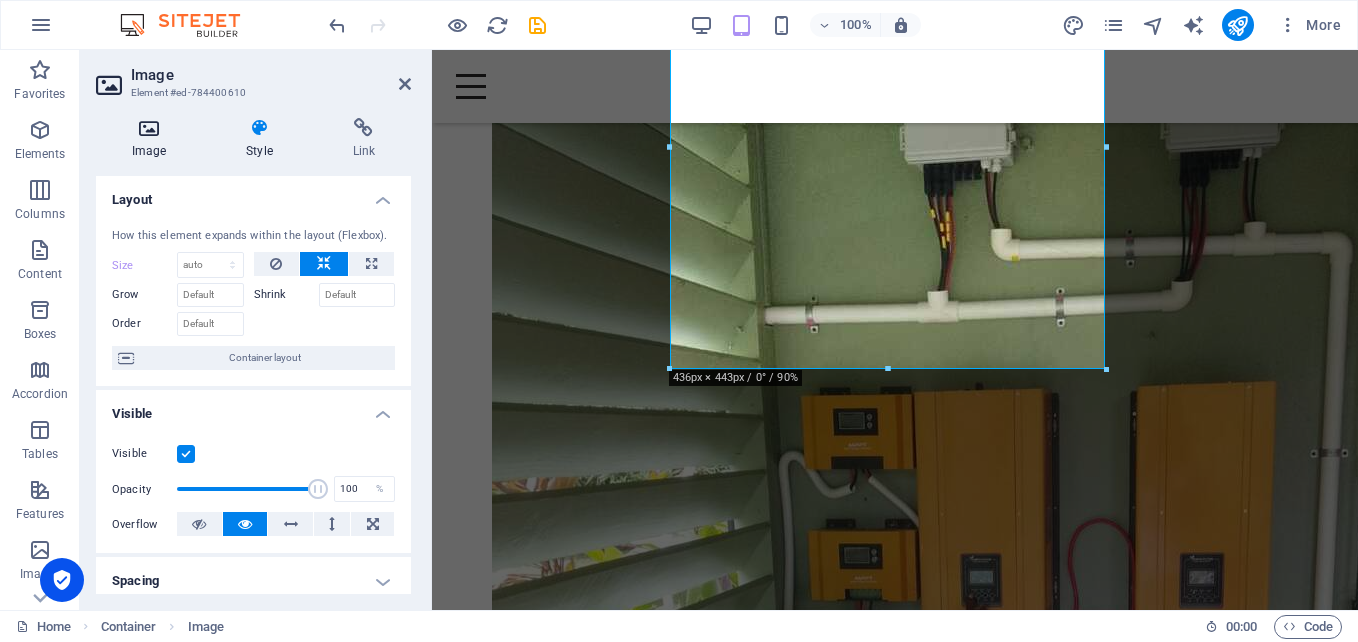 click at bounding box center [149, 128] 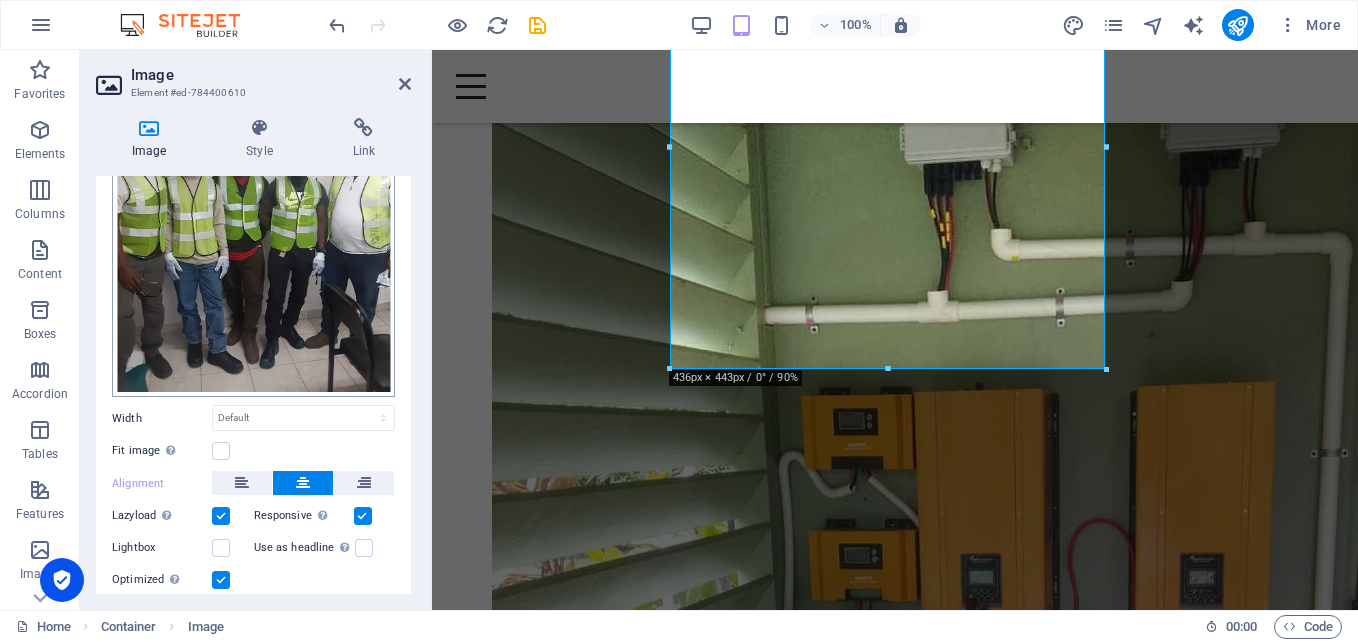 scroll, scrollTop: 180, scrollLeft: 0, axis: vertical 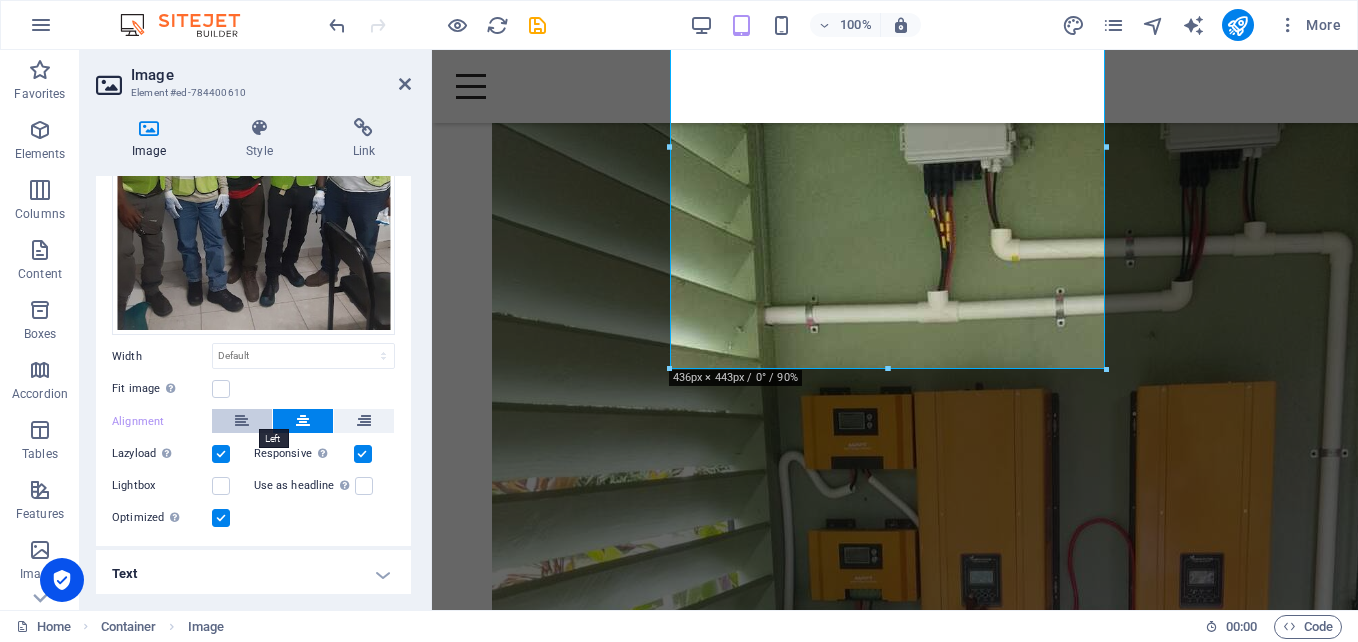 click at bounding box center [242, 421] 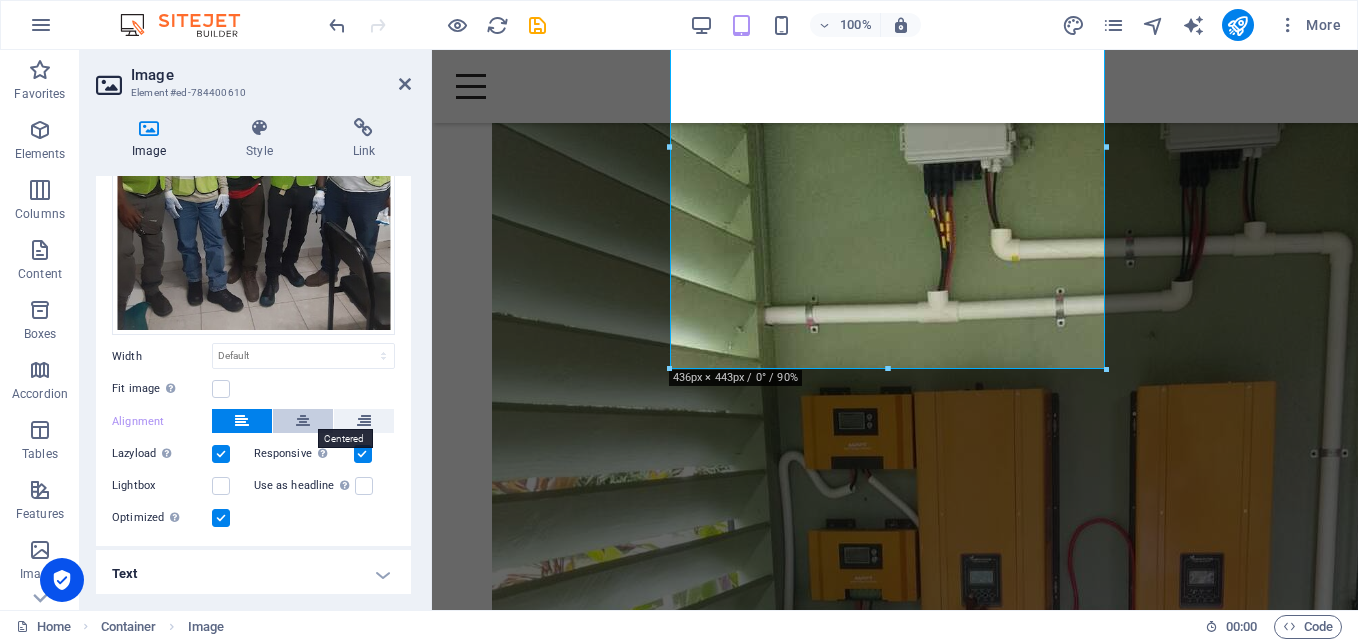 click at bounding box center [303, 421] 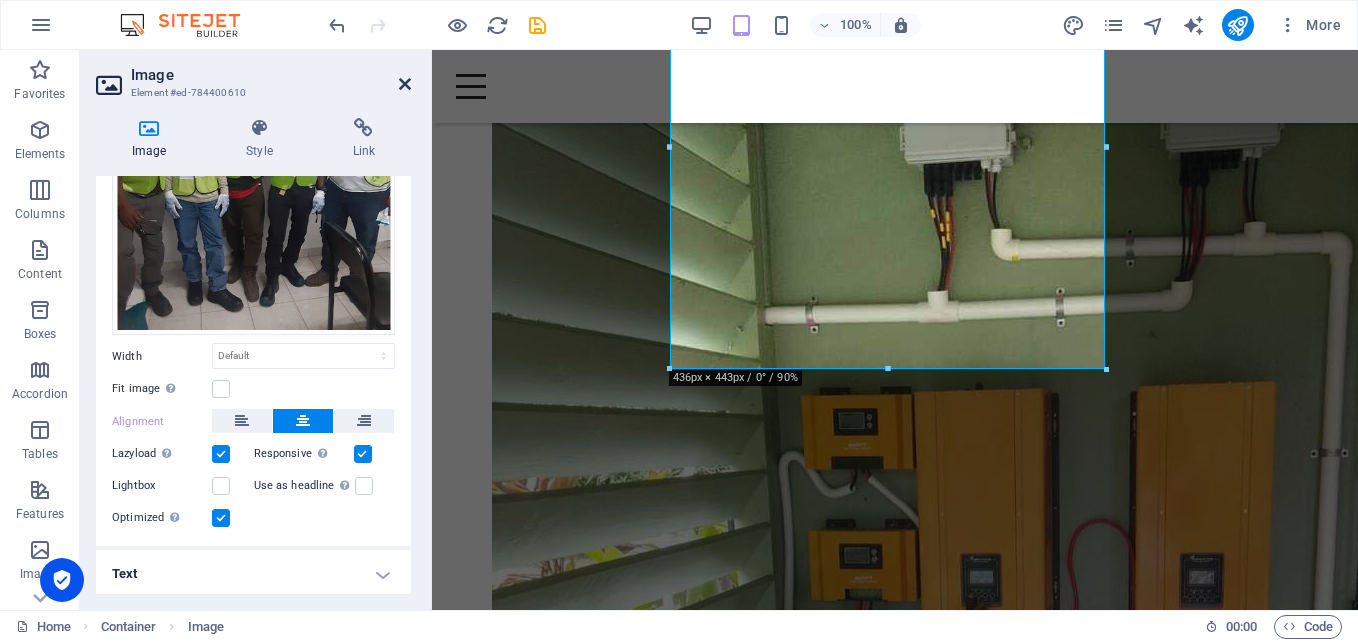 click at bounding box center (405, 84) 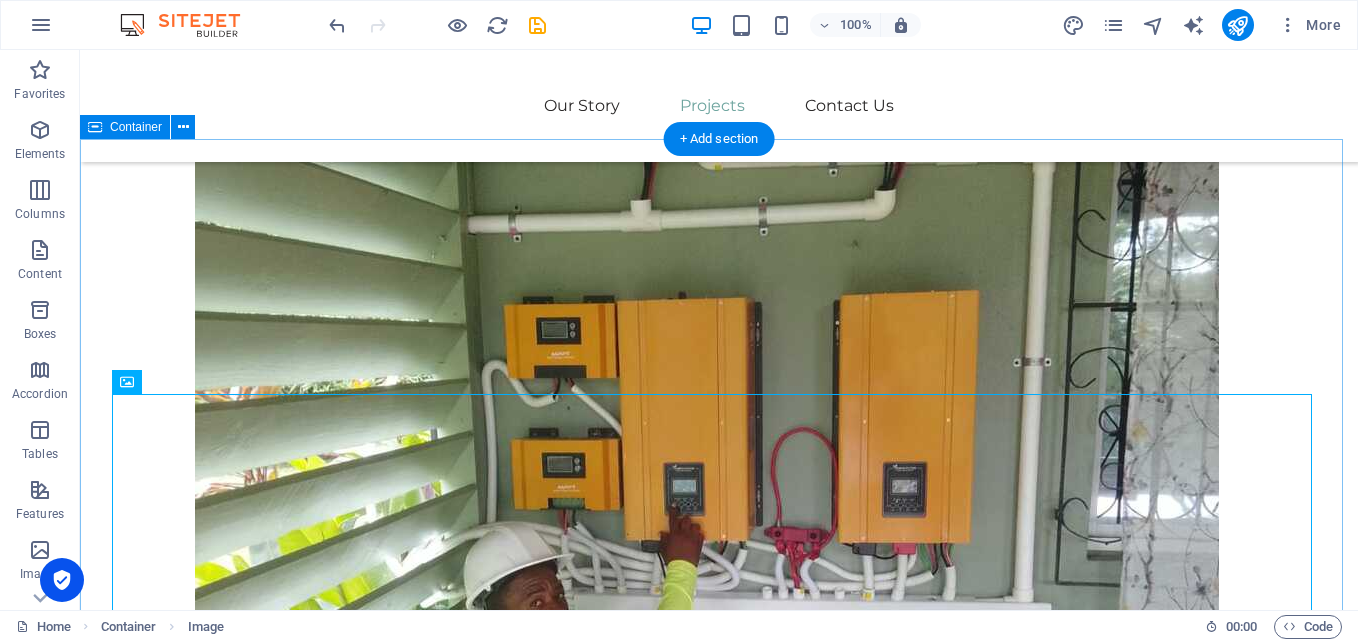 click on "Latest Case Studies These are just a few examples of our successful collaborations with forward-thinking businesses. Each project represents a commitment to excellence and a dedication to sustainable growth." at bounding box center [719, 1707] 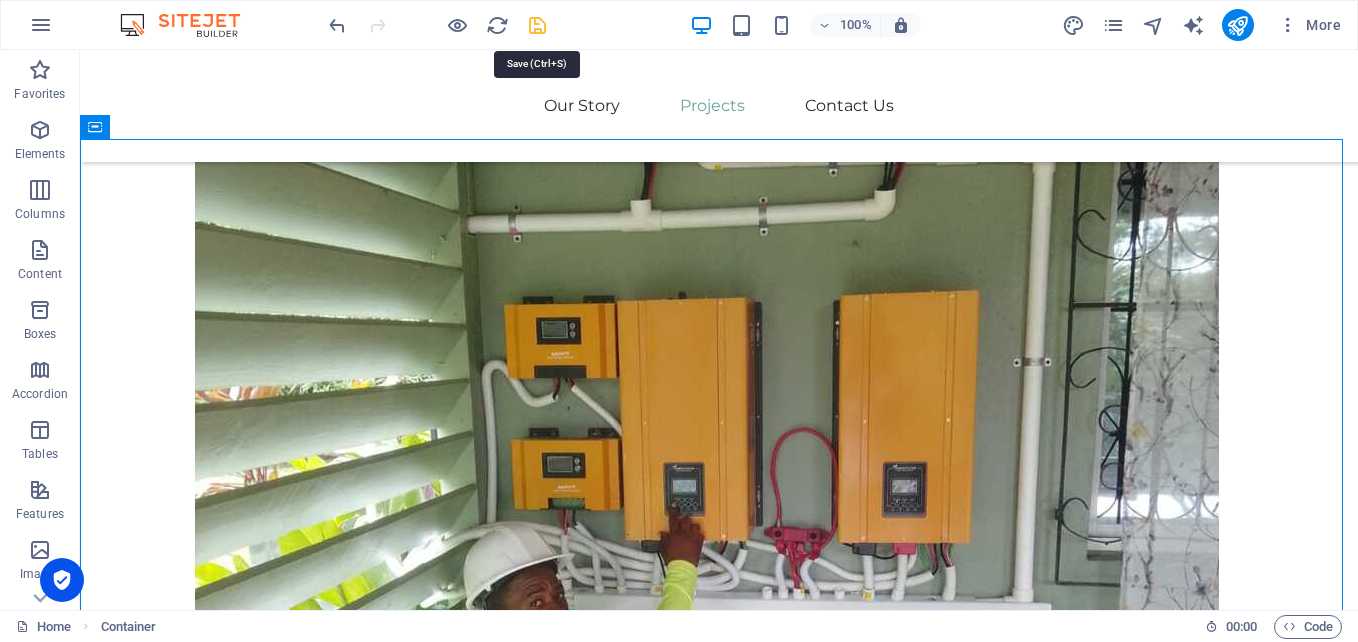 click at bounding box center (537, 25) 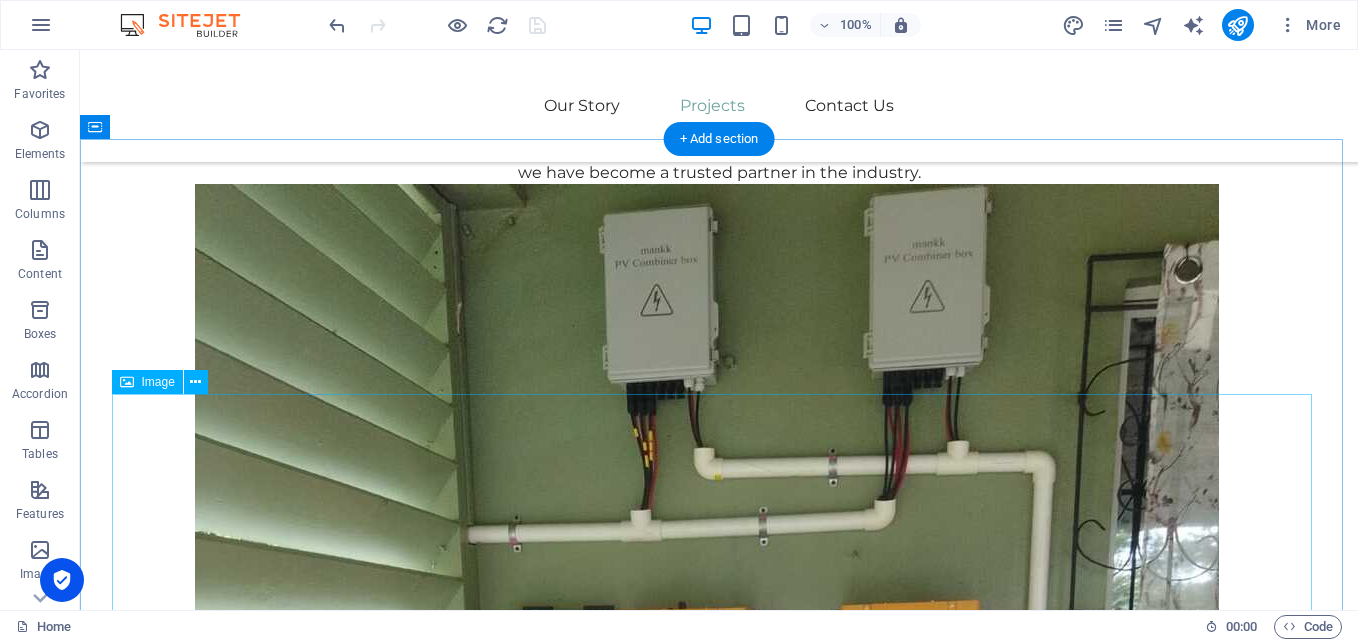 click at bounding box center [719, 2074] 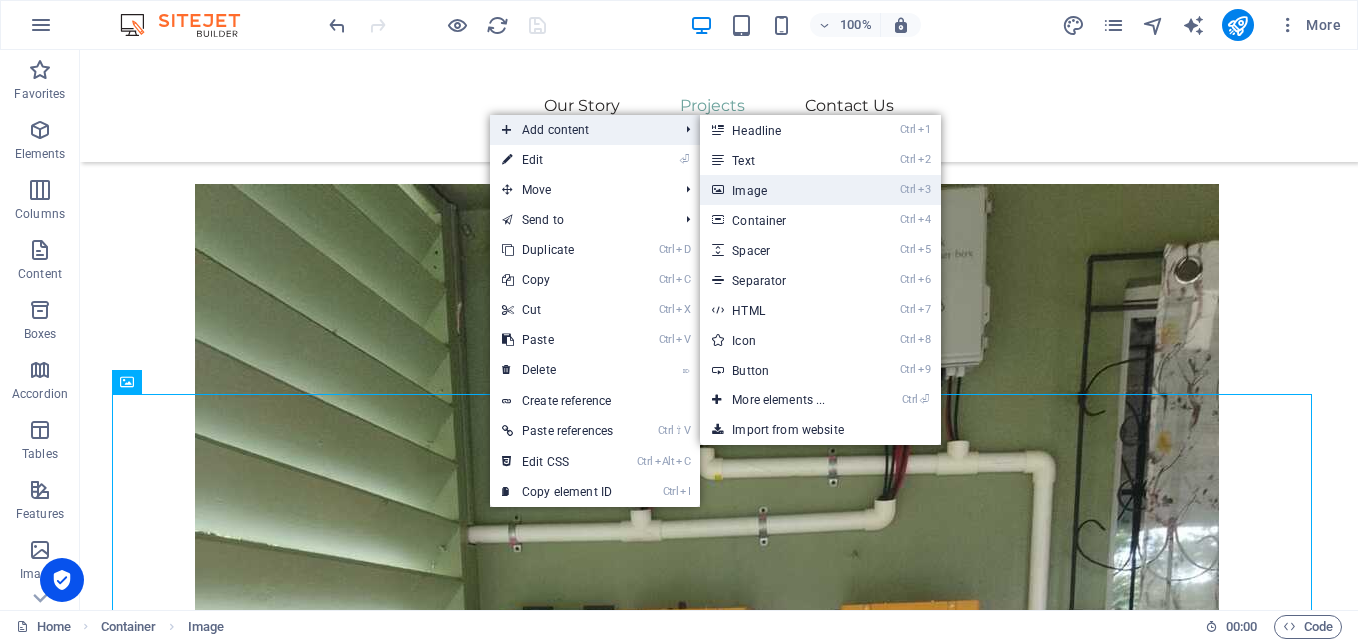 click on "Ctrl 3  Image" at bounding box center [782, 190] 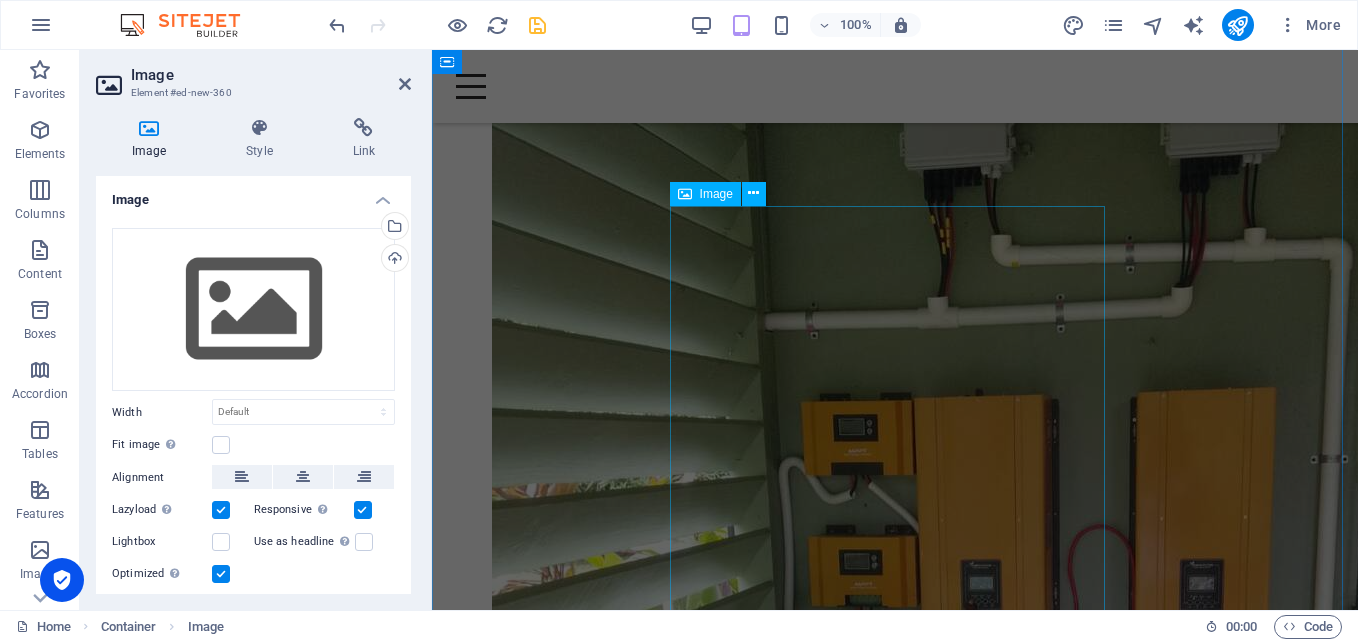 scroll, scrollTop: 1799, scrollLeft: 0, axis: vertical 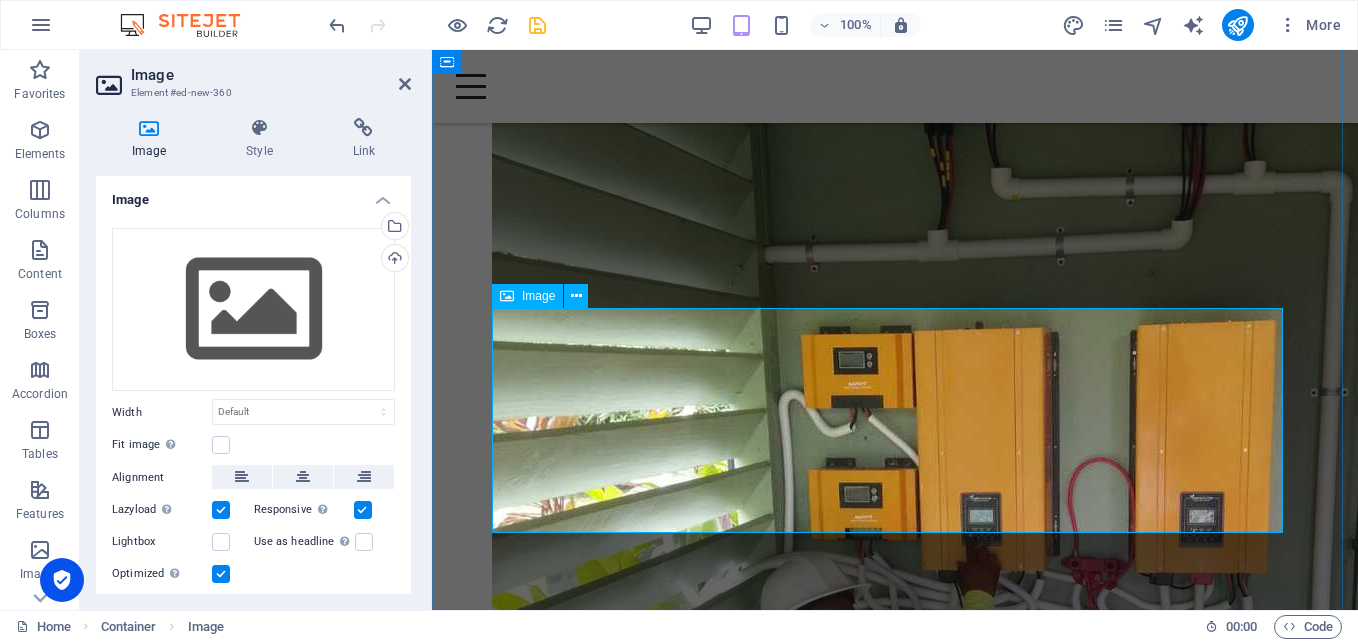 click at bounding box center (895, 2006) 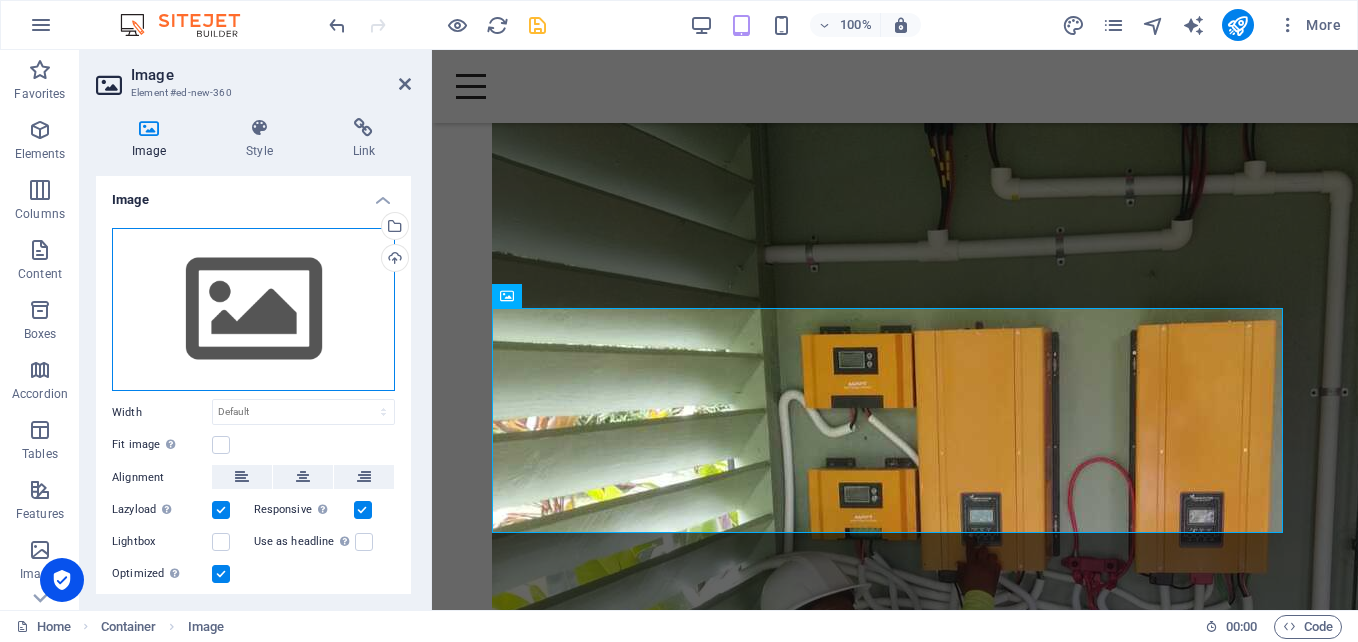 click on "Drag files here, click to choose files or select files from Files or our free stock photos & videos" at bounding box center [253, 310] 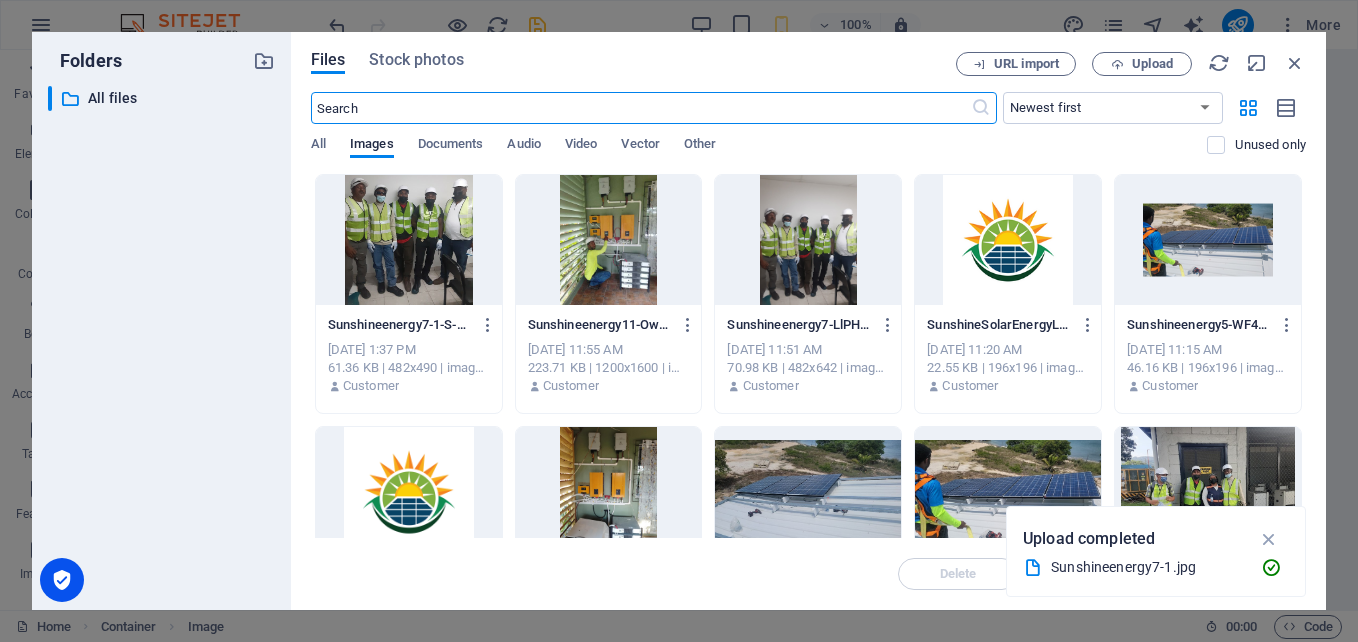 scroll, scrollTop: 2540, scrollLeft: 0, axis: vertical 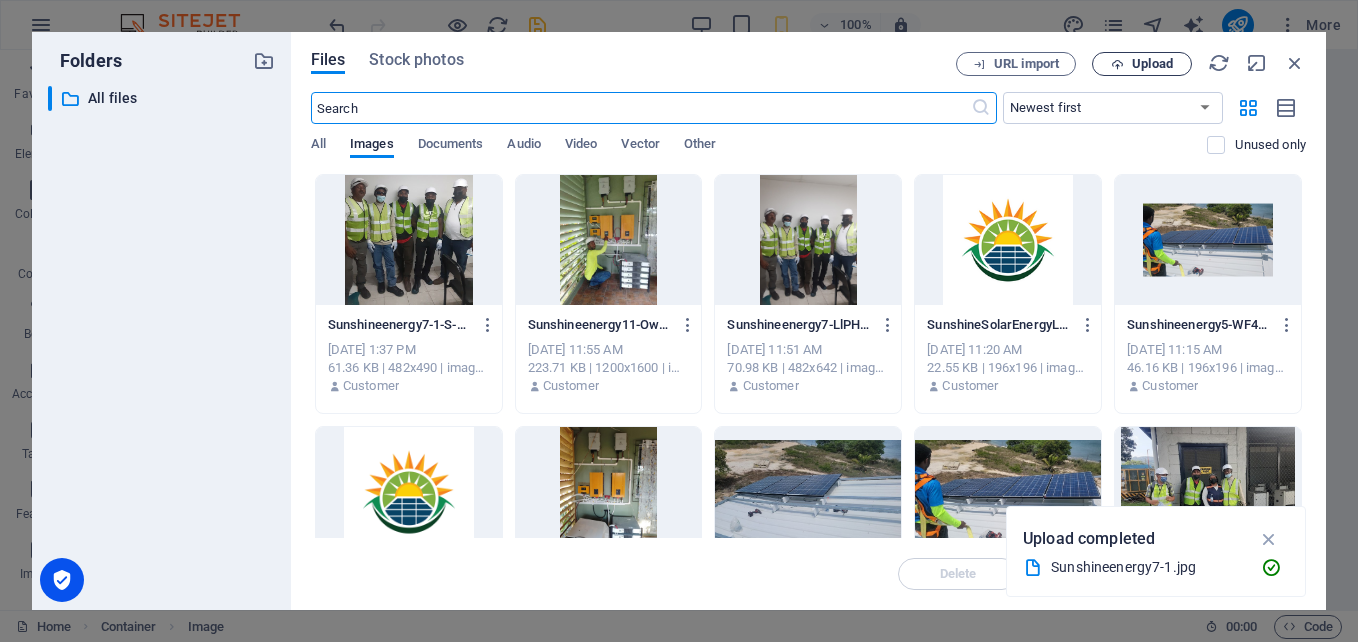 click on "Upload" at bounding box center [1152, 64] 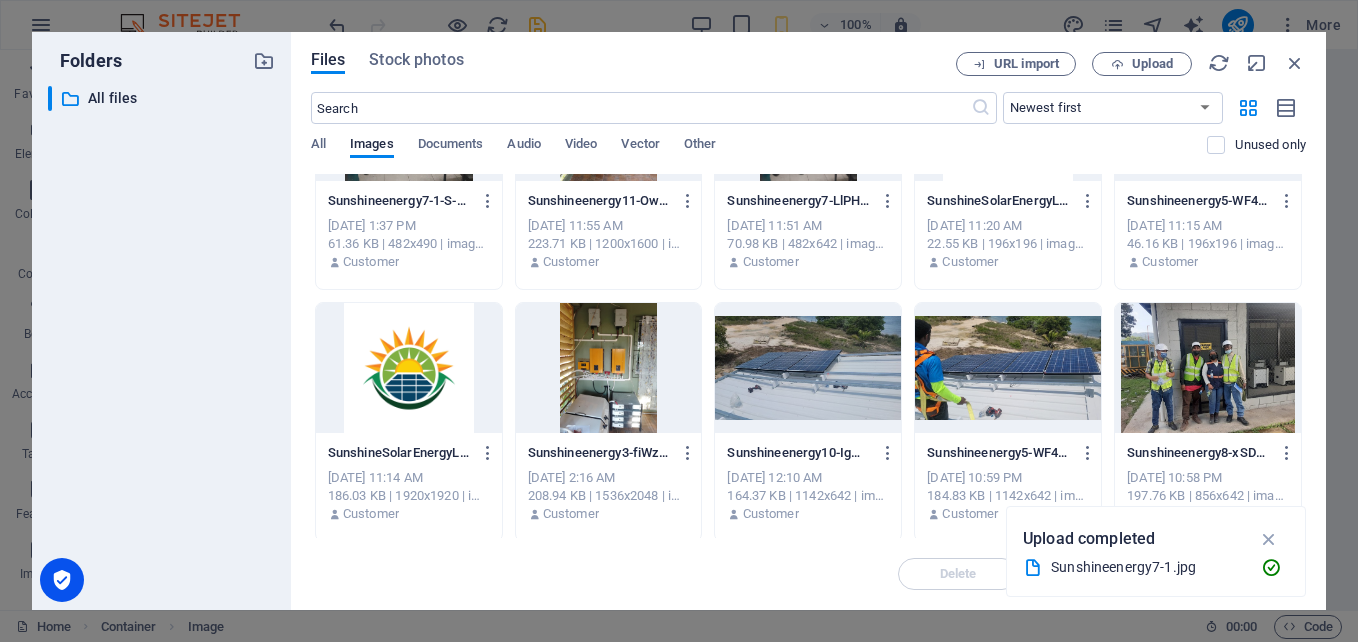 scroll, scrollTop: 128, scrollLeft: 0, axis: vertical 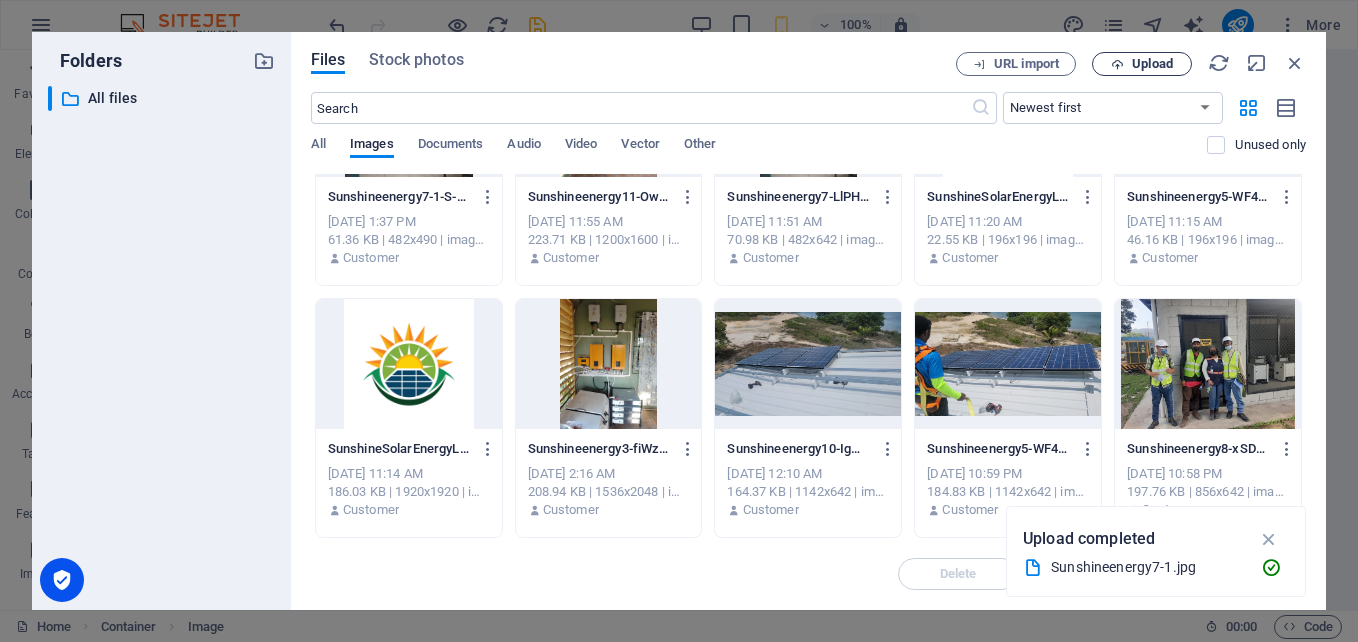 click at bounding box center (1117, 64) 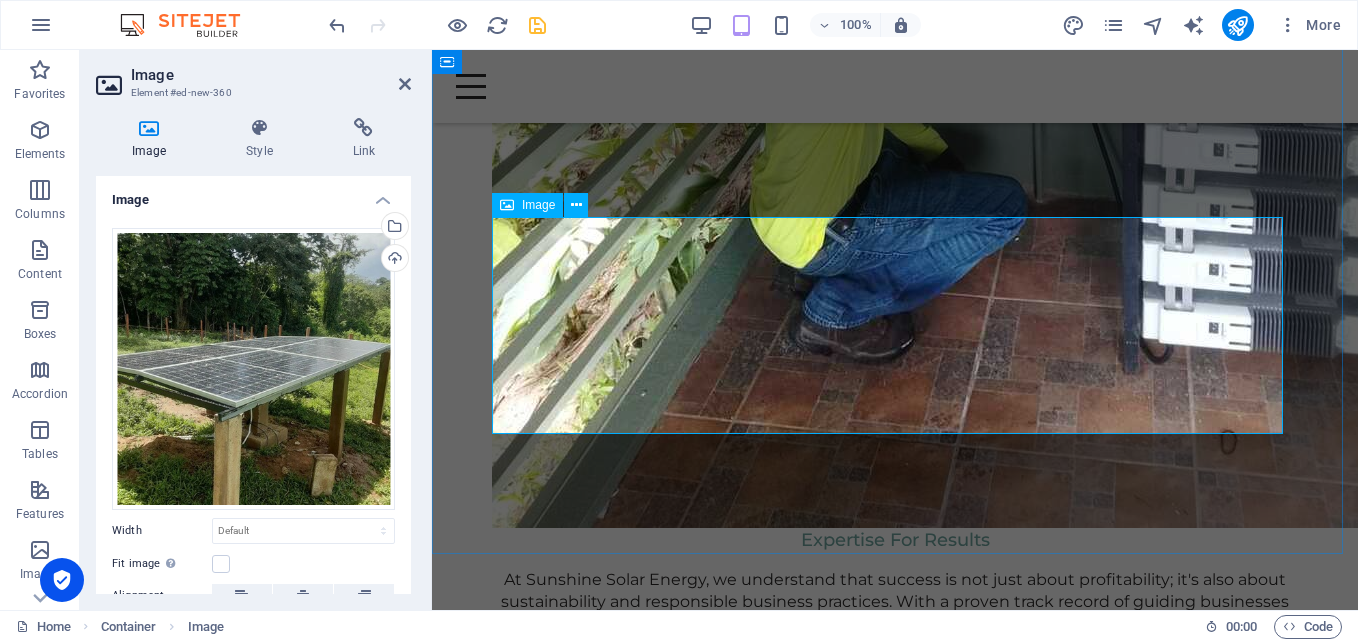 scroll, scrollTop: 1890, scrollLeft: 0, axis: vertical 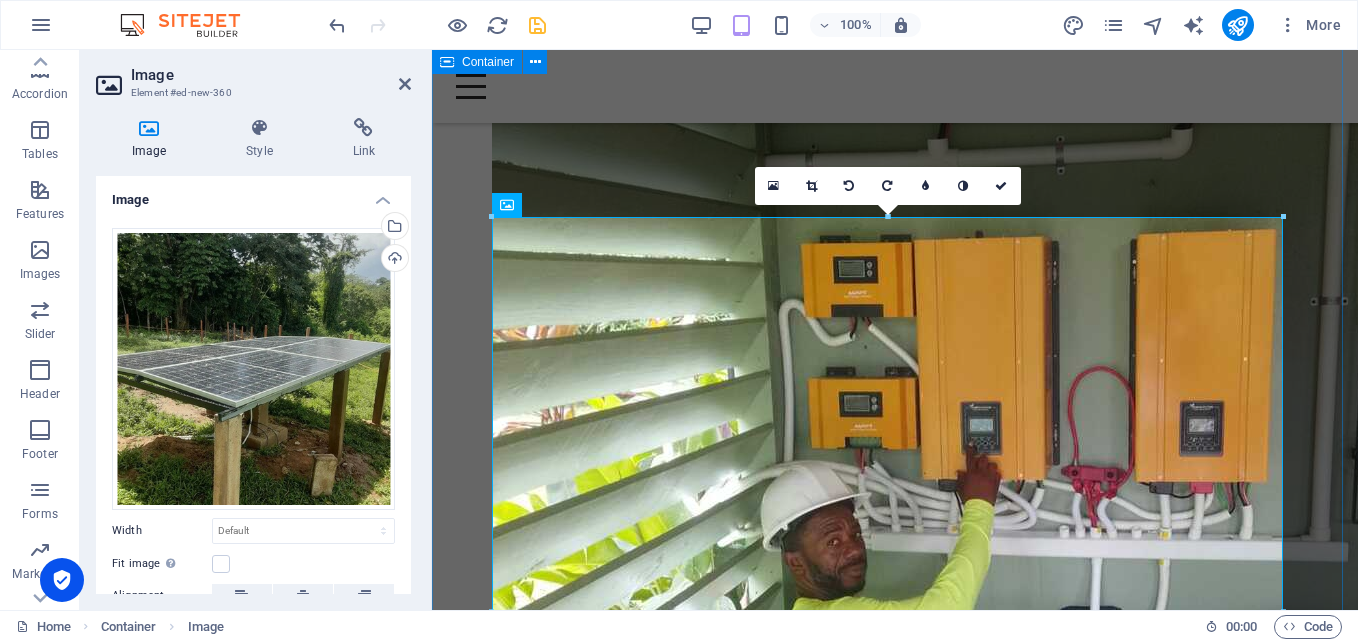 click on "Latest Case Studies These are just a few examples of our successful collaborations with forward-thinking businesses. Each project represents a commitment to excellence and a dedication to sustainable growth." at bounding box center (895, 2110) 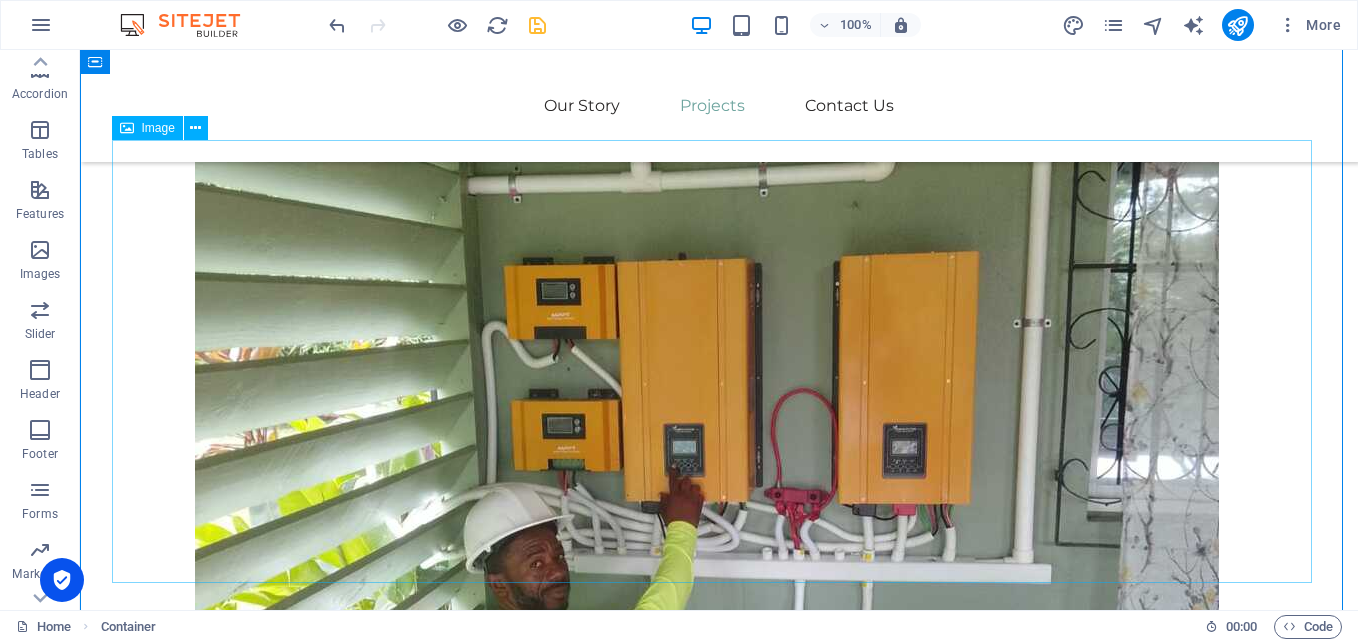 scroll, scrollTop: 2190, scrollLeft: 0, axis: vertical 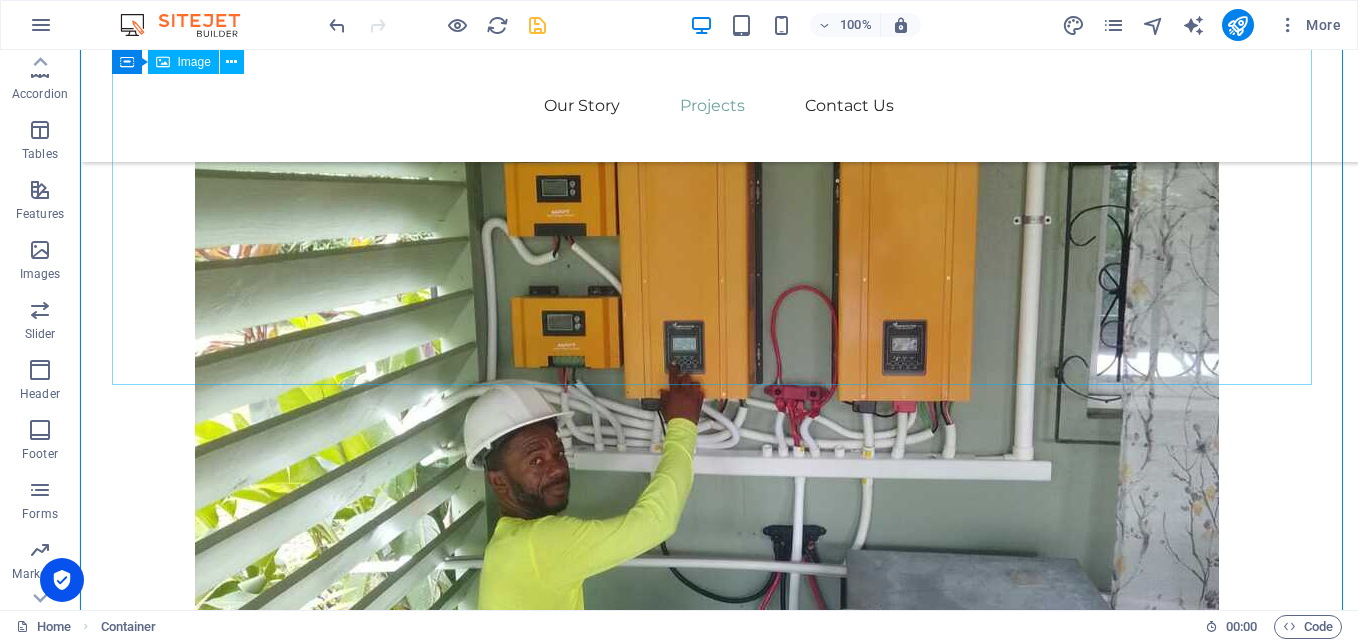 click at bounding box center [719, 1622] 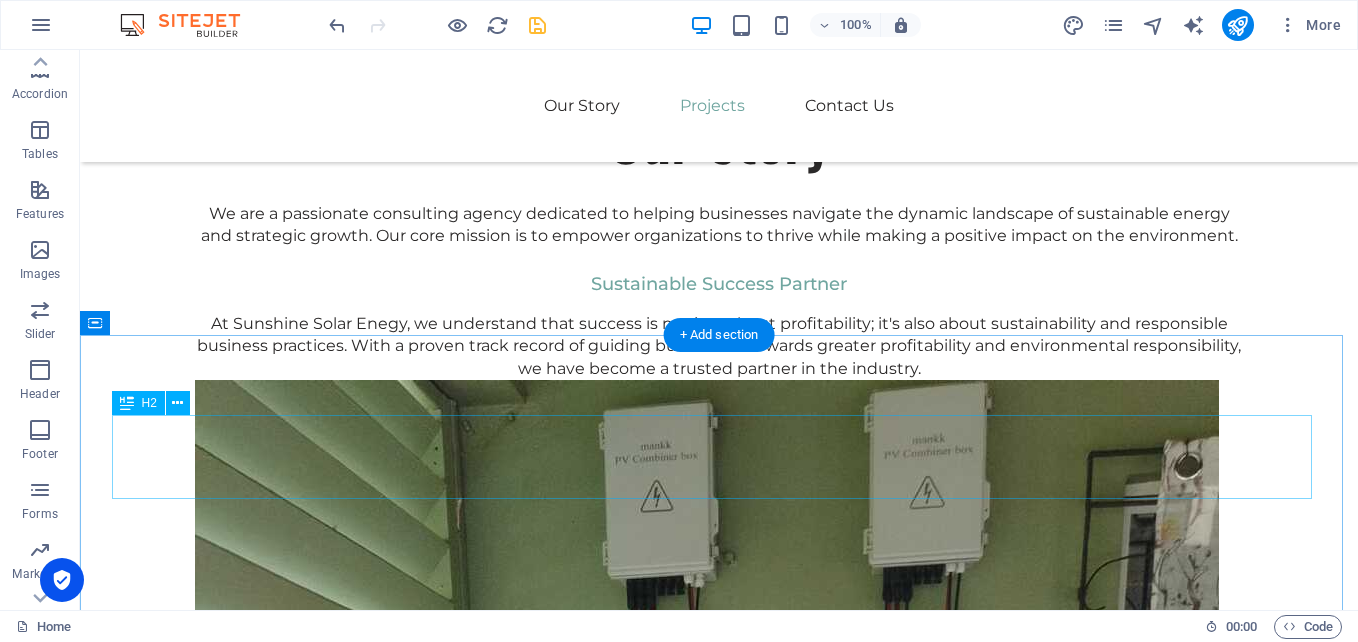 scroll, scrollTop: 1700, scrollLeft: 0, axis: vertical 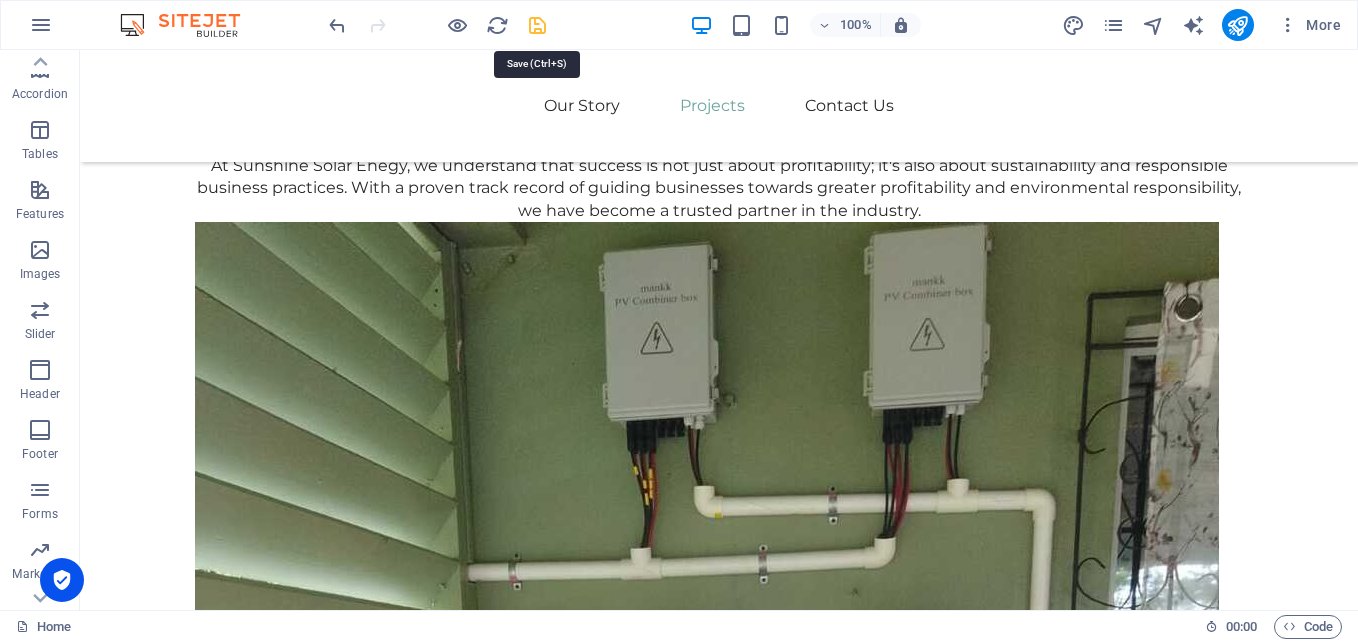 click at bounding box center [537, 25] 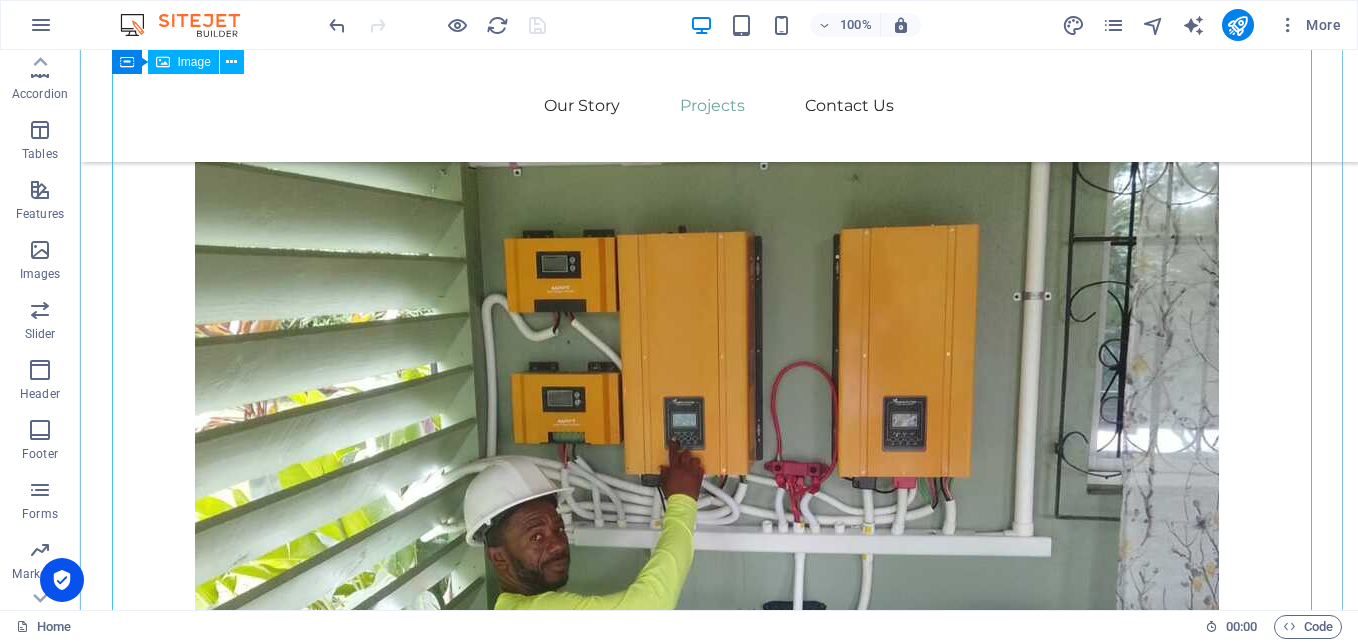 scroll, scrollTop: 2100, scrollLeft: 0, axis: vertical 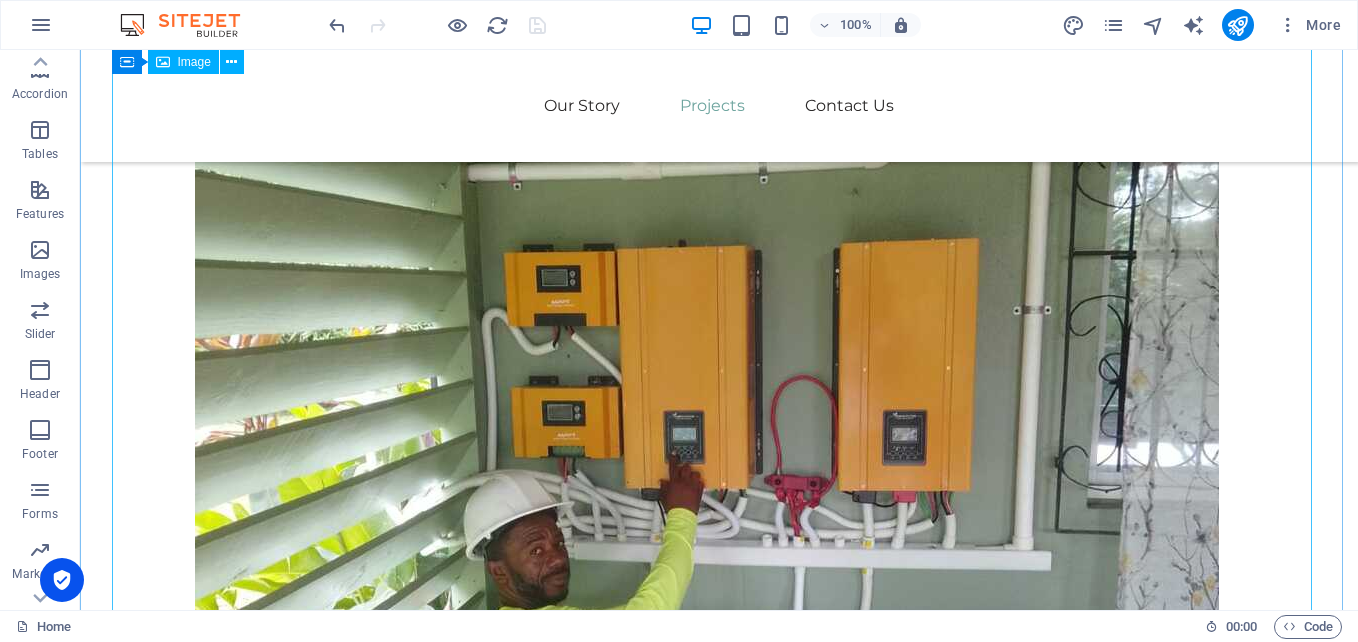 click at bounding box center [719, 2245] 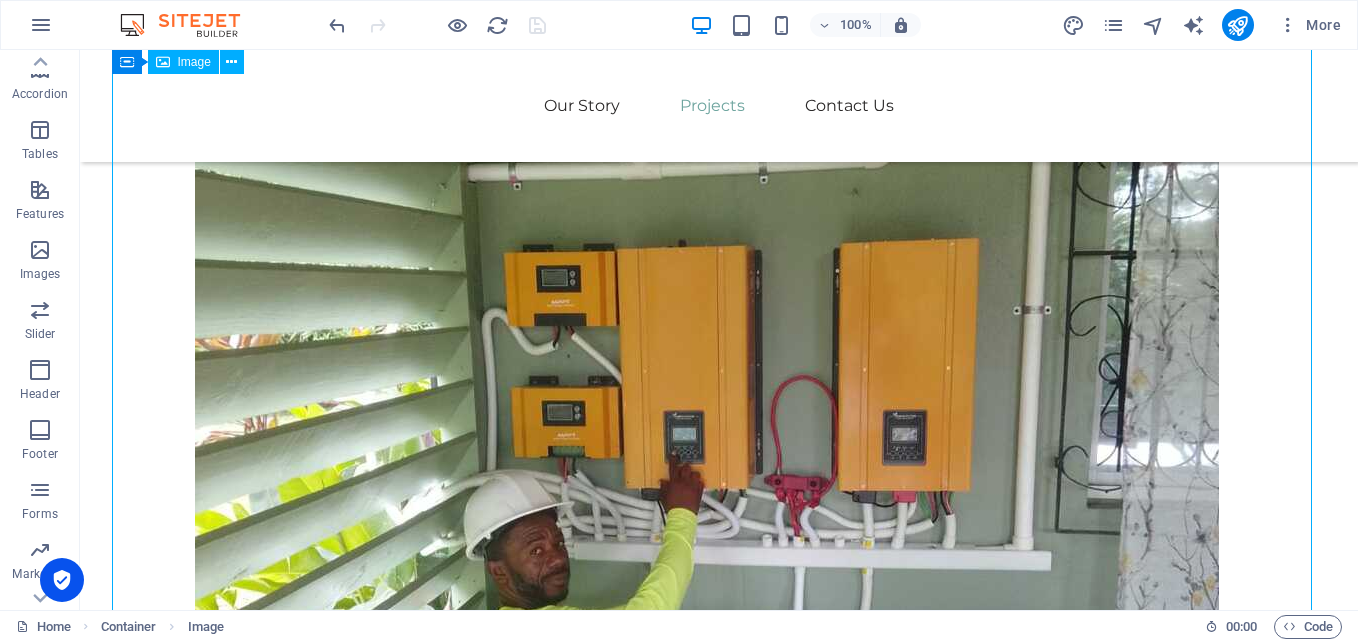 click at bounding box center (719, 2245) 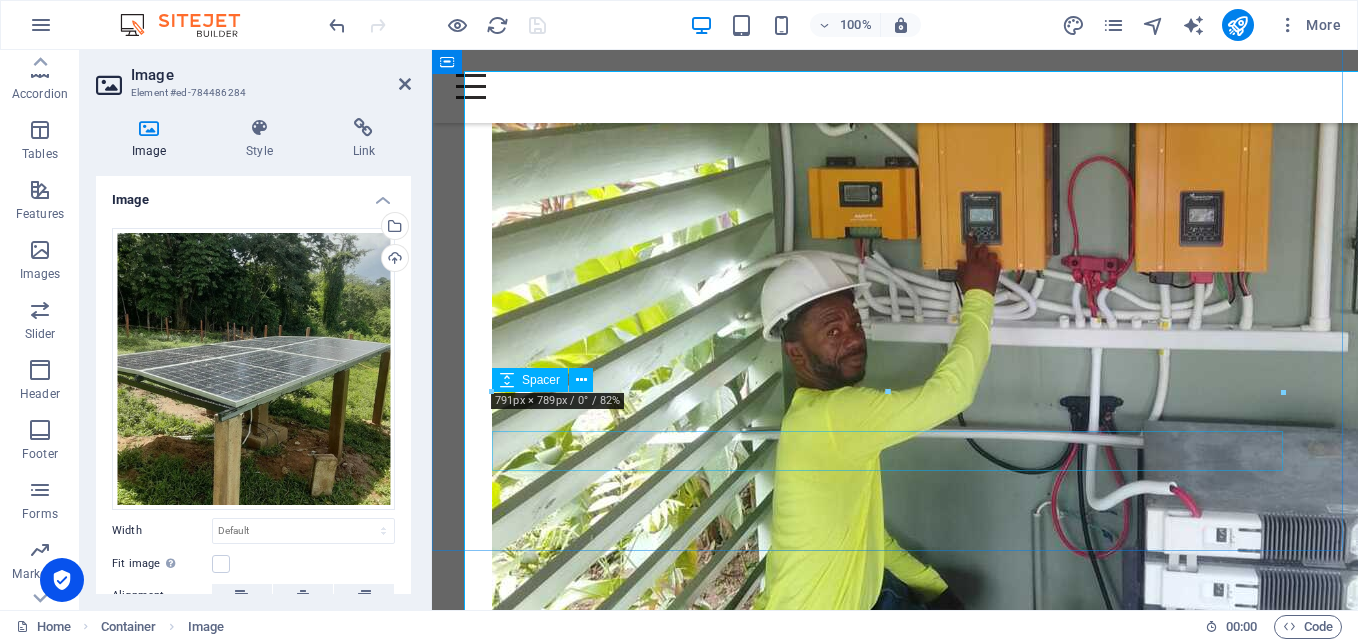 scroll, scrollTop: 2061, scrollLeft: 0, axis: vertical 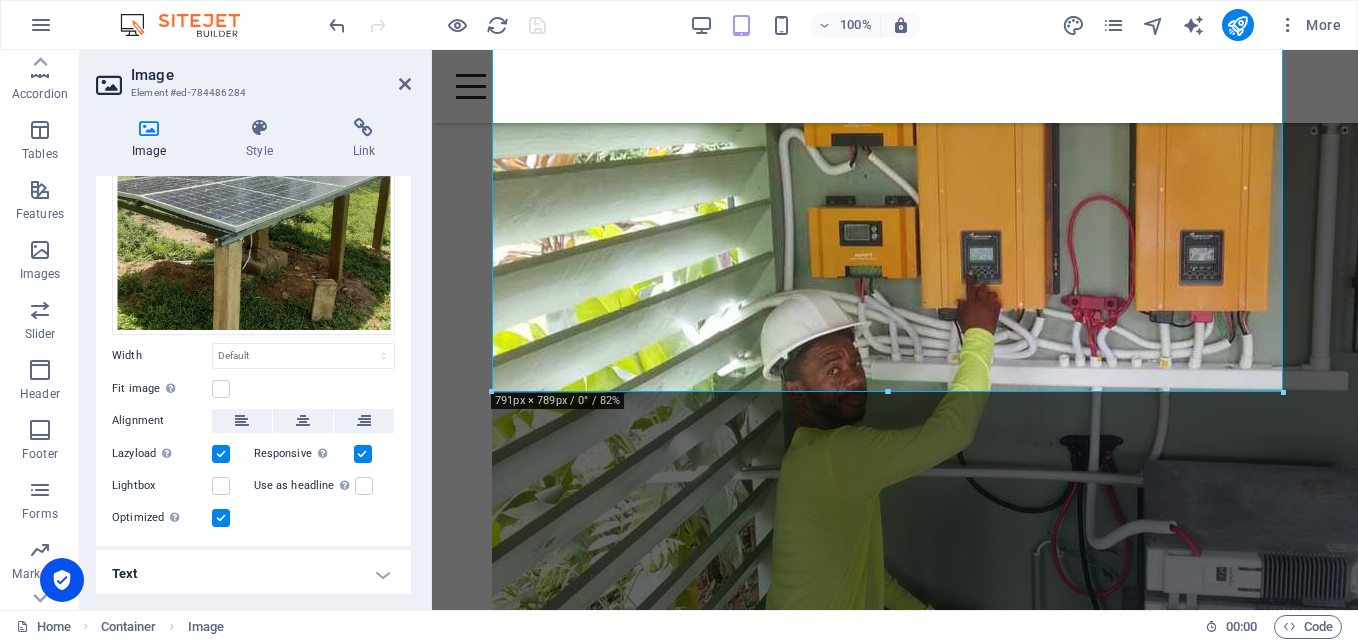 click at bounding box center (221, 518) 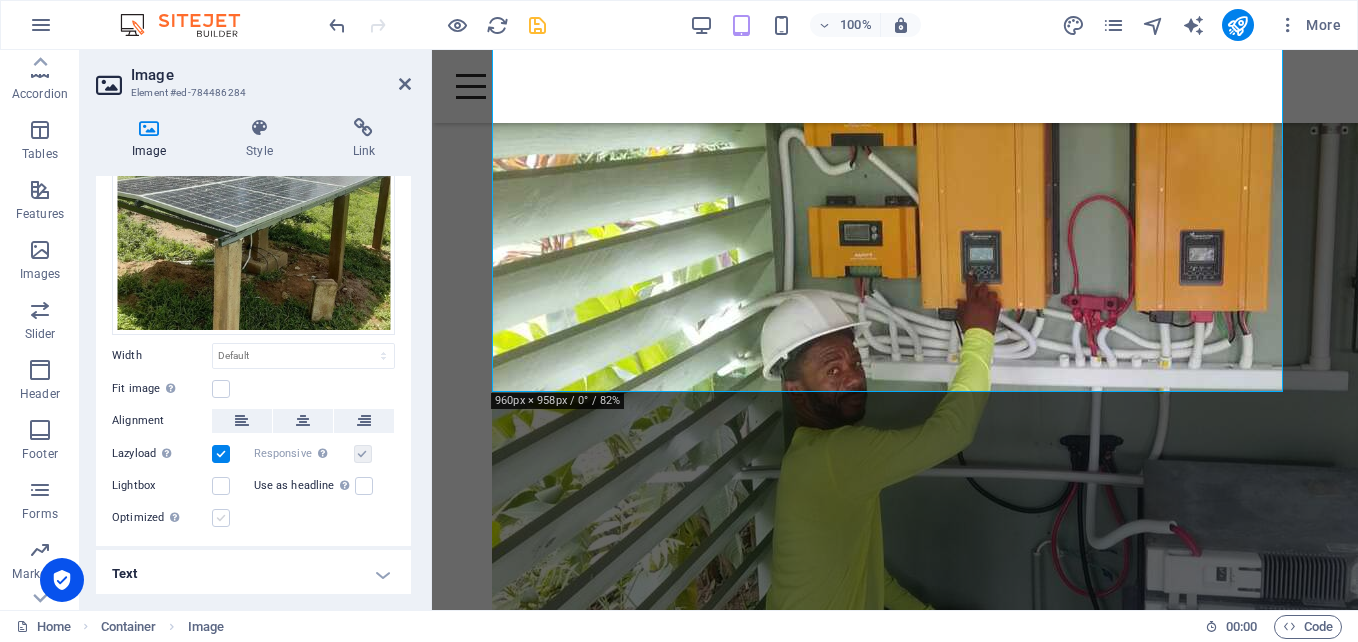 click at bounding box center [221, 518] 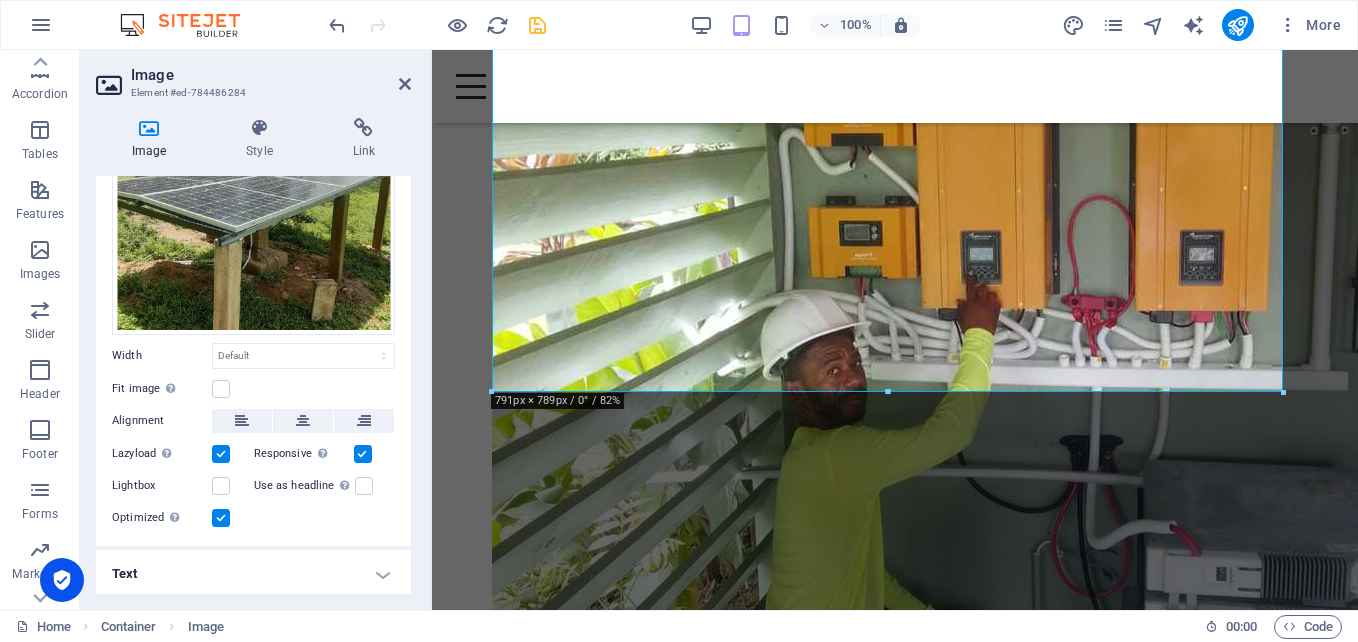 click at bounding box center [221, 518] 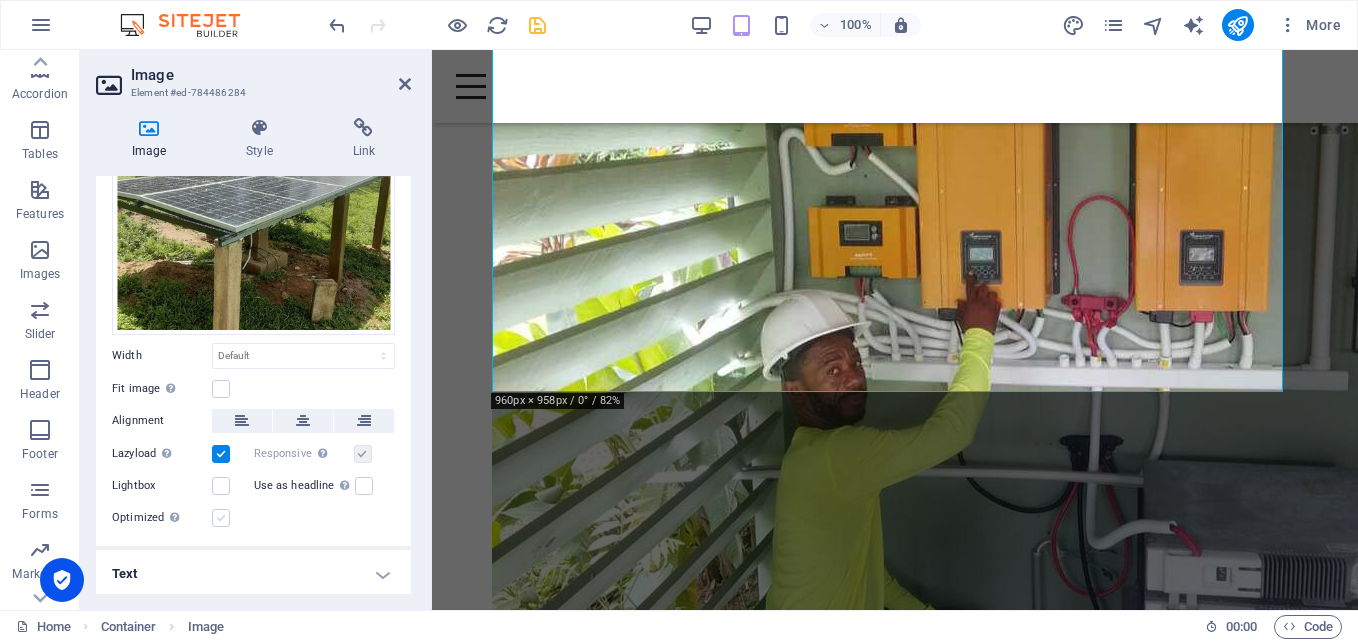 click at bounding box center [221, 518] 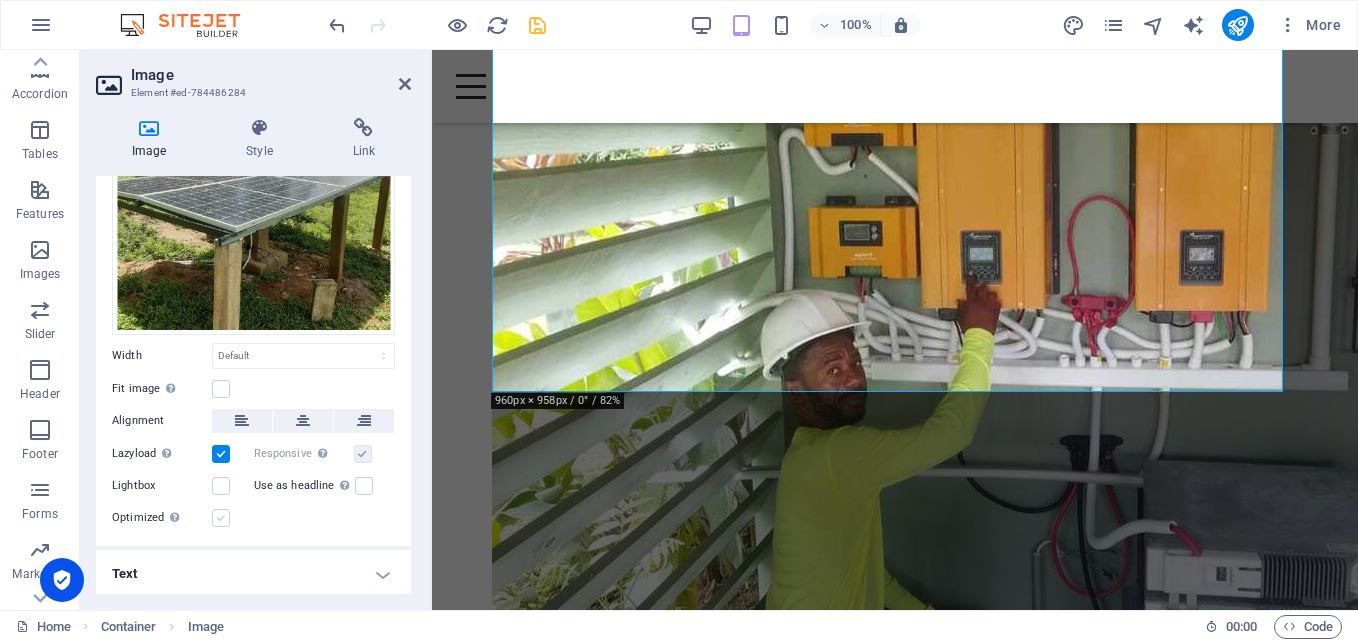 click on "Optimized Images are compressed to improve page speed." at bounding box center [0, 0] 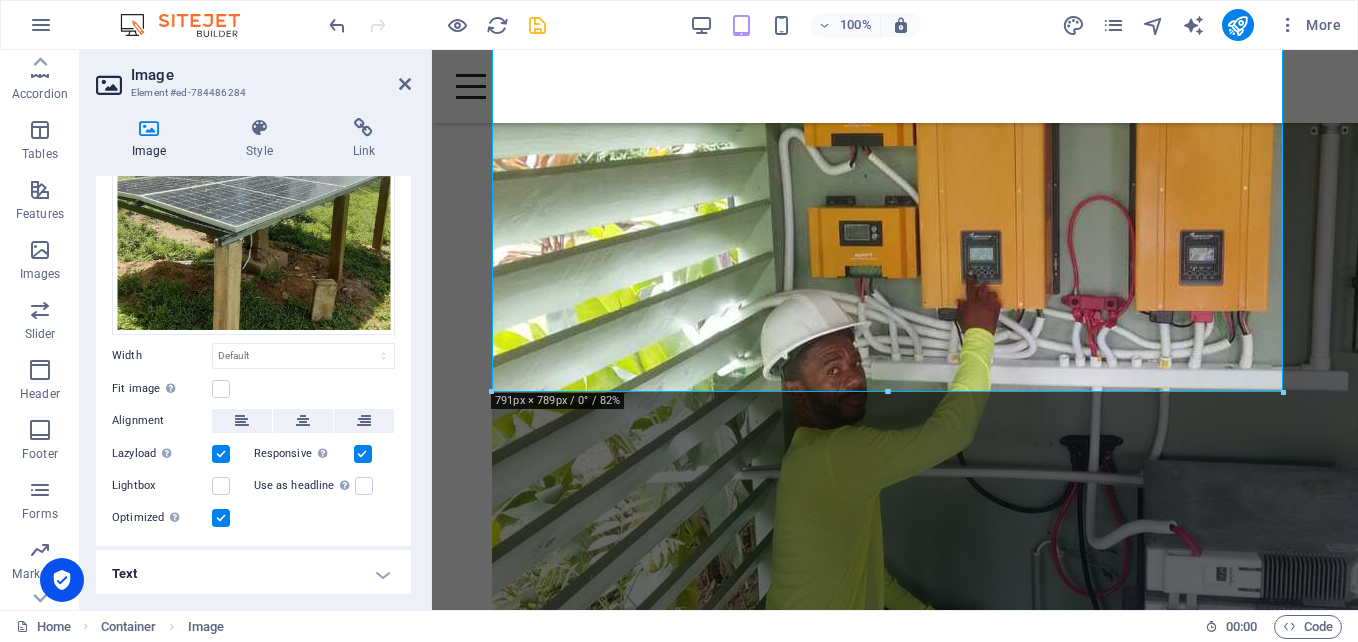 click at bounding box center (221, 454) 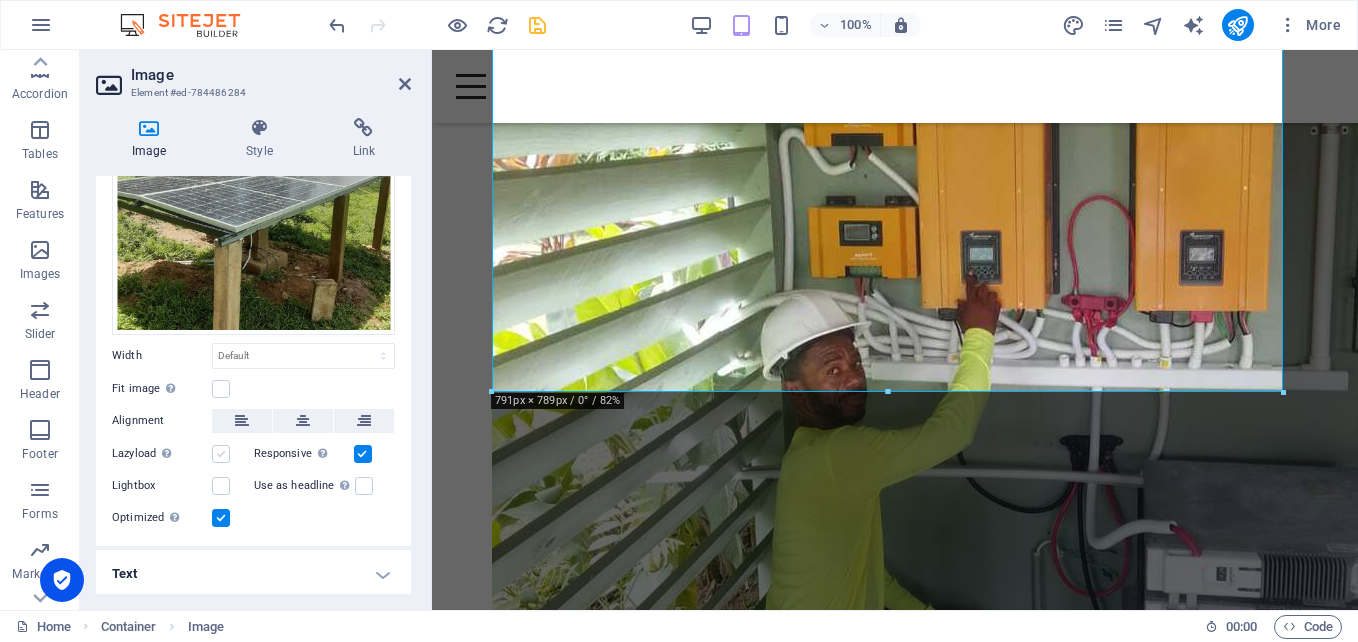 click at bounding box center [221, 454] 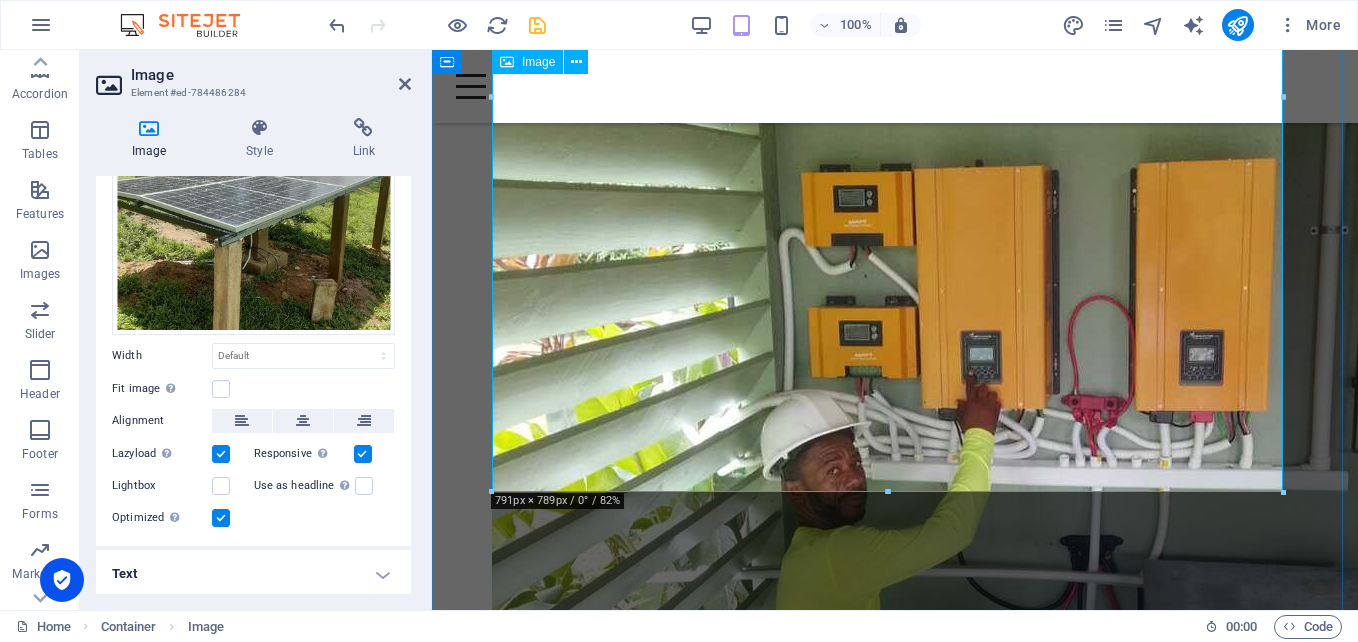 scroll, scrollTop: 1661, scrollLeft: 0, axis: vertical 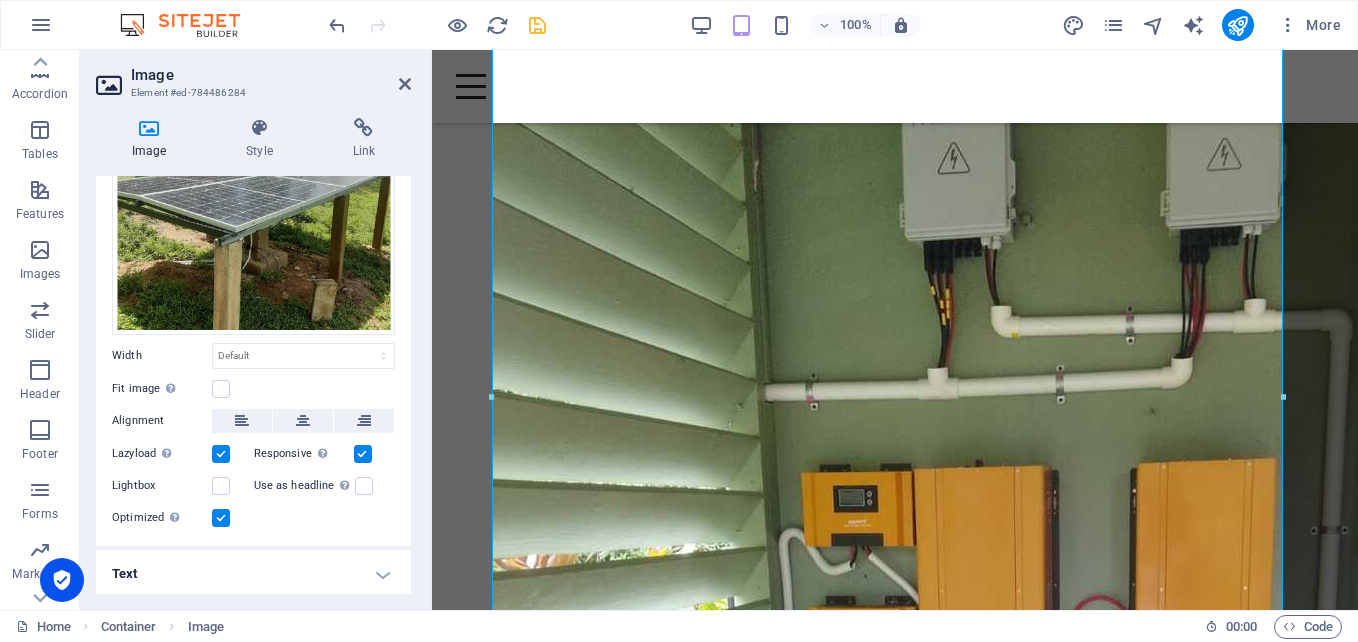 click on "Text" at bounding box center (253, 574) 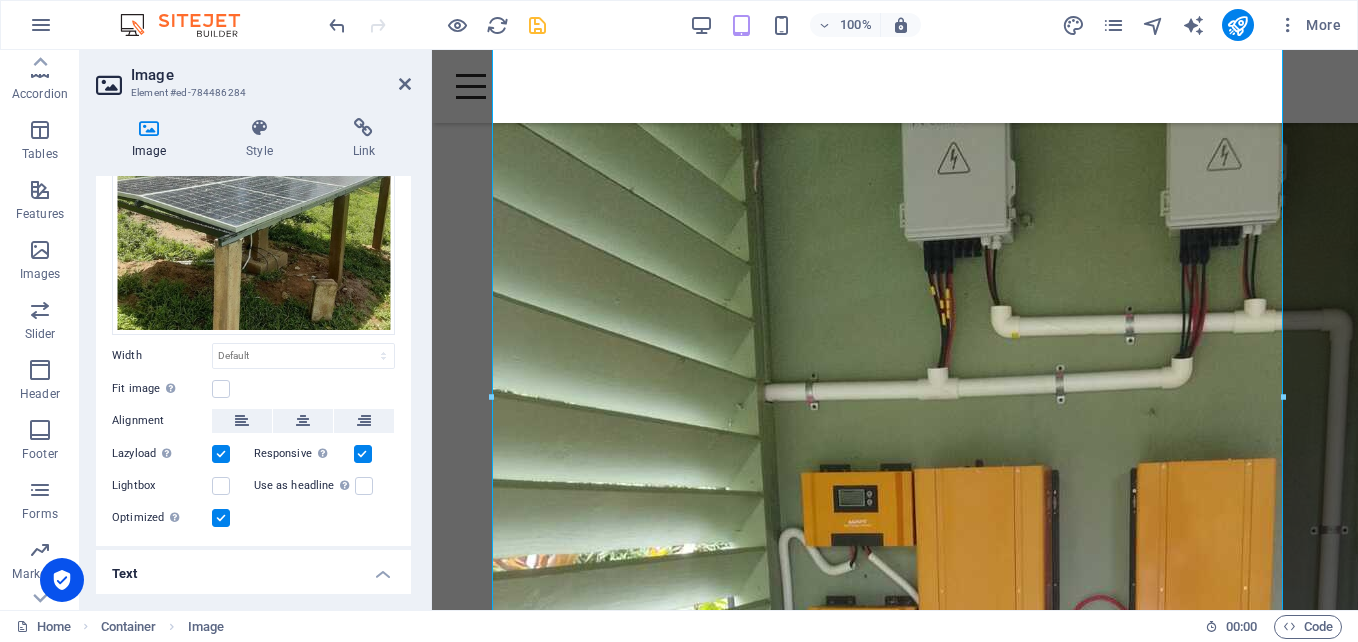 click on "Text" at bounding box center [253, 568] 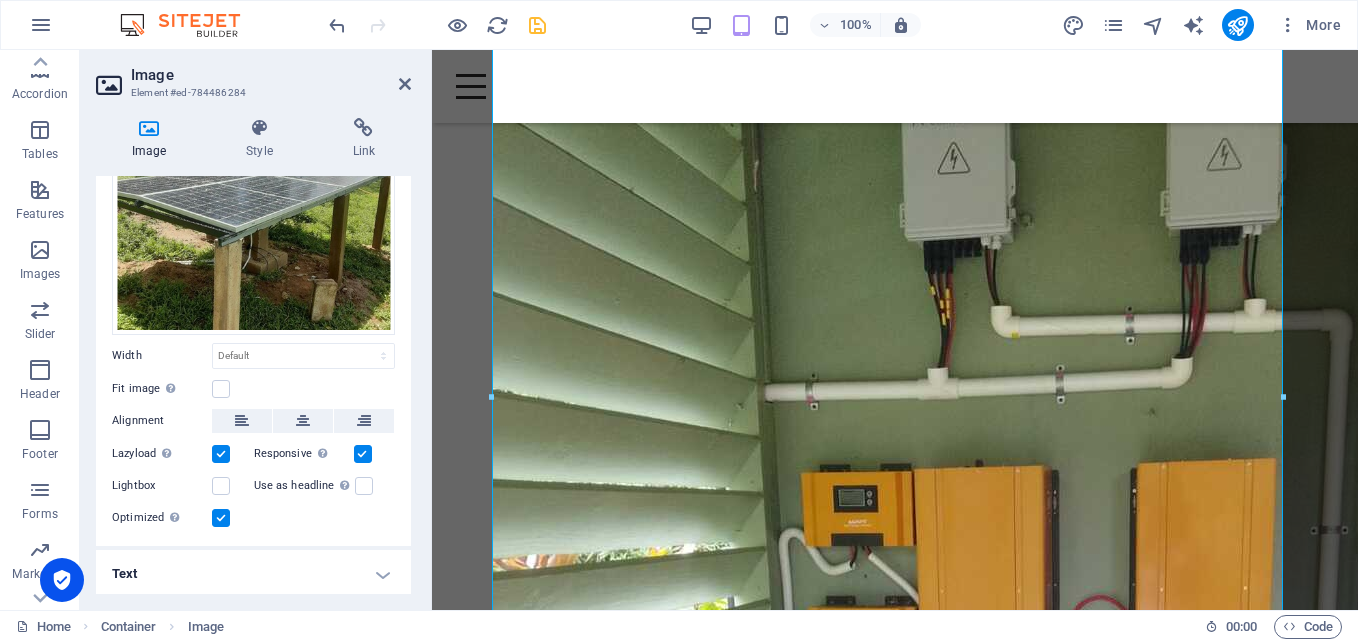 click at bounding box center (149, 128) 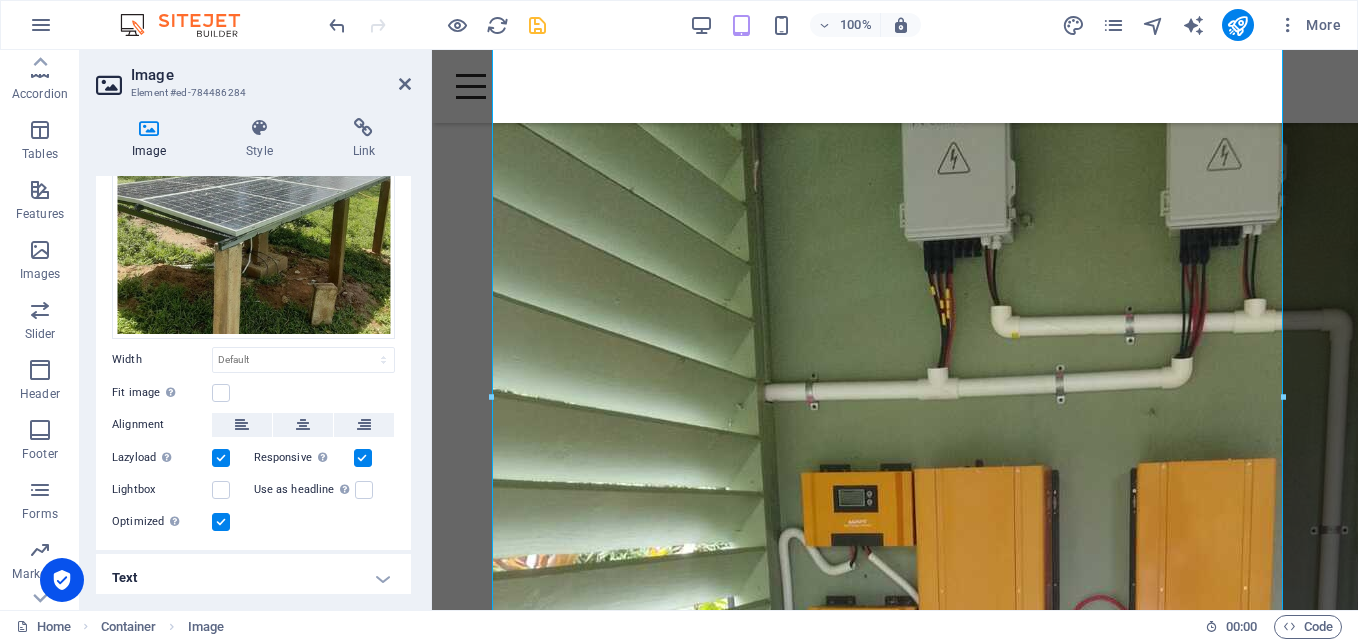 scroll, scrollTop: 175, scrollLeft: 0, axis: vertical 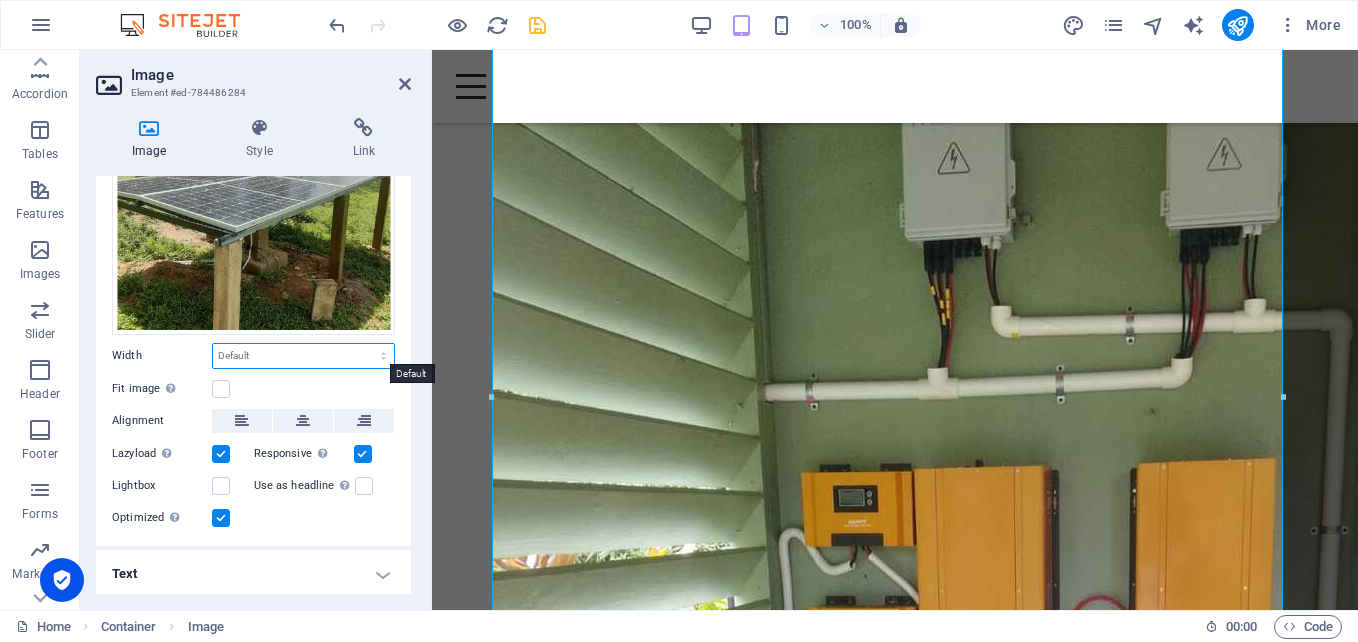 click on "Default auto px rem % em vh vw" at bounding box center [303, 356] 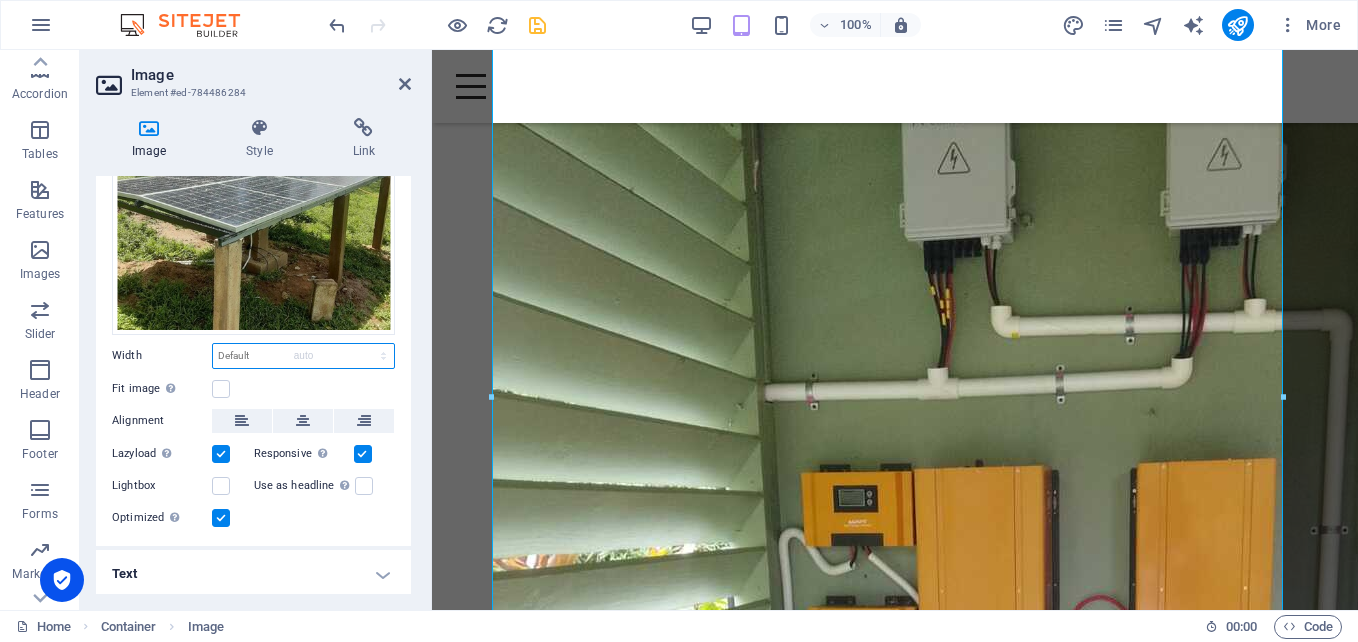 click on "Default auto px rem % em vh vw" at bounding box center [303, 356] 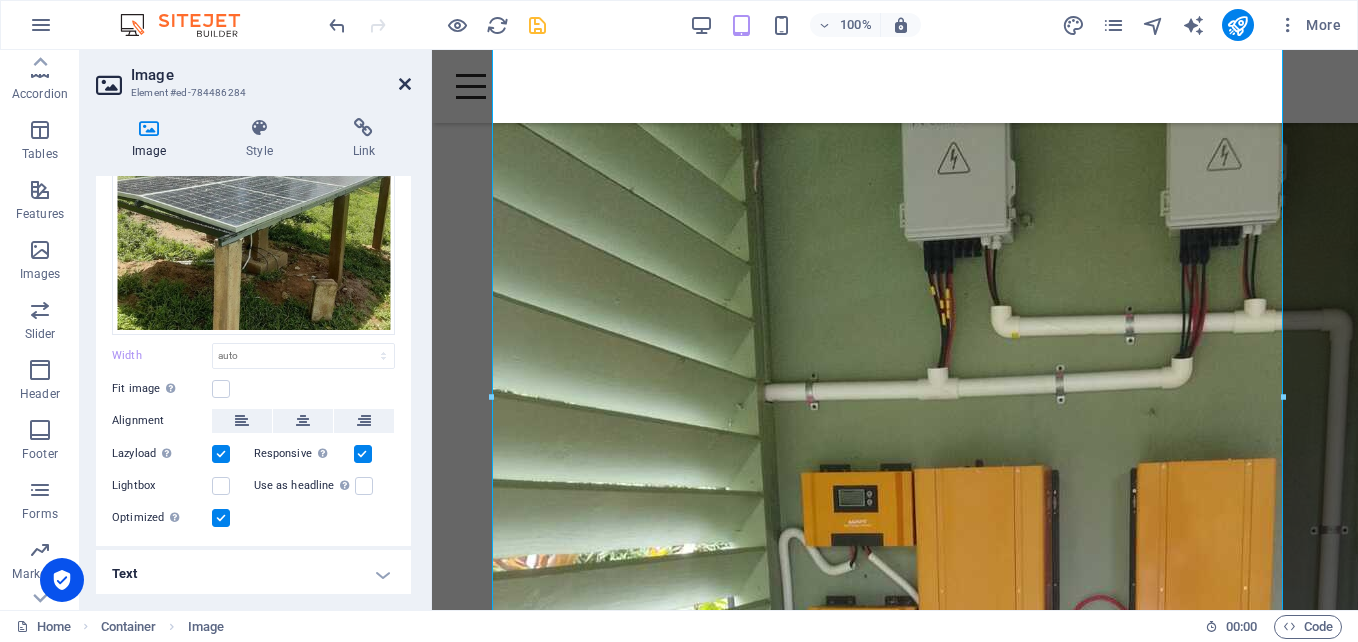 click at bounding box center [405, 84] 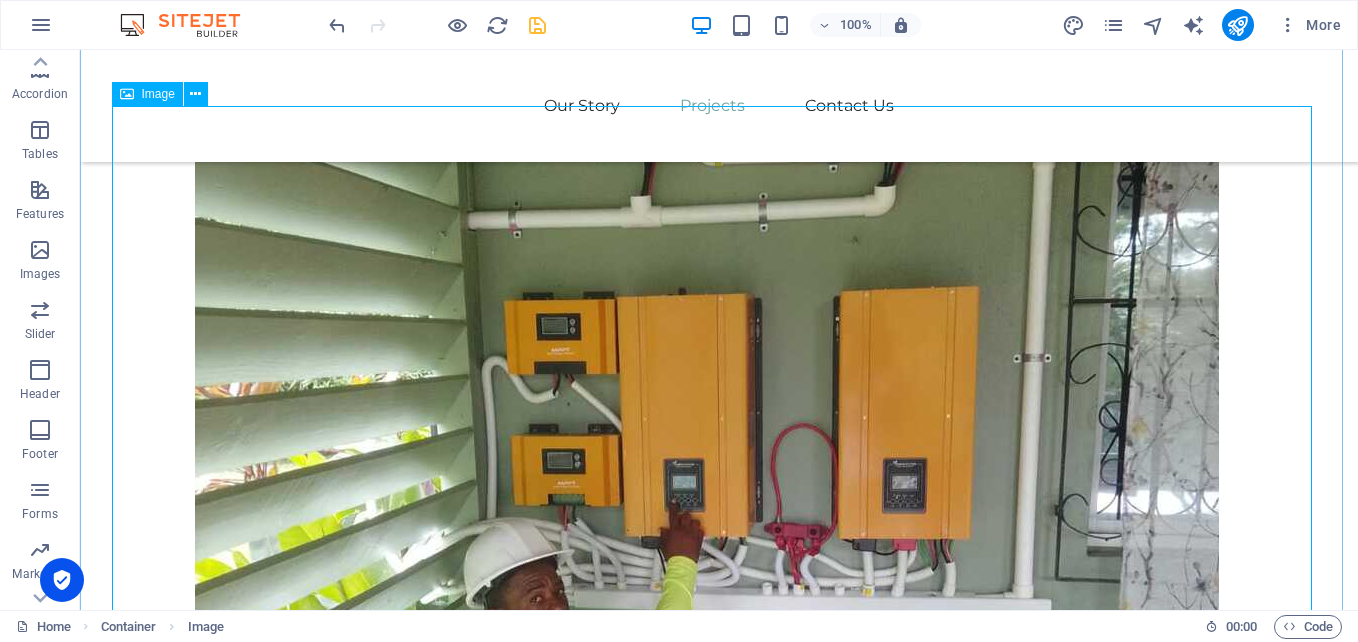 scroll, scrollTop: 2061, scrollLeft: 0, axis: vertical 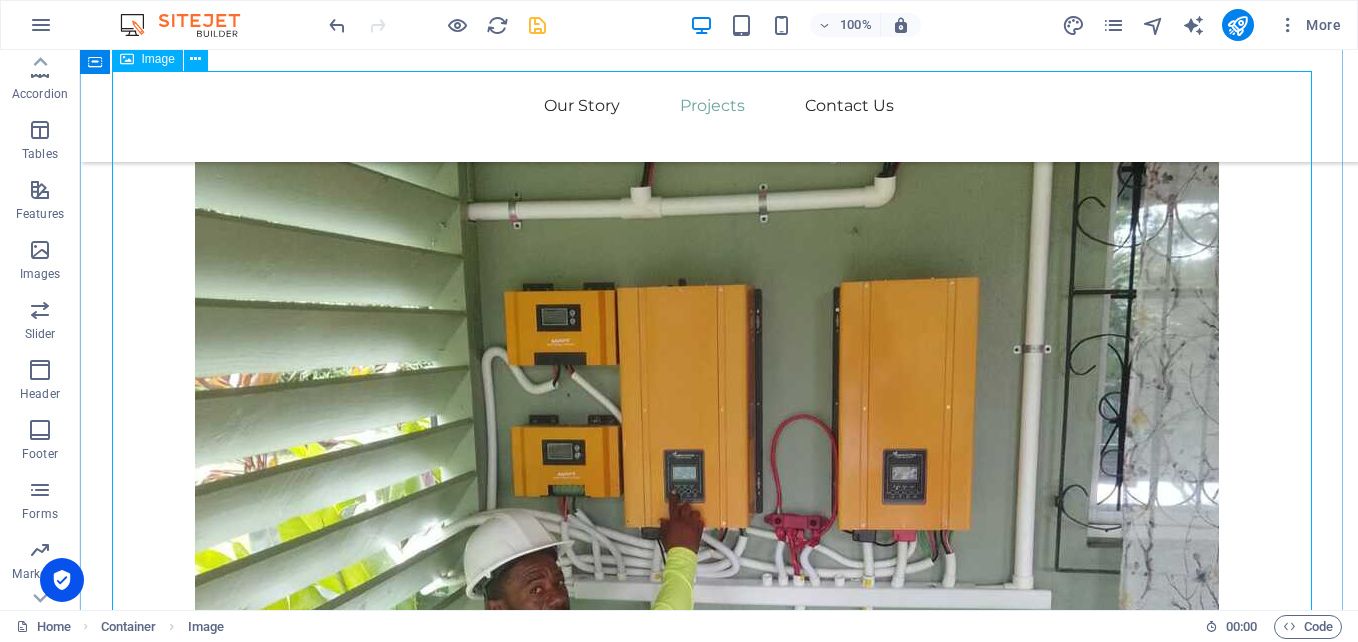 click at bounding box center [719, 2284] 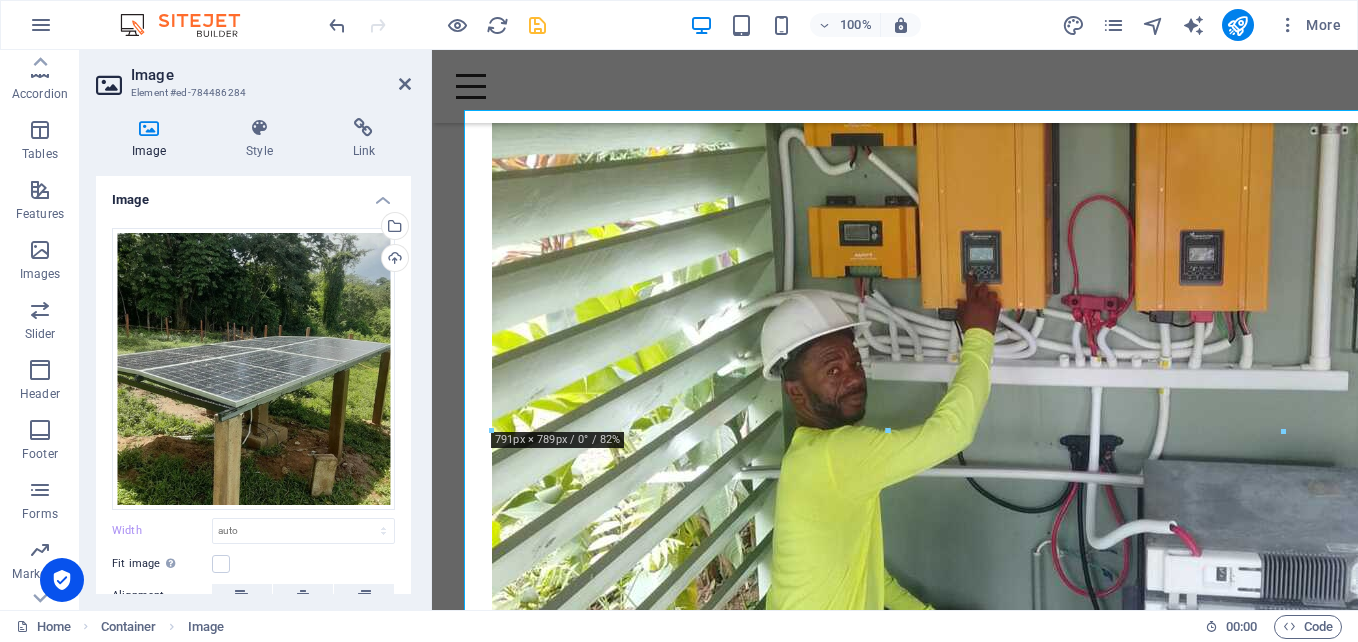 scroll, scrollTop: 2022, scrollLeft: 0, axis: vertical 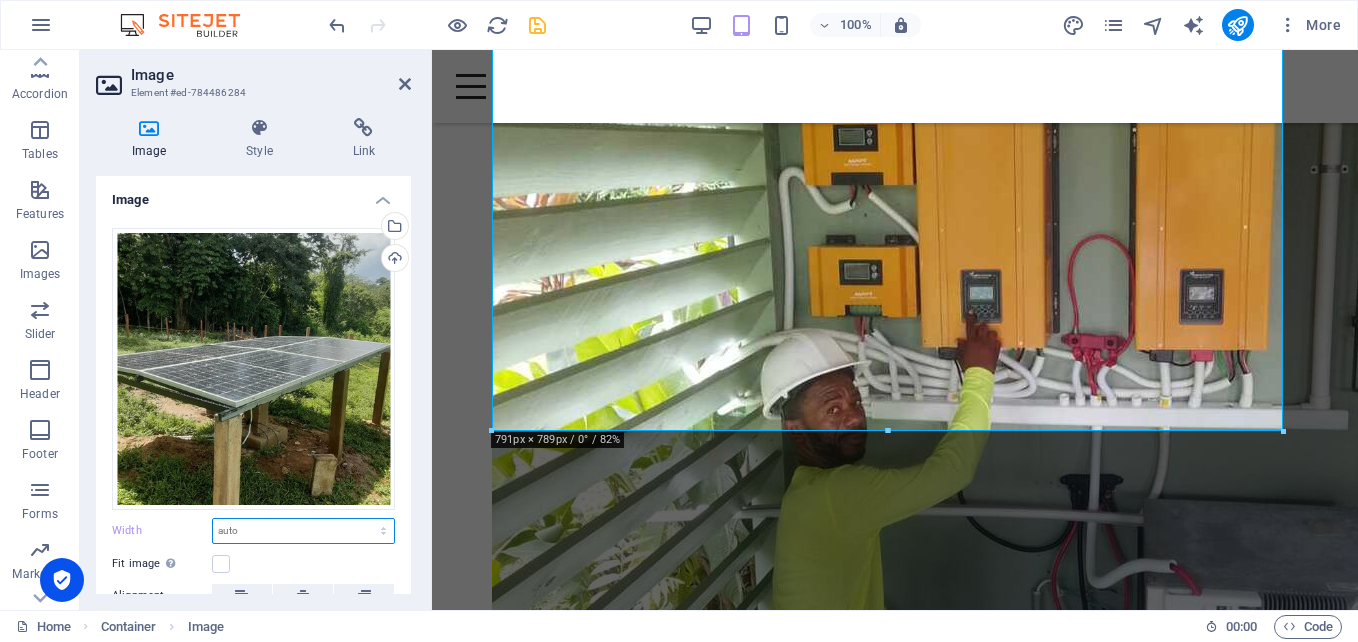 click on "Default auto px rem % em vh vw" at bounding box center [303, 531] 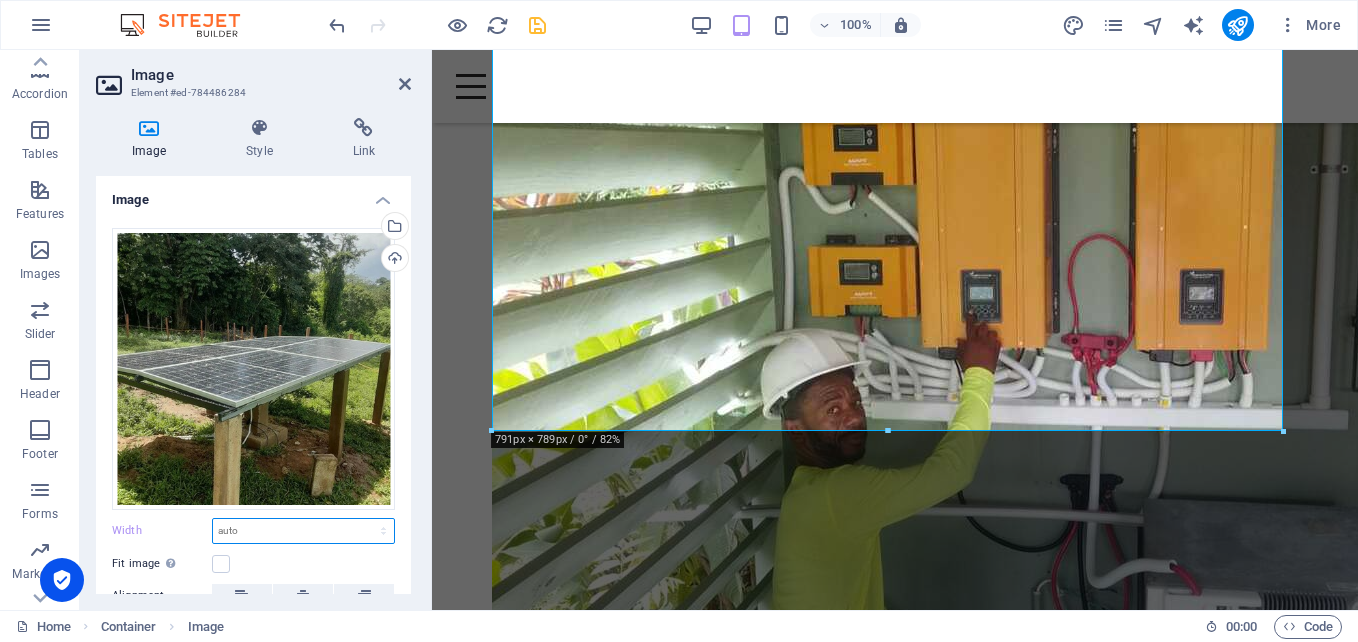 select on "%" 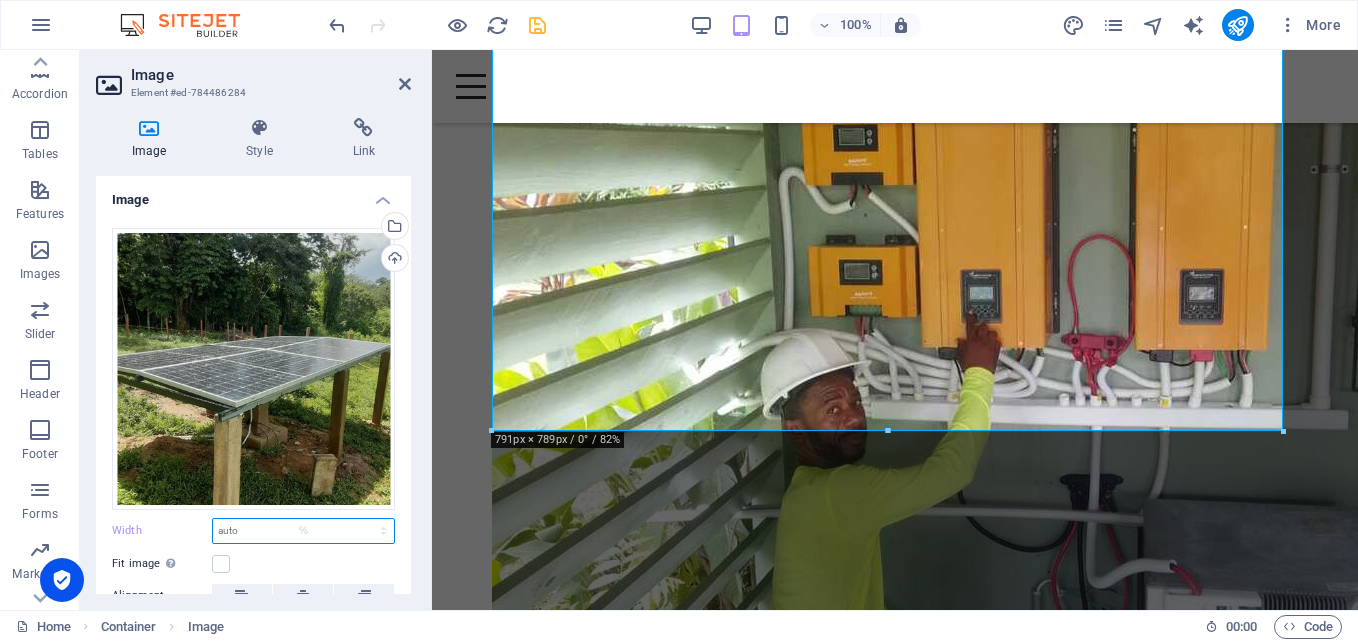click on "Default auto px rem % em vh vw" at bounding box center [303, 531] 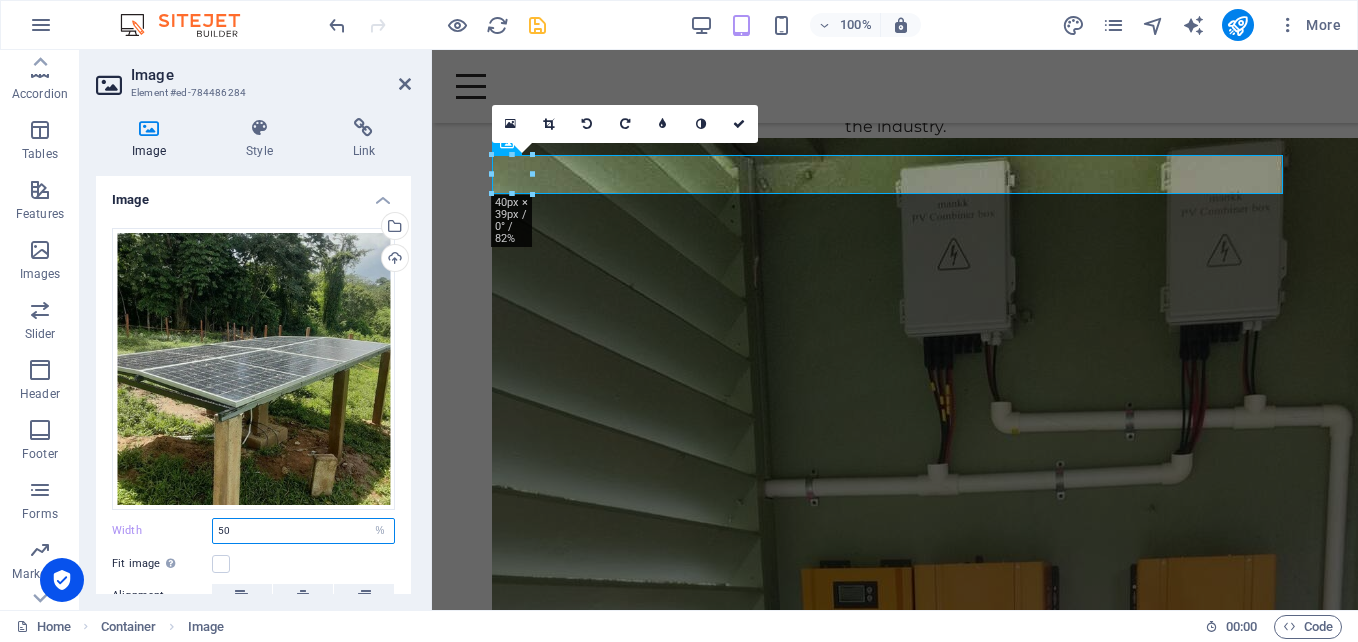scroll, scrollTop: 1353, scrollLeft: 0, axis: vertical 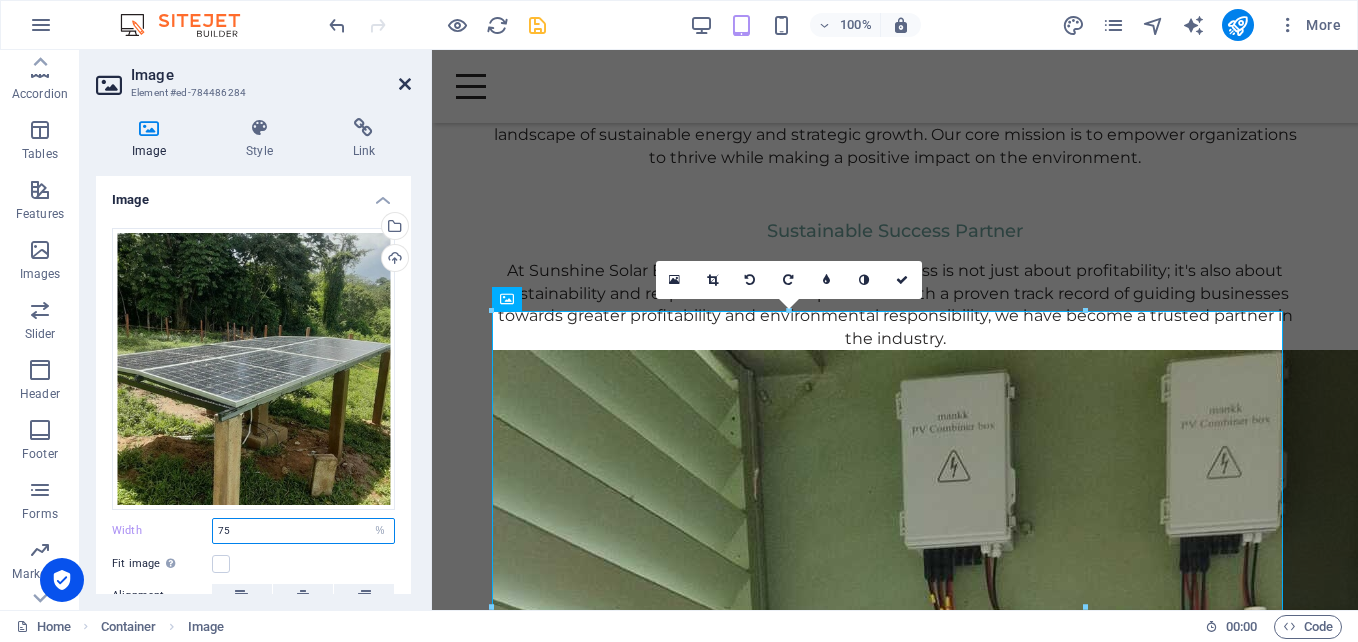type on "75" 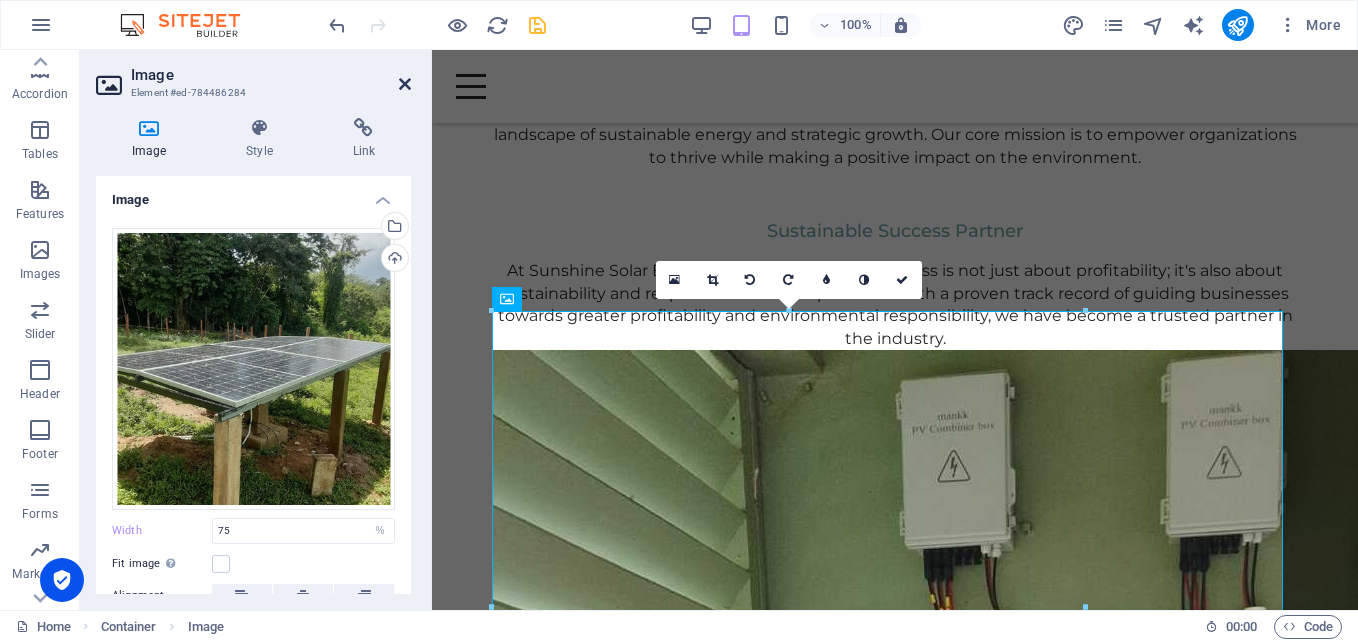 click at bounding box center [405, 84] 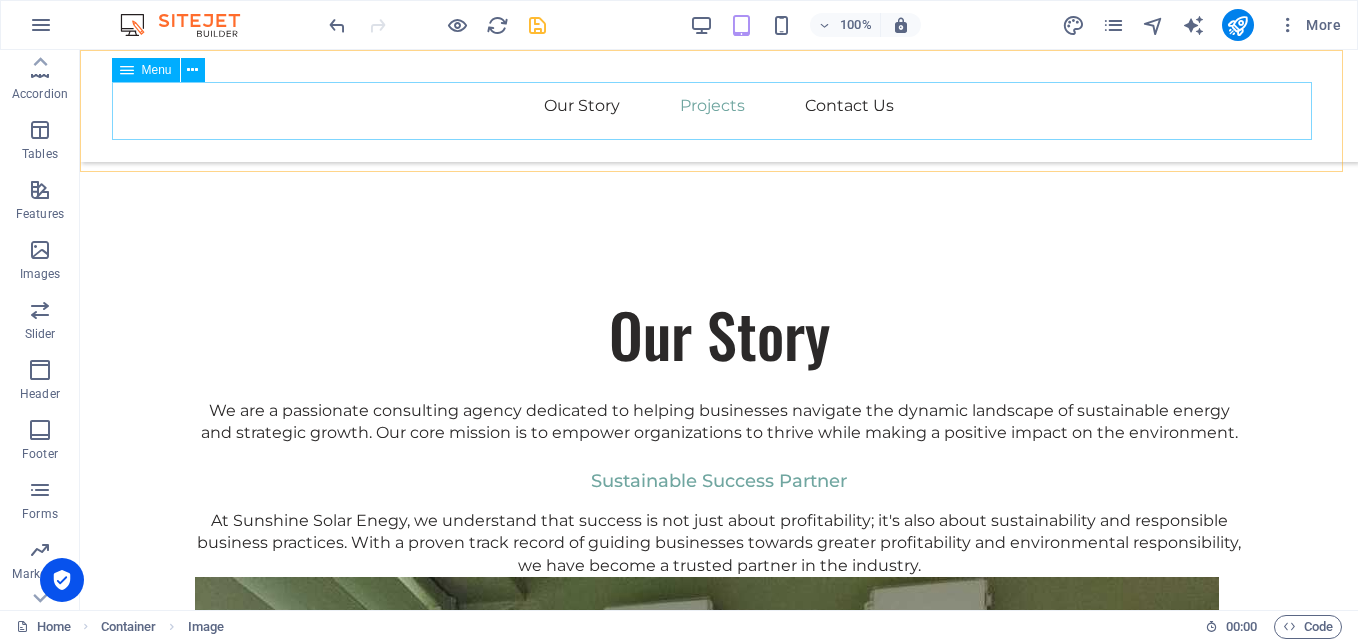 scroll, scrollTop: 2264, scrollLeft: 0, axis: vertical 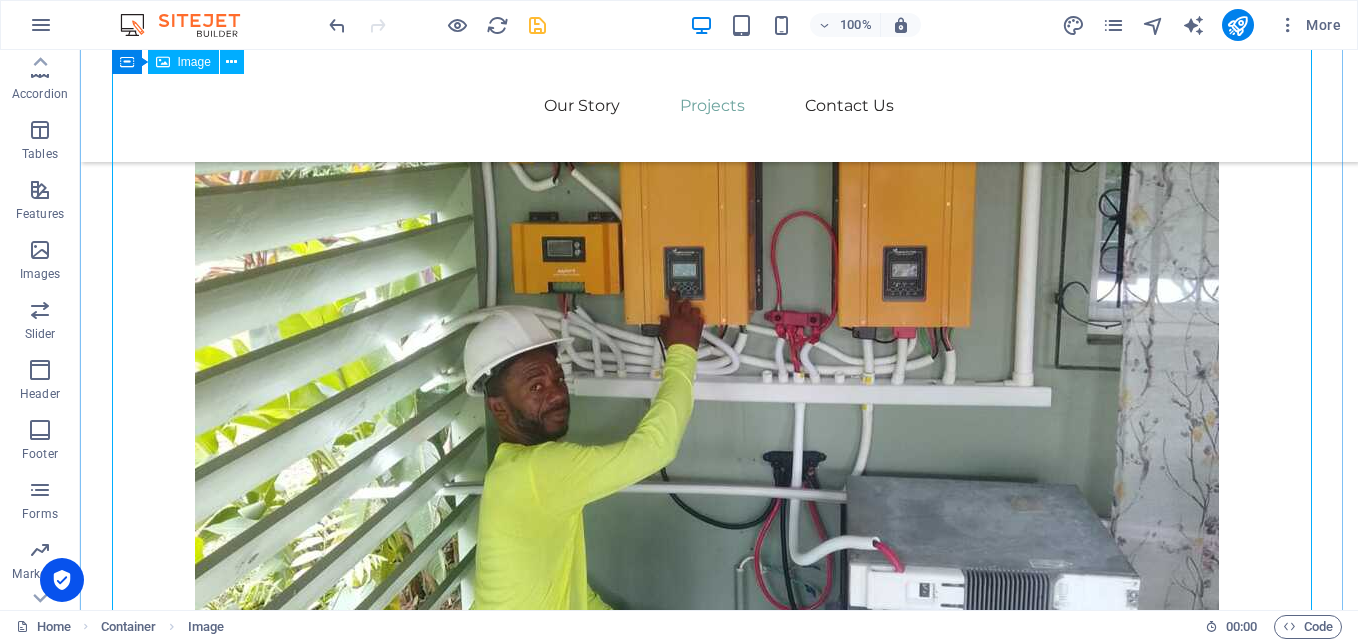 click at bounding box center (719, 2081) 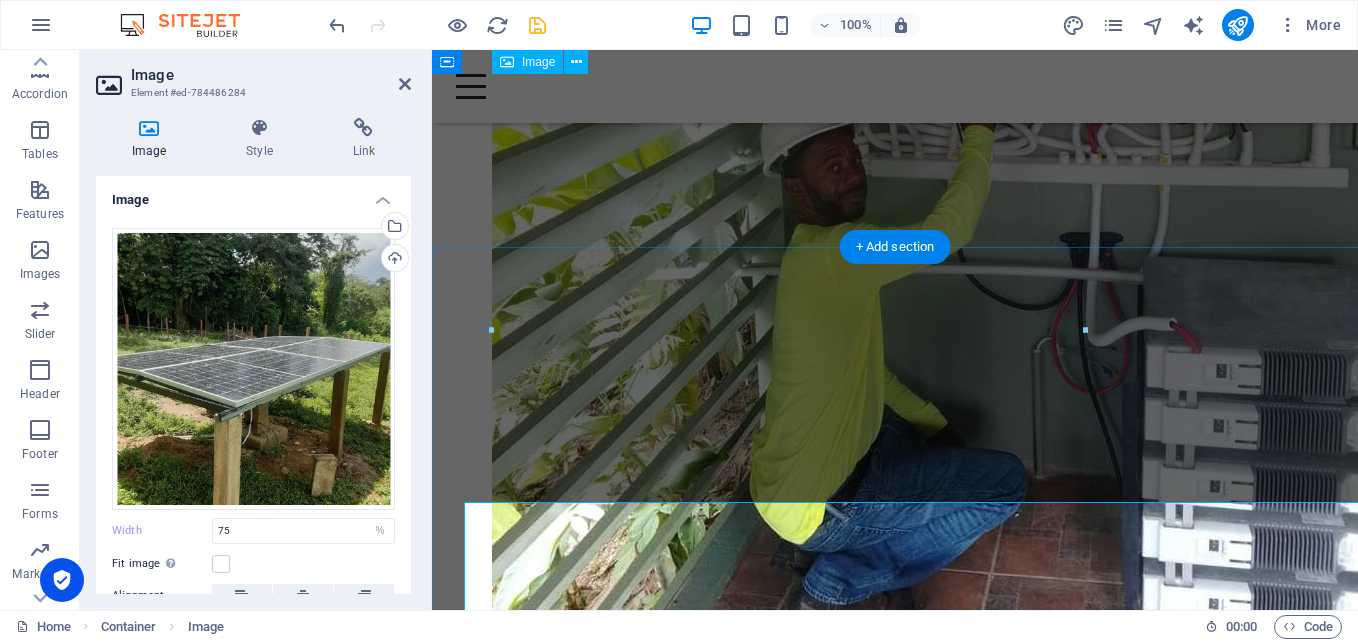 scroll, scrollTop: 1630, scrollLeft: 0, axis: vertical 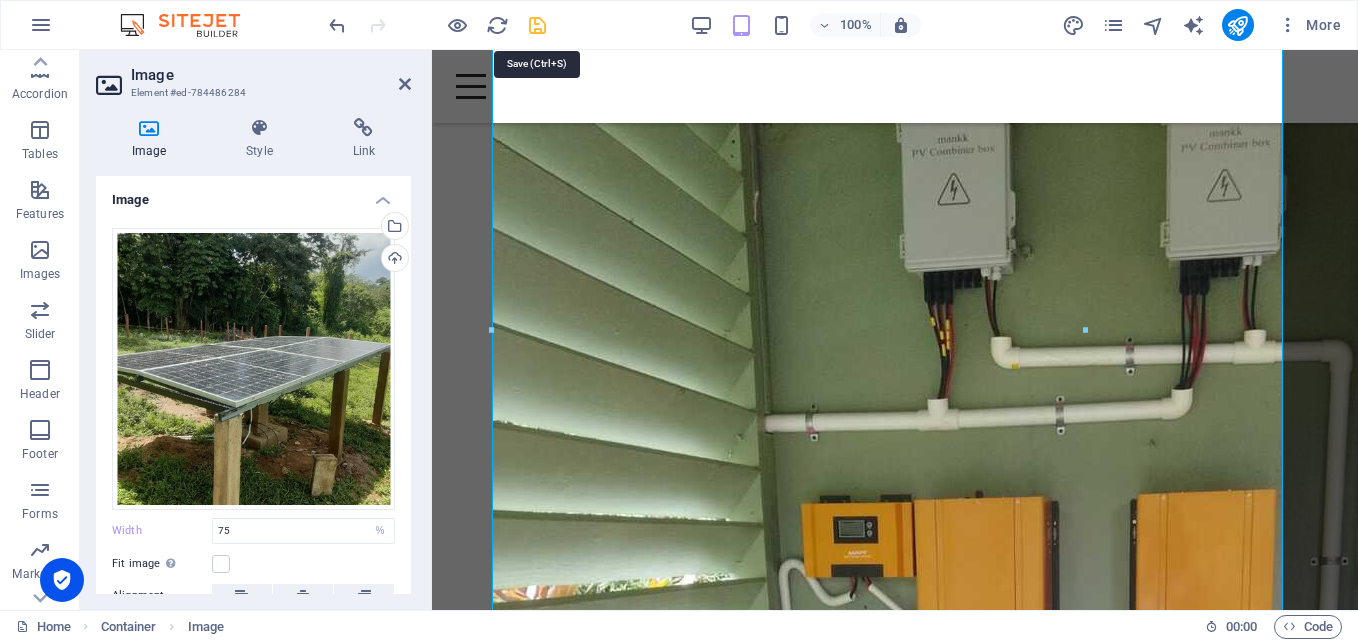 click at bounding box center [537, 25] 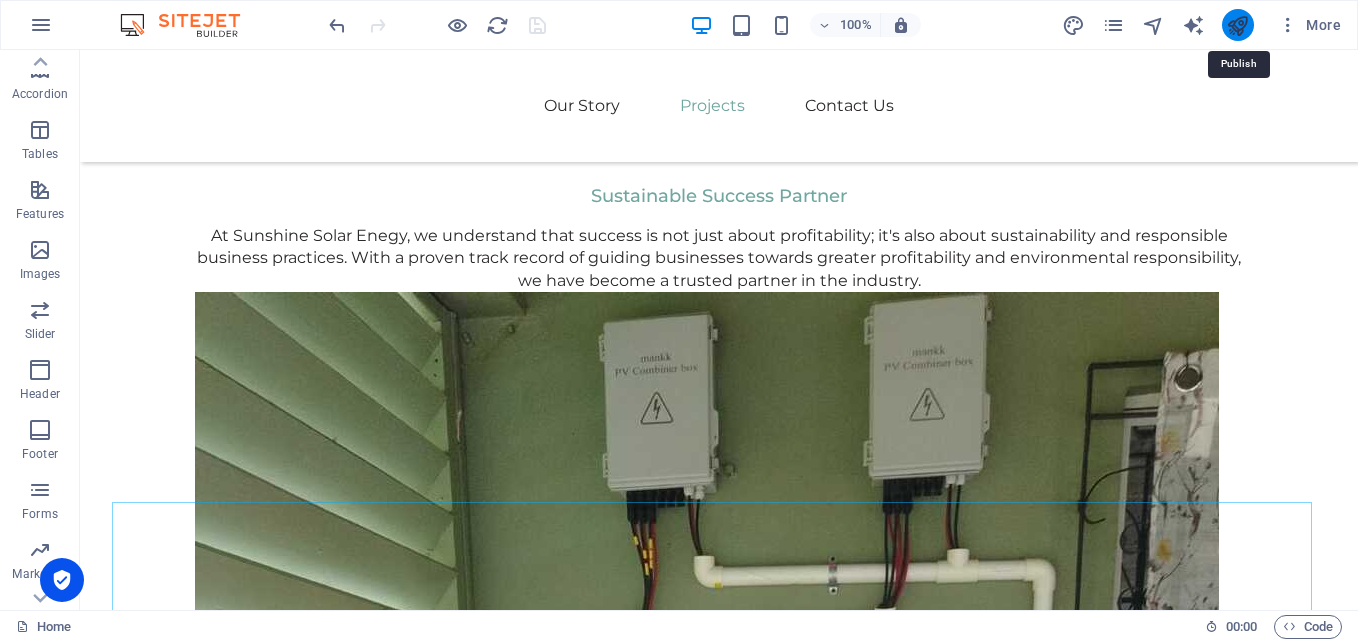 click at bounding box center (1237, 25) 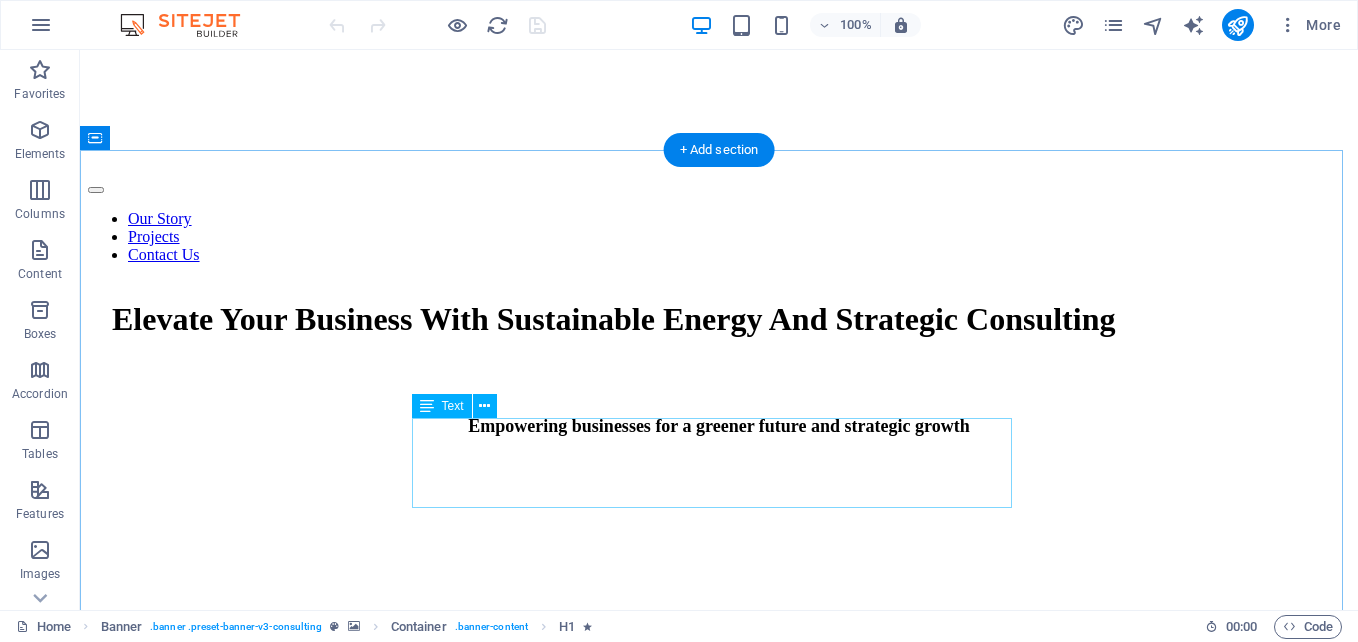 scroll, scrollTop: 800, scrollLeft: 0, axis: vertical 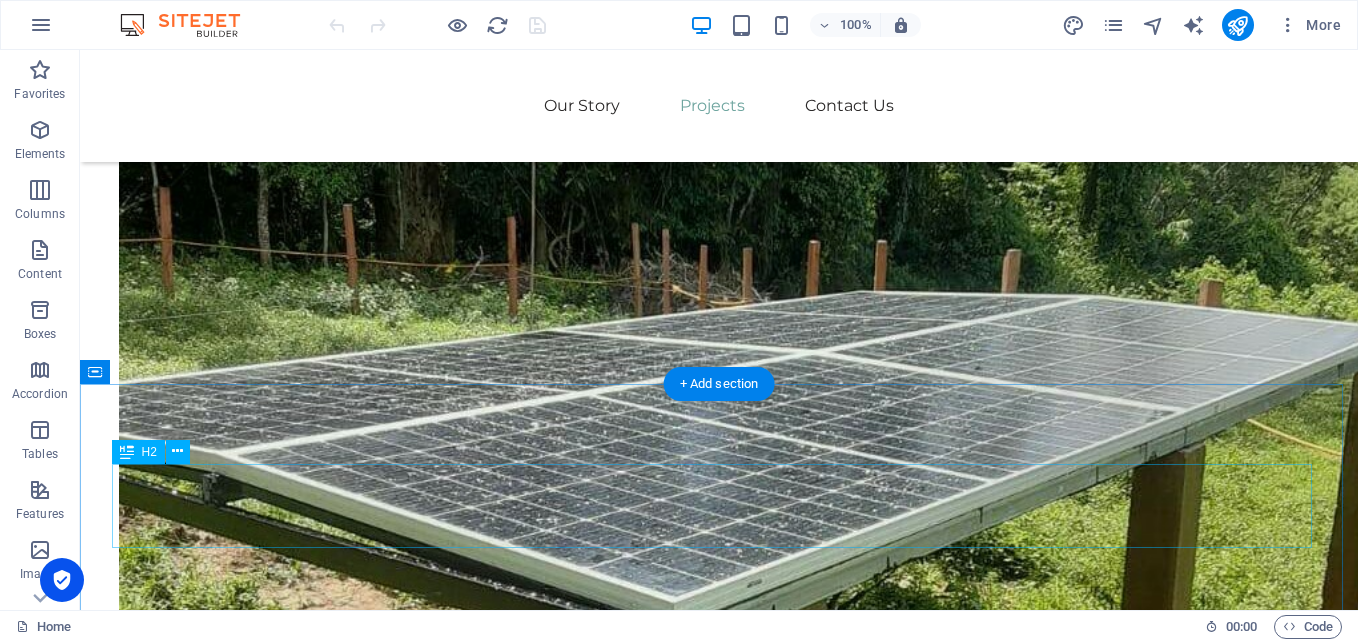 click on "Get In Touch" at bounding box center [719, 2271] 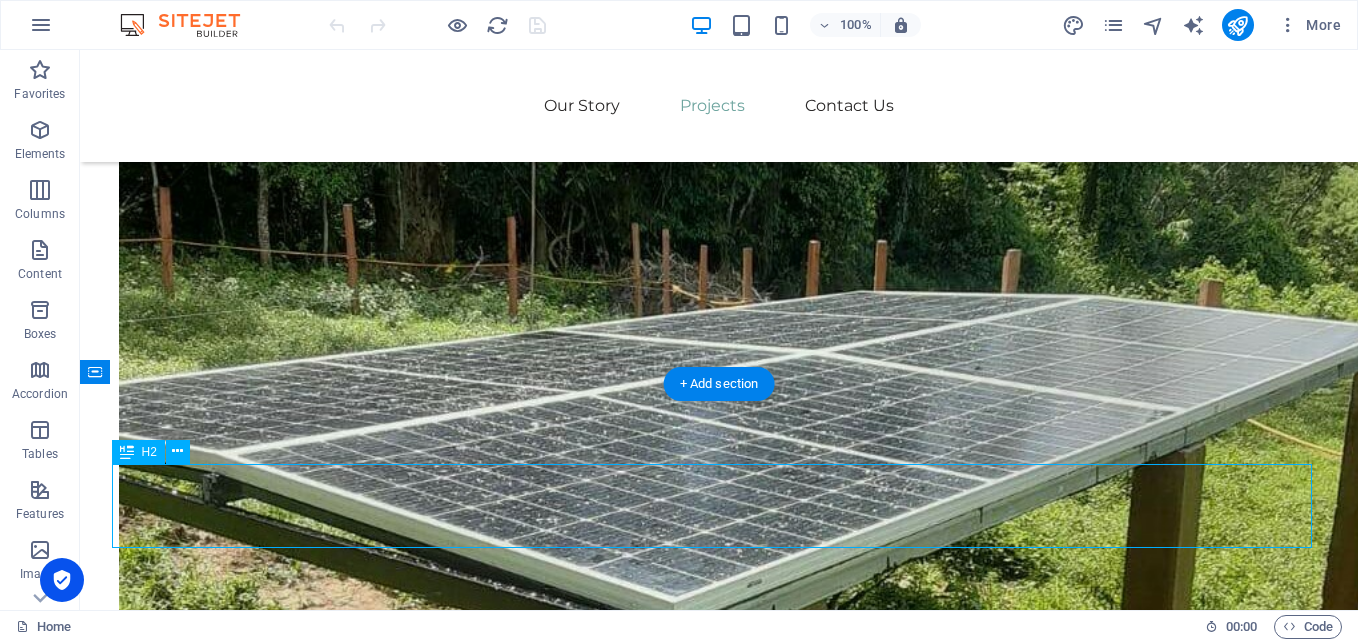 click on "Get In Touch" at bounding box center [719, 2271] 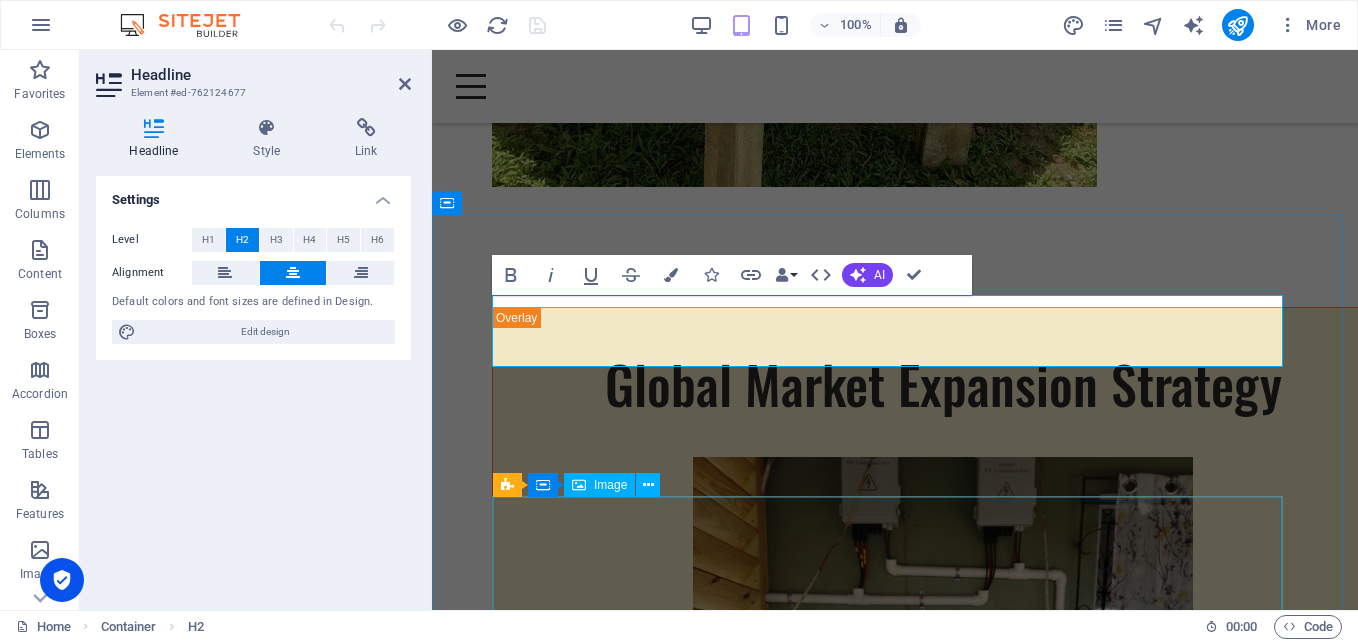 scroll, scrollTop: 3236, scrollLeft: 0, axis: vertical 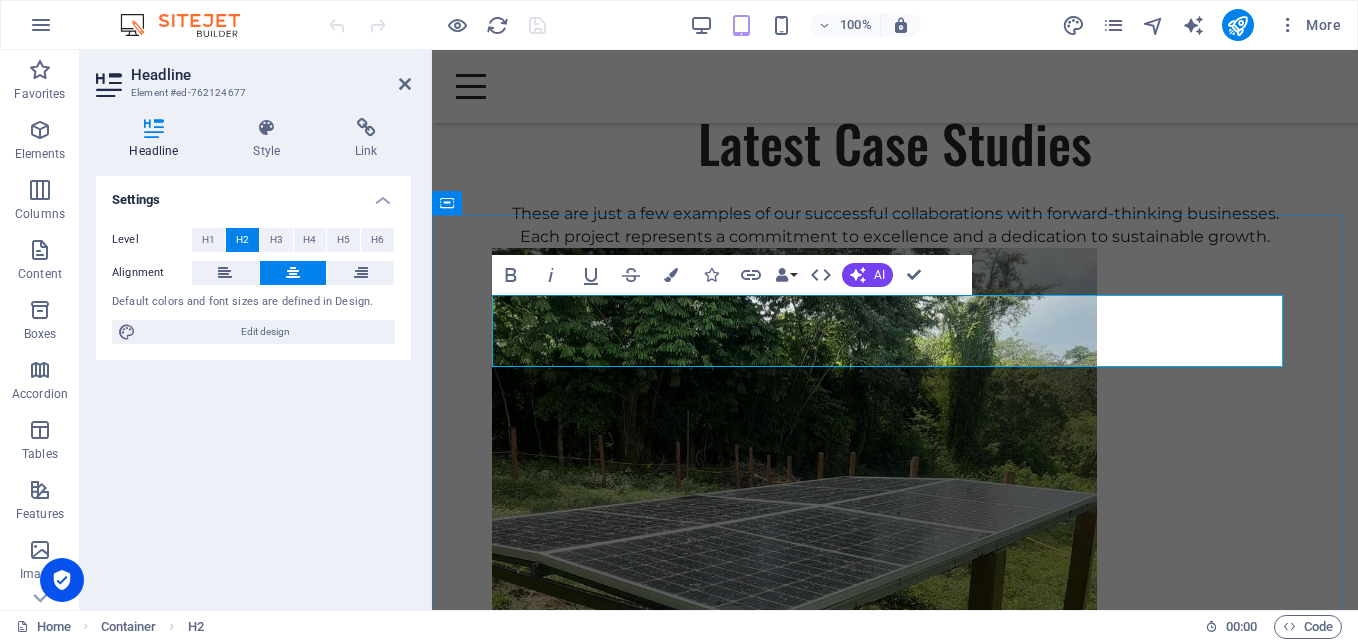 click on "Get In Touch" at bounding box center [895, 2067] 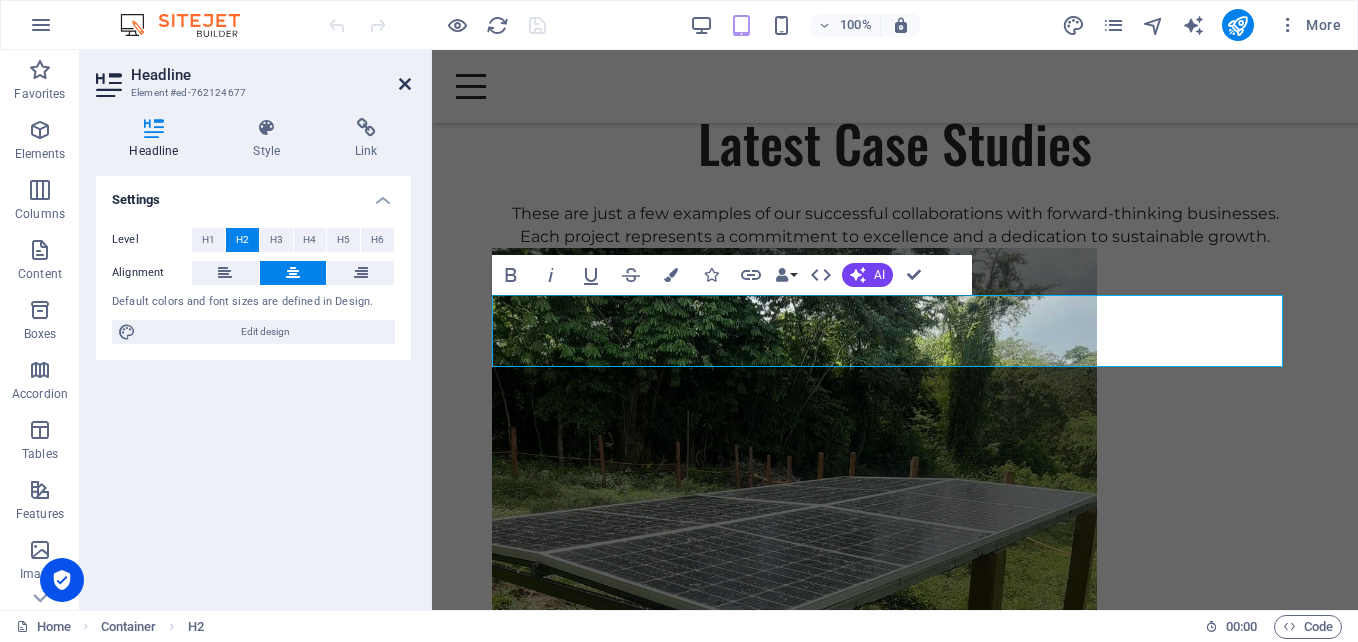 click at bounding box center [405, 84] 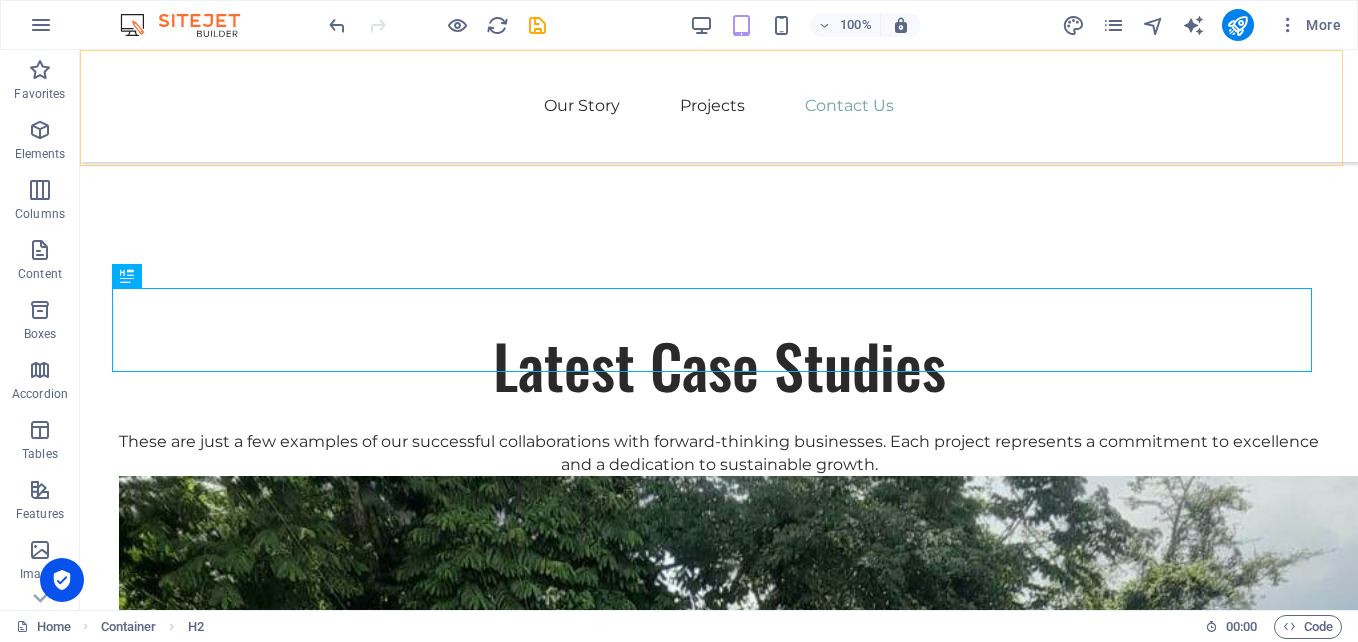 scroll, scrollTop: 4076, scrollLeft: 0, axis: vertical 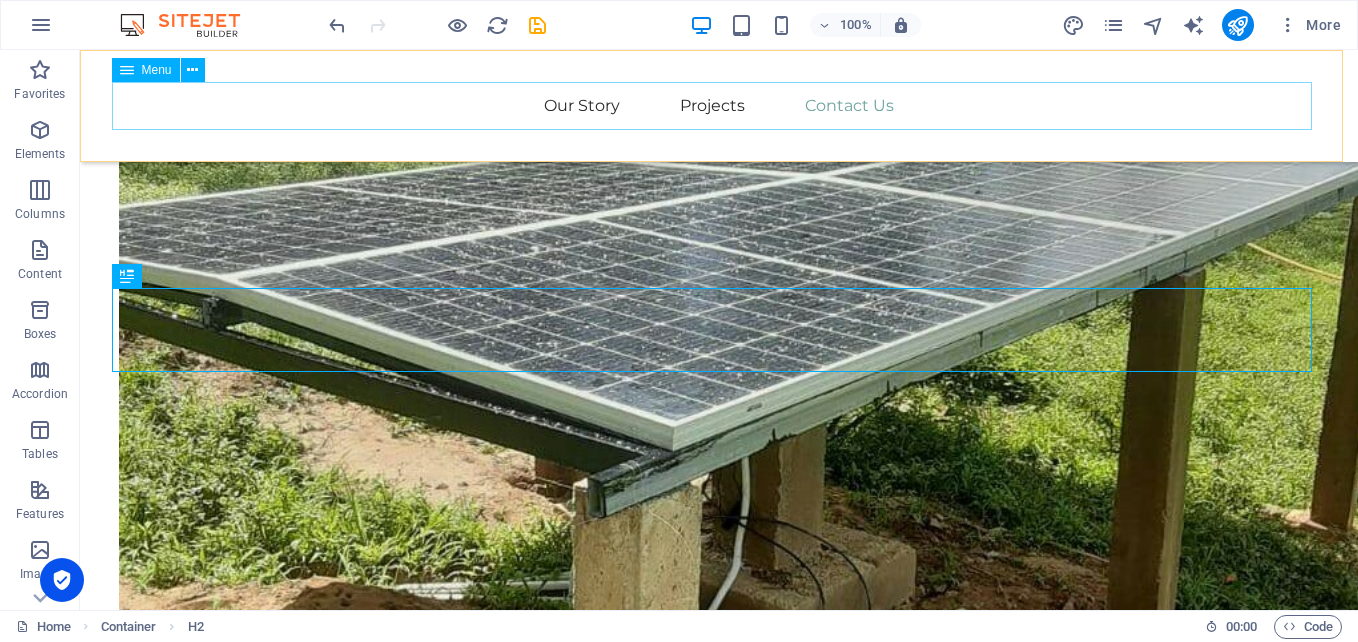click on "Our Story Projects Contact Us" at bounding box center (719, 106) 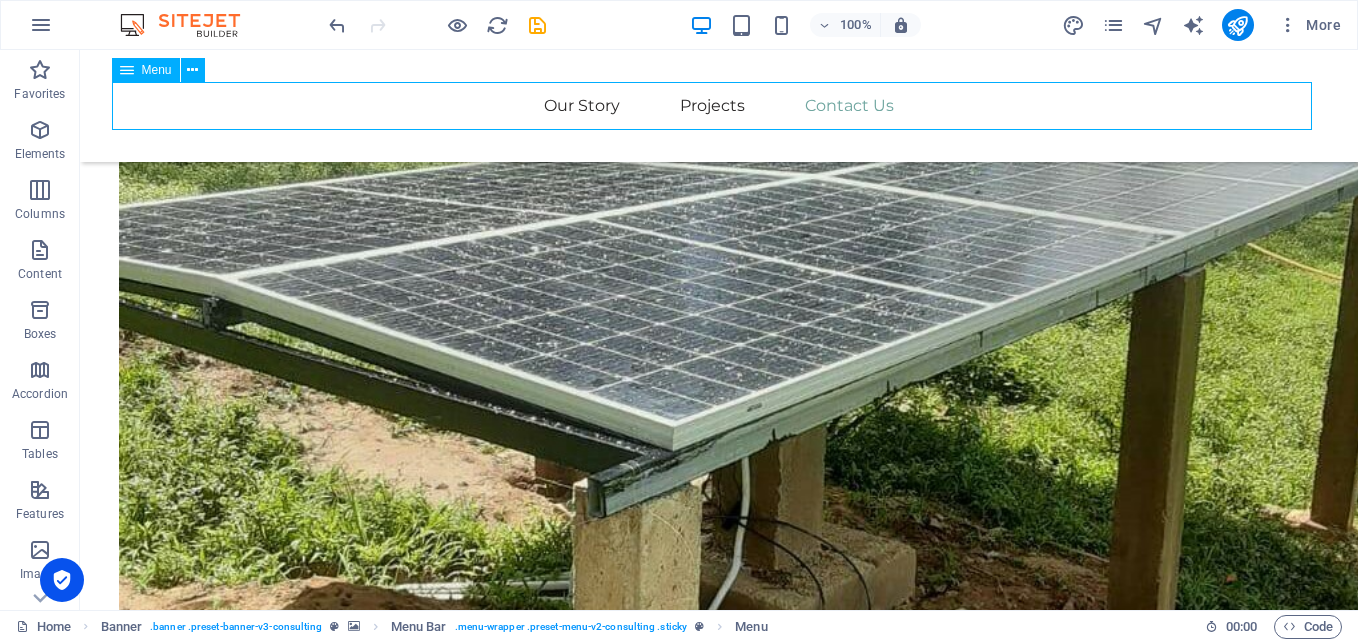 click on "Our Story Projects Contact Us" at bounding box center (719, 106) 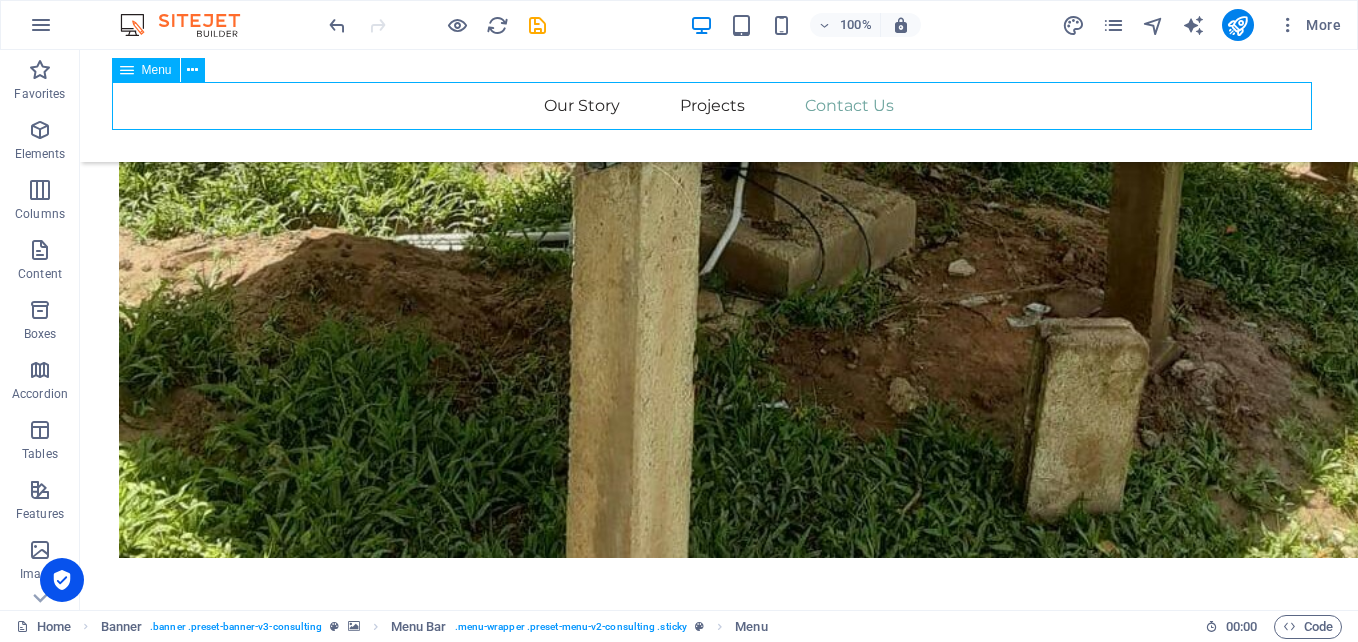 select 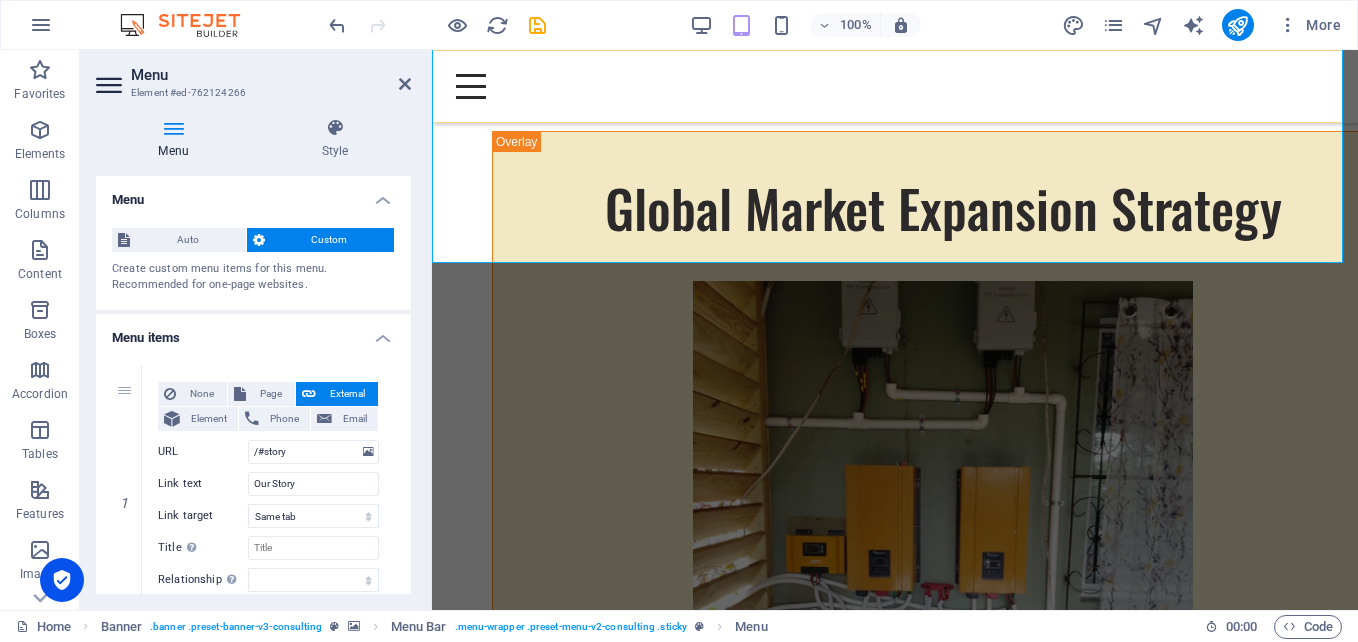 scroll, scrollTop: 4037, scrollLeft: 0, axis: vertical 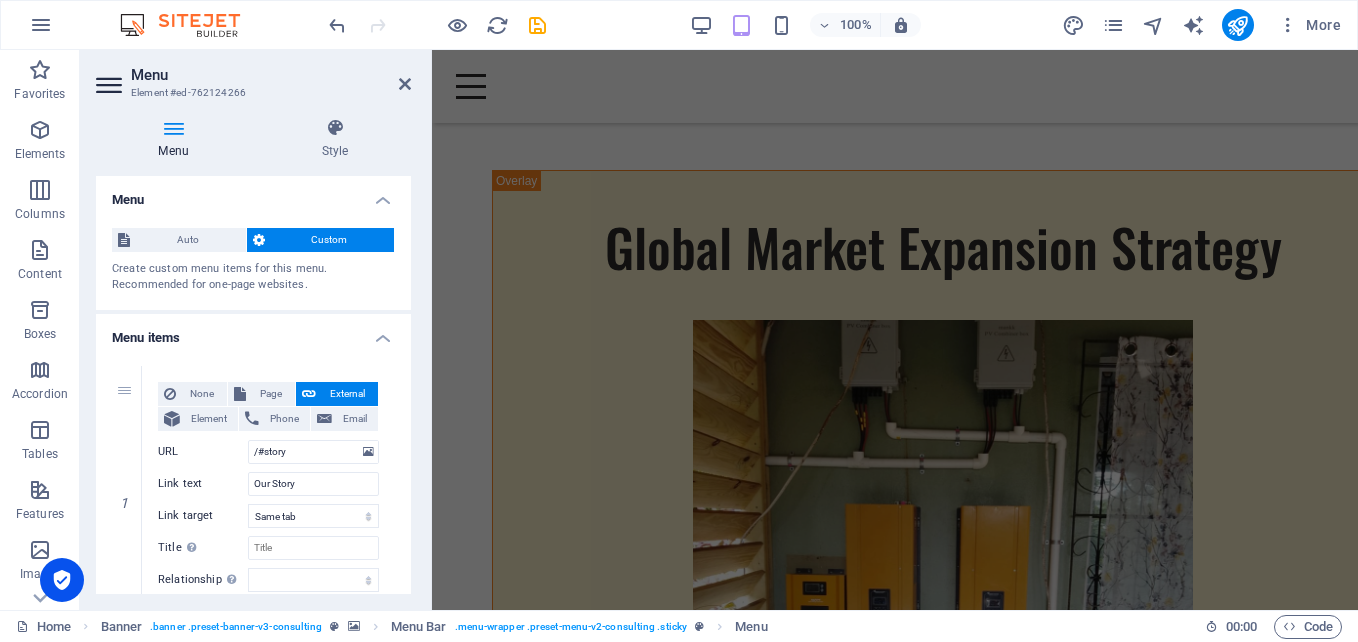click at bounding box center [173, 128] 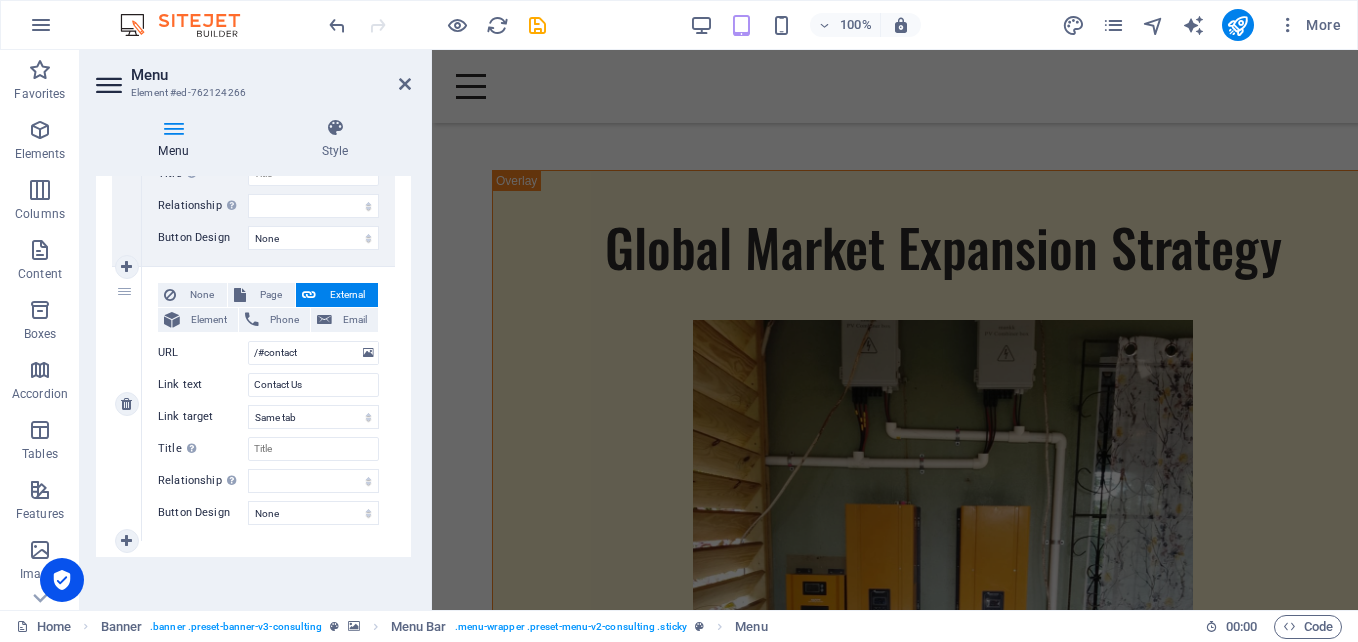 scroll, scrollTop: 652, scrollLeft: 0, axis: vertical 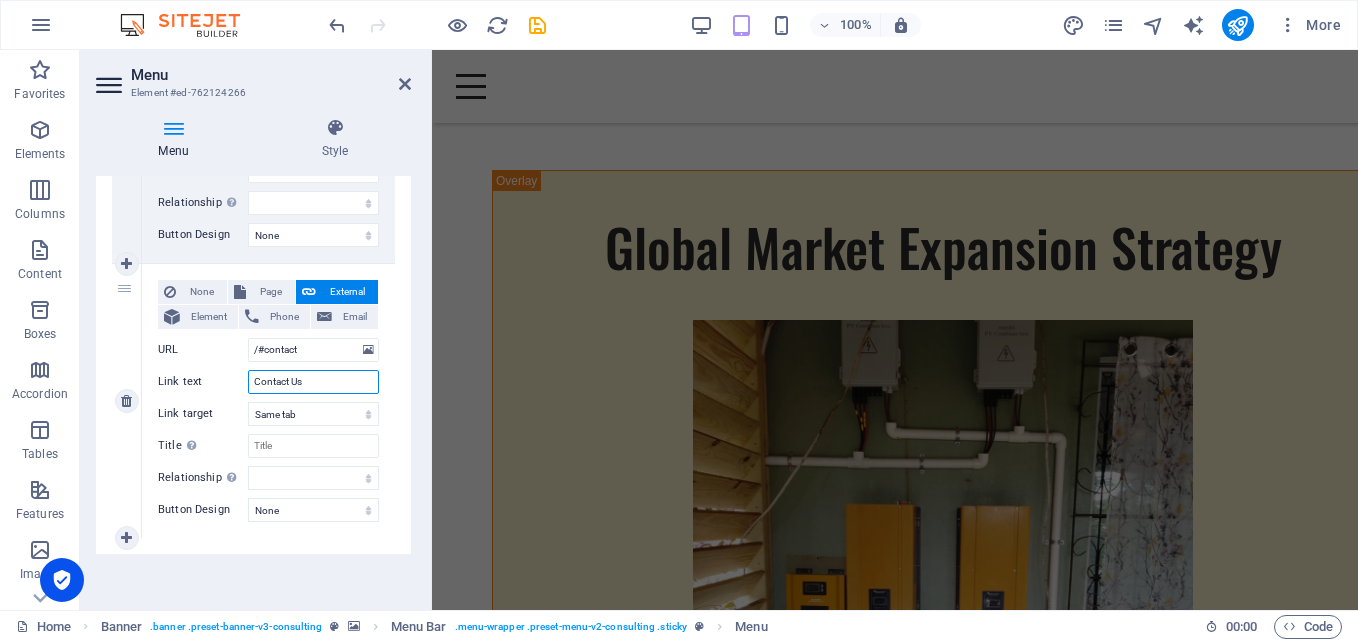 click on "Contact Us" at bounding box center (313, 382) 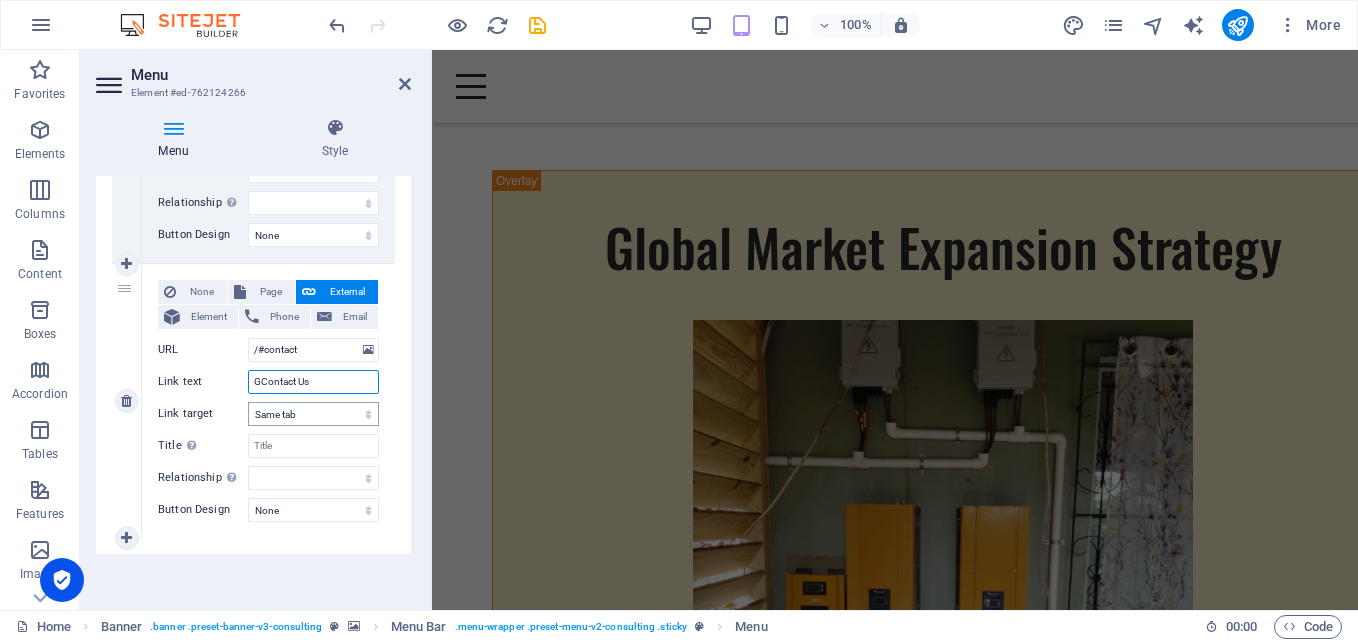 type on "GeContact Us" 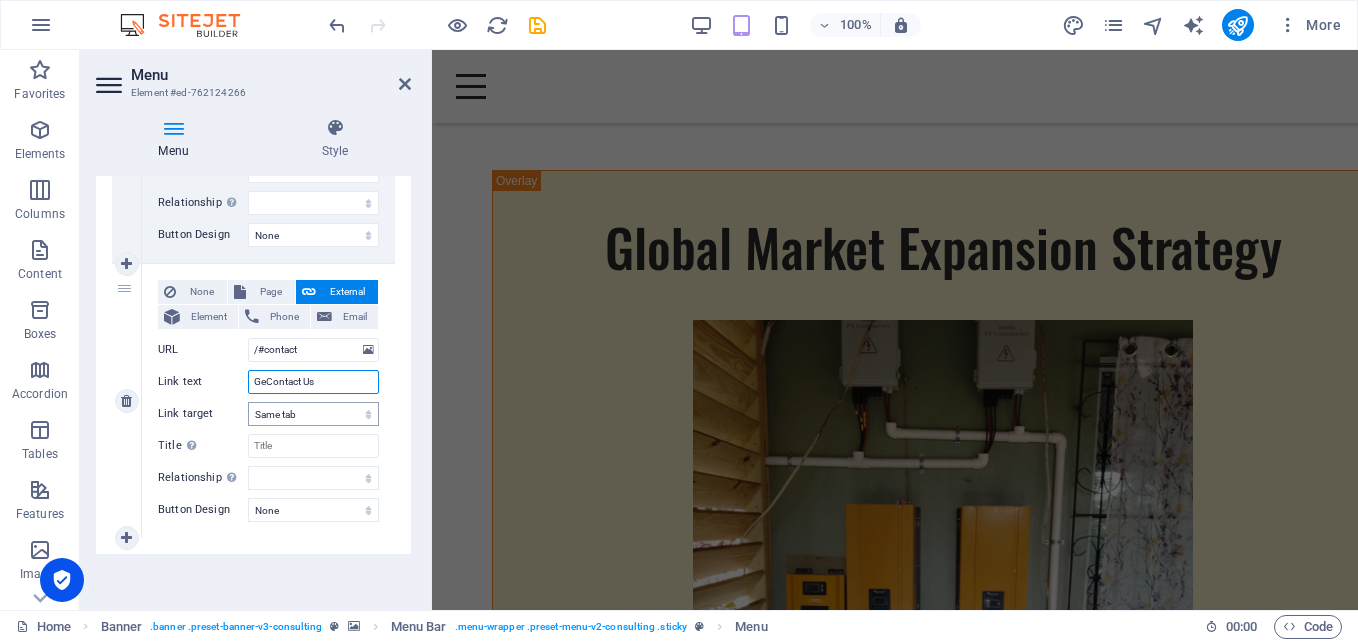 select 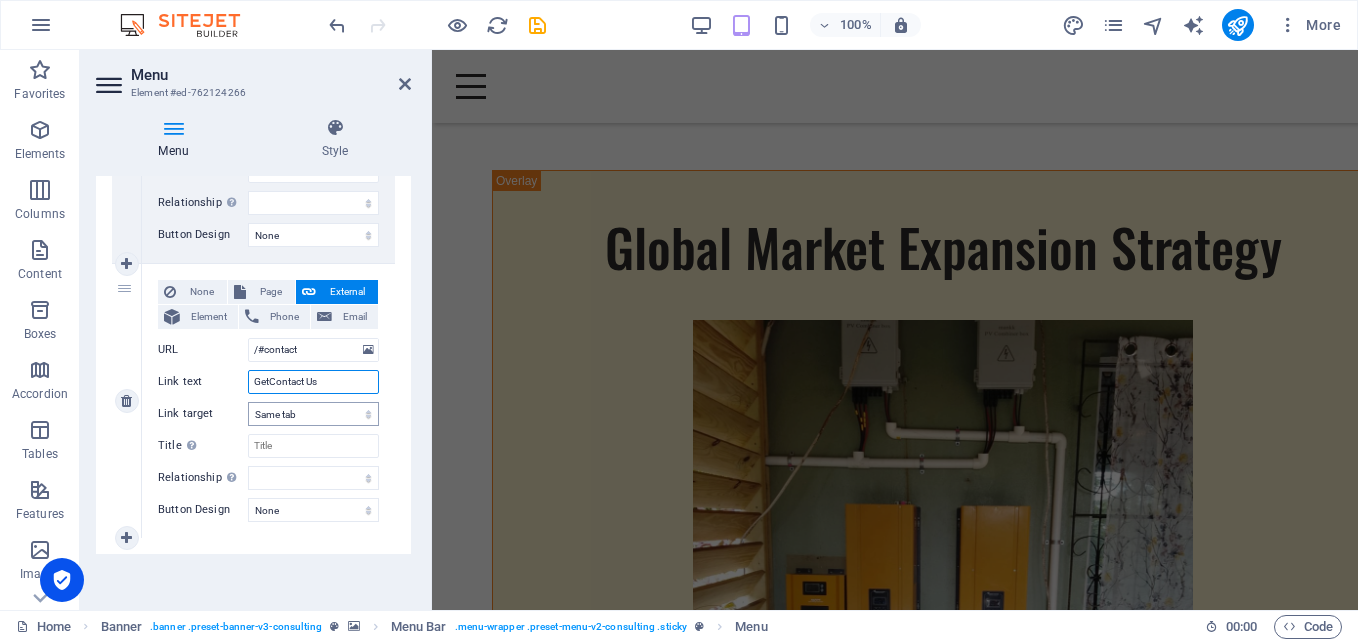 type on "Get Contact Us" 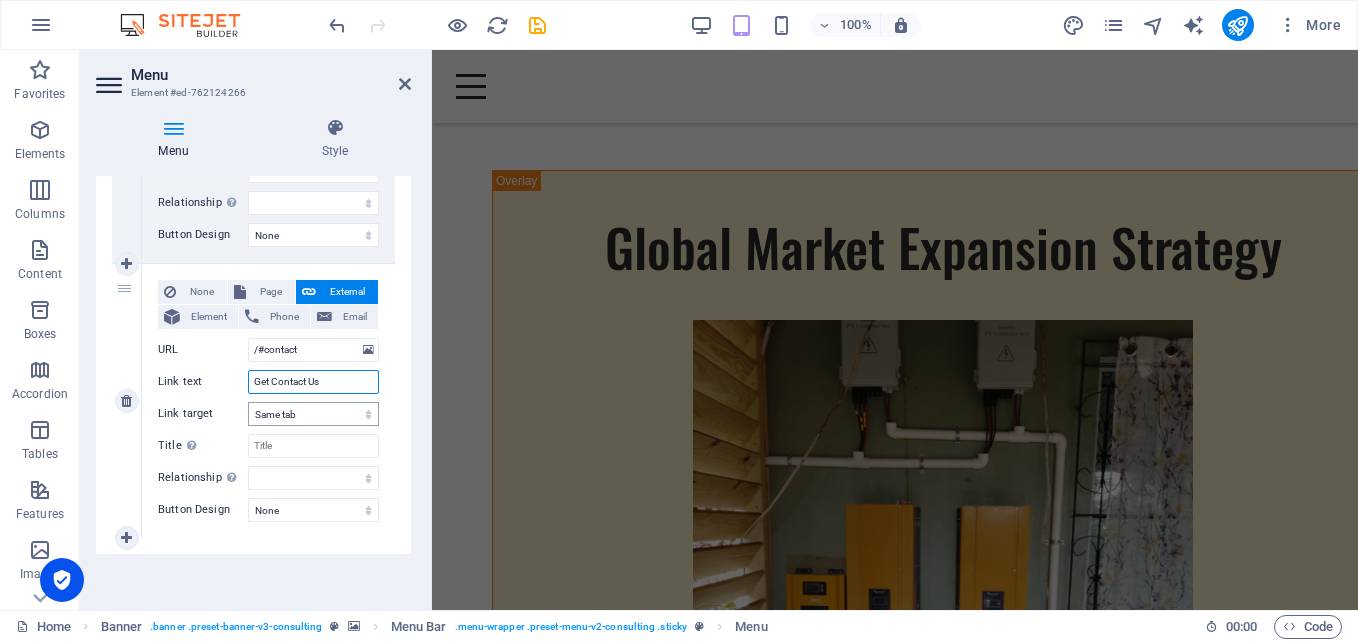 select 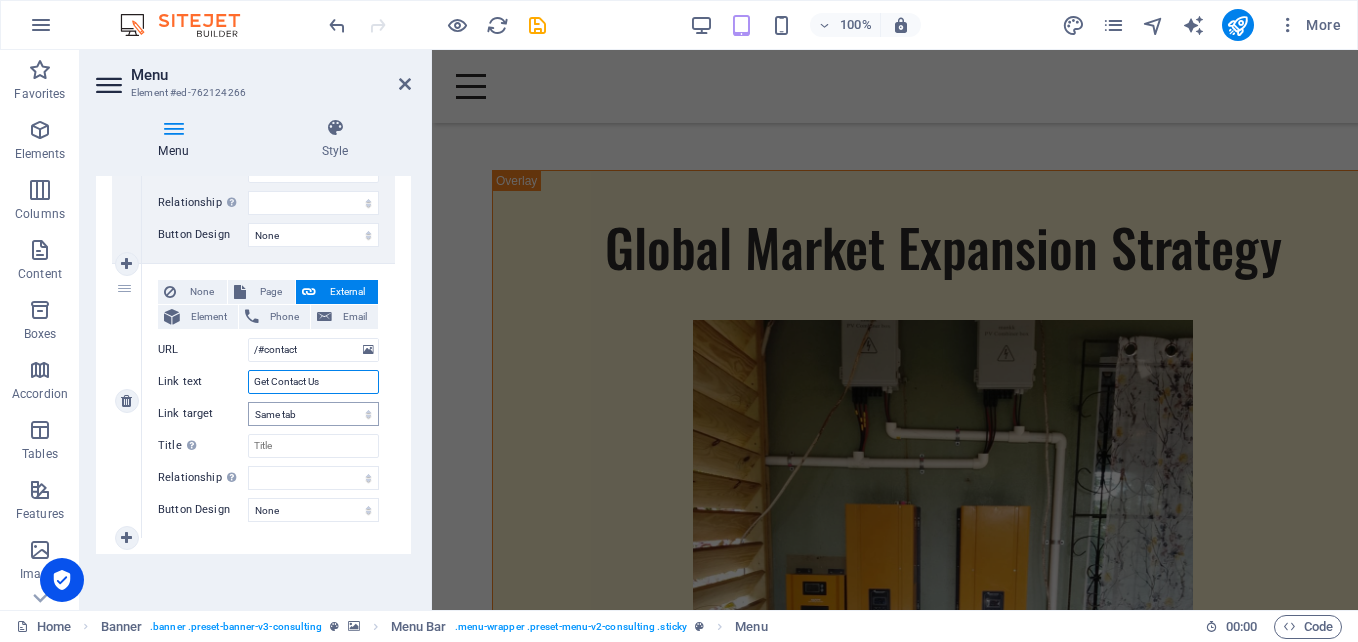 type on "Get AContact Us" 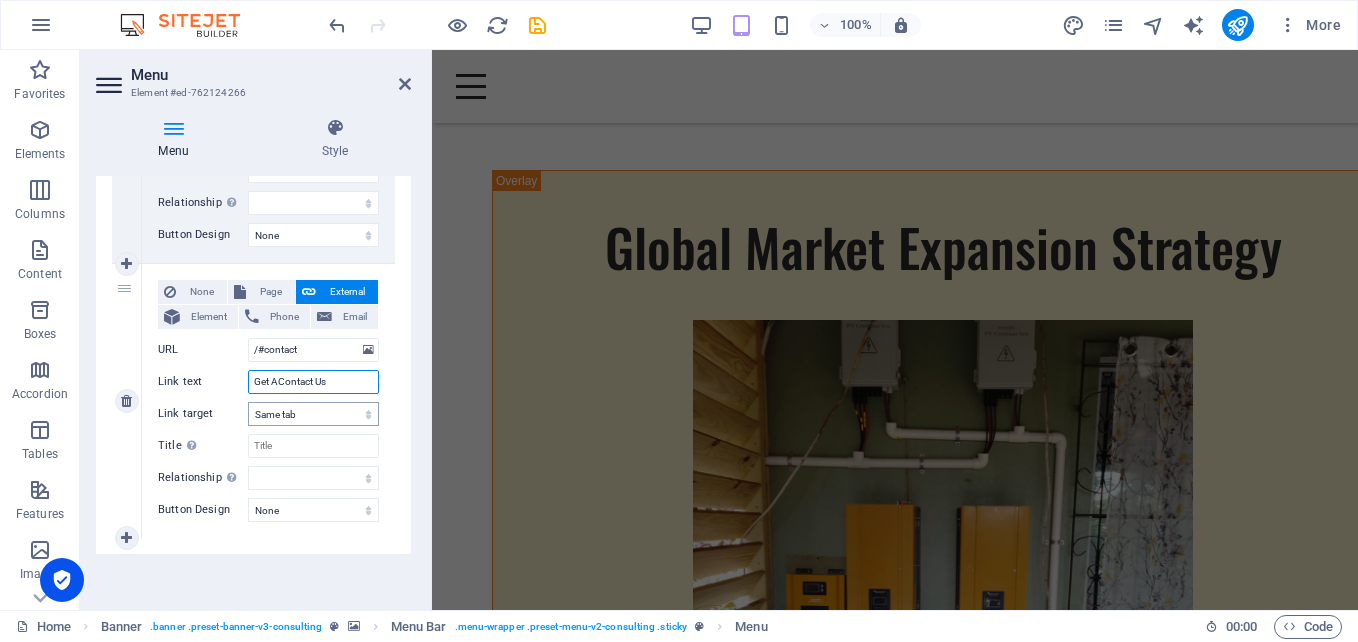 select 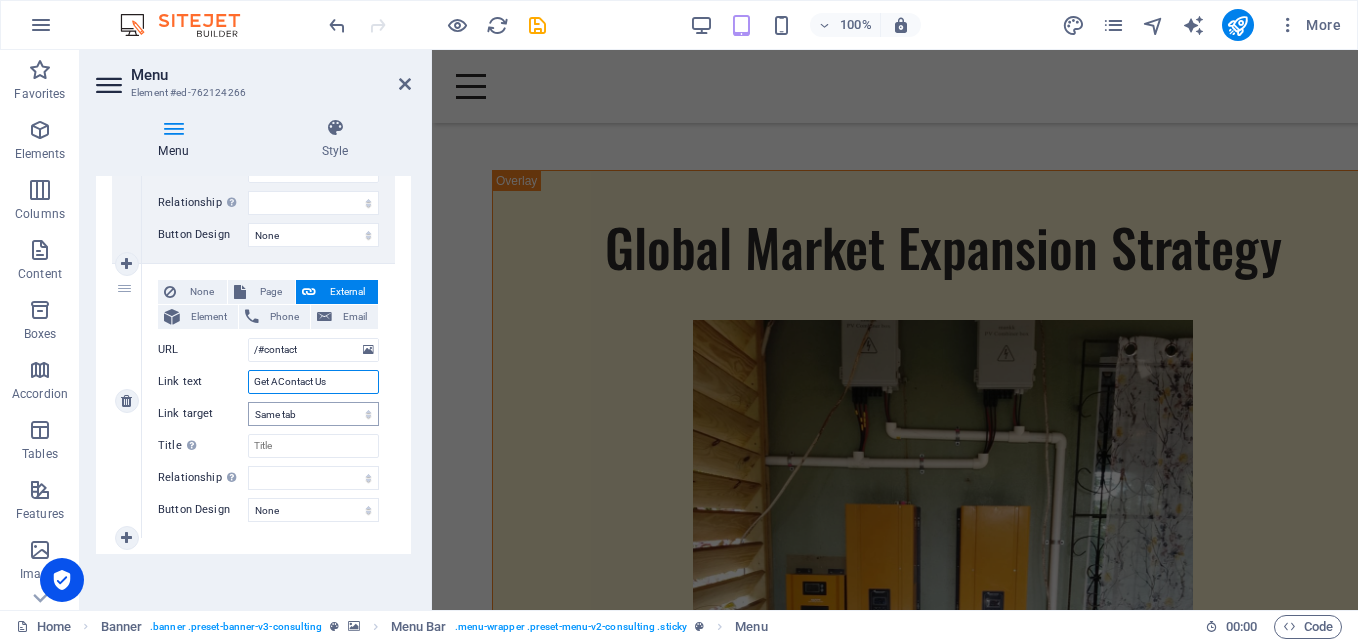 type on "Get A Contact Us" 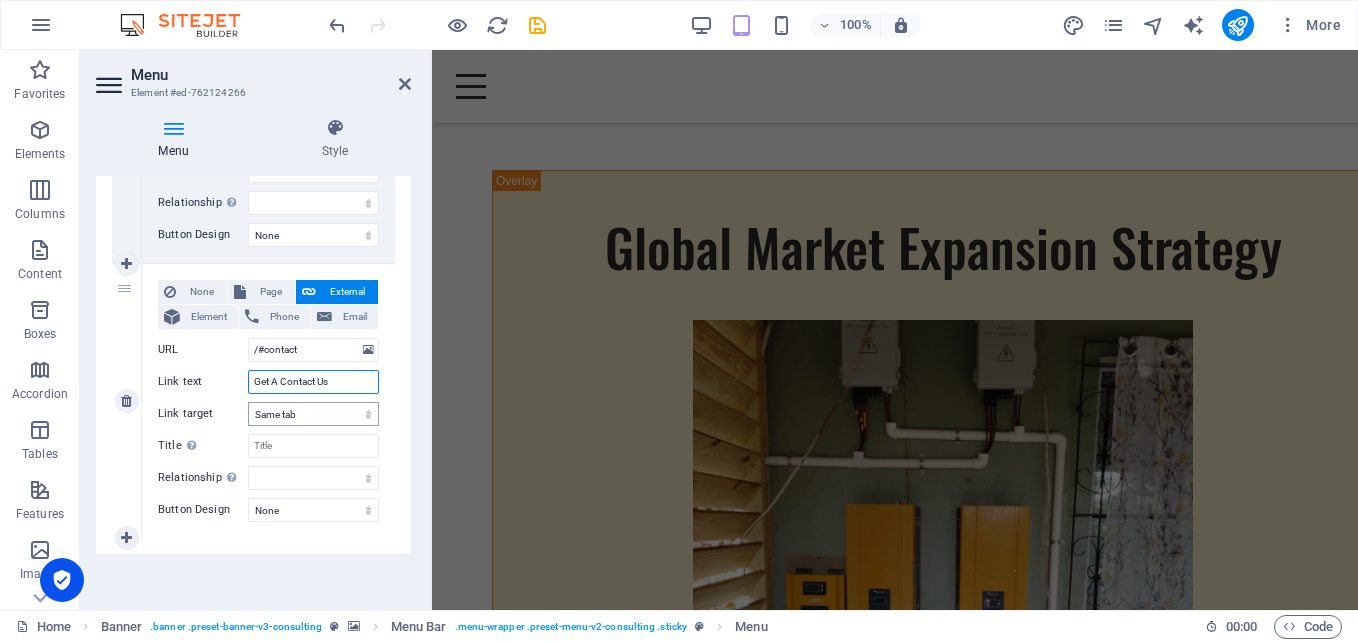 select 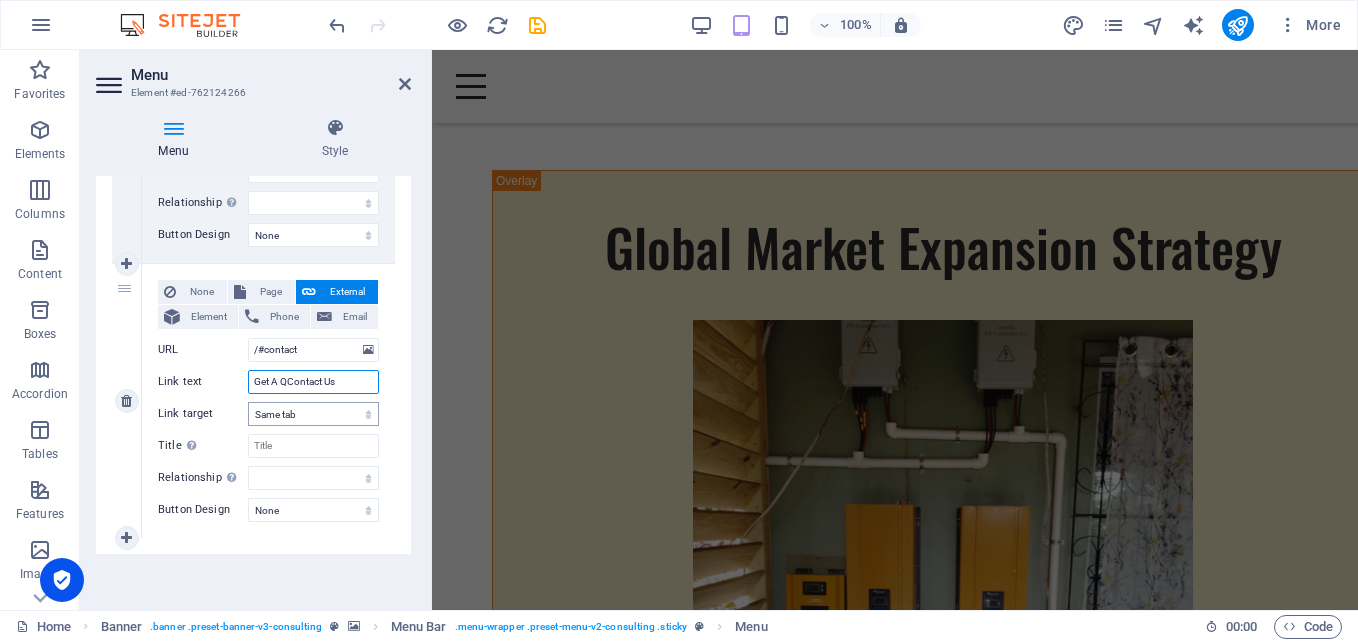 select 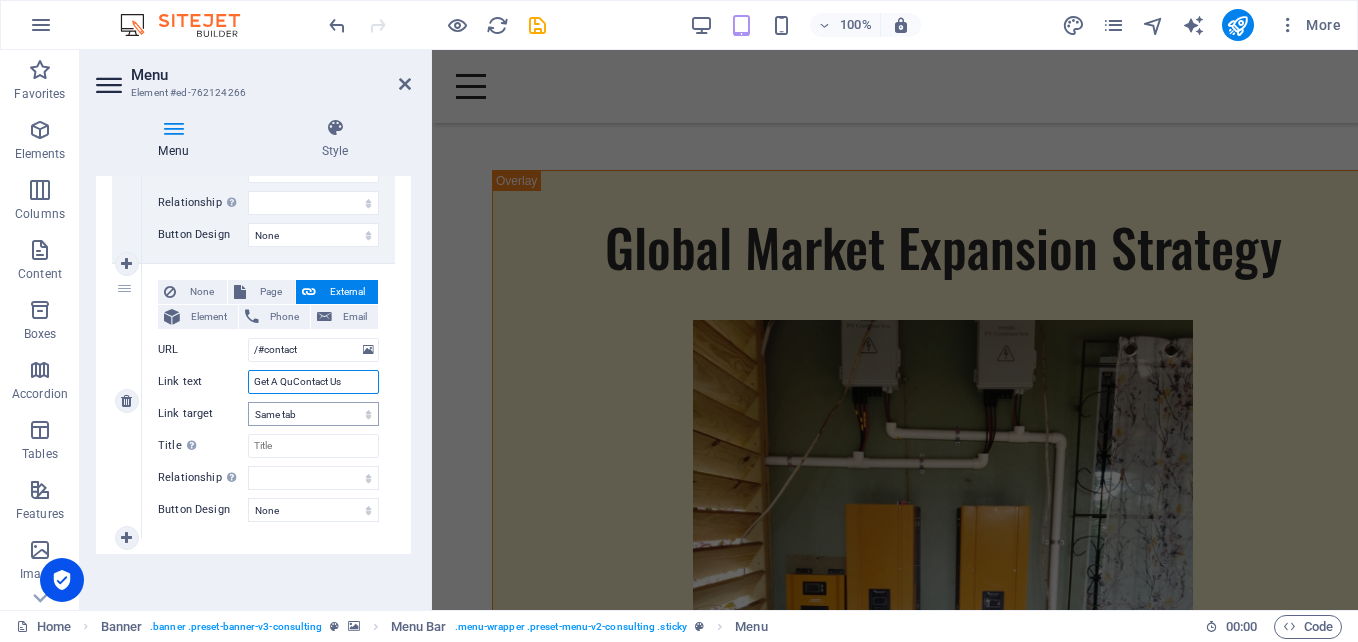type on "Get A QuoContact Us" 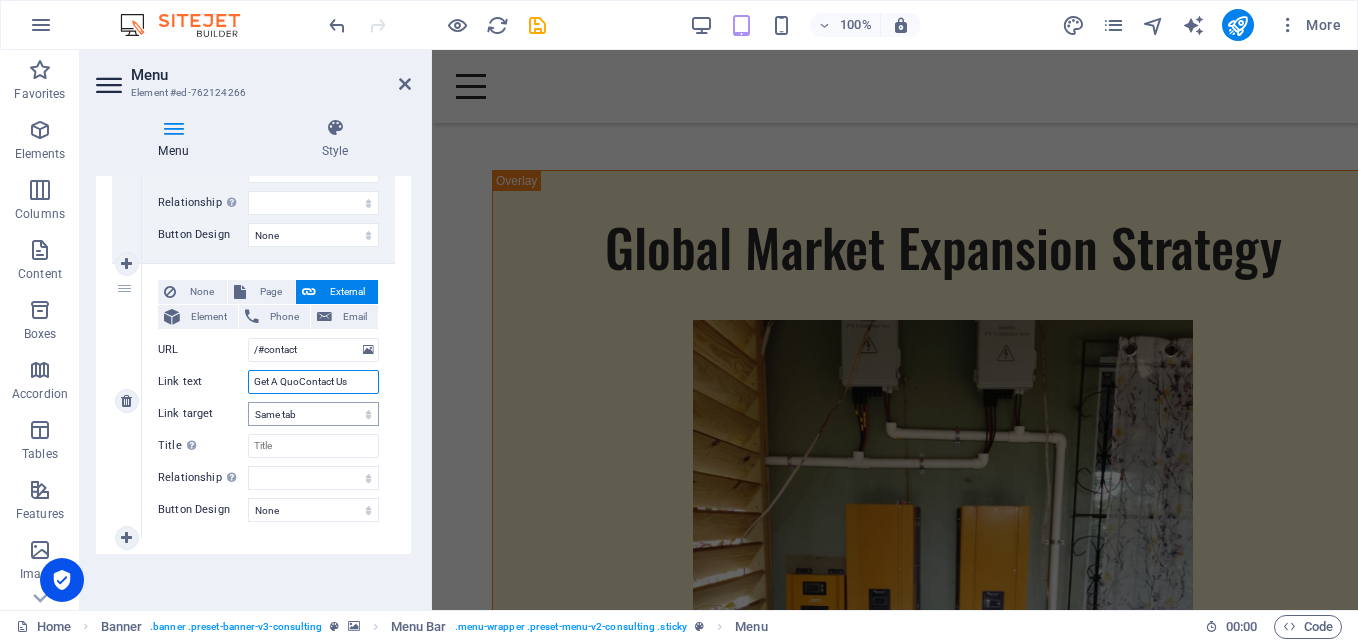 select 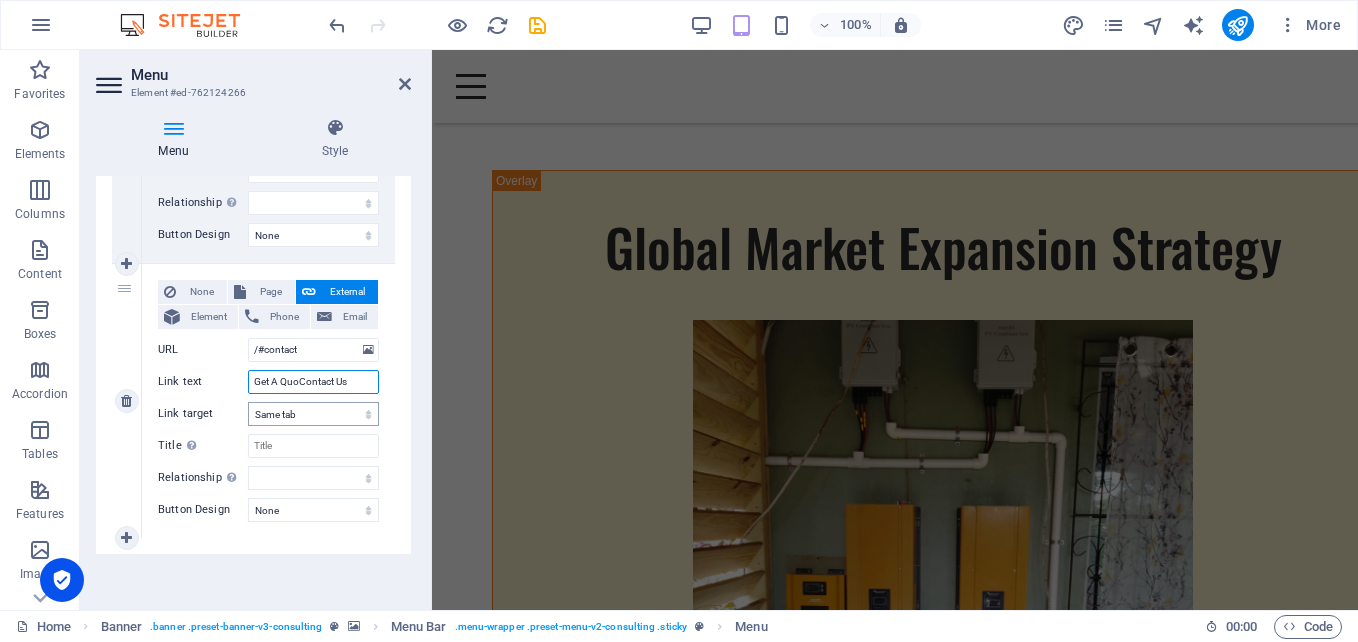 type on "Get A QuotContact Us" 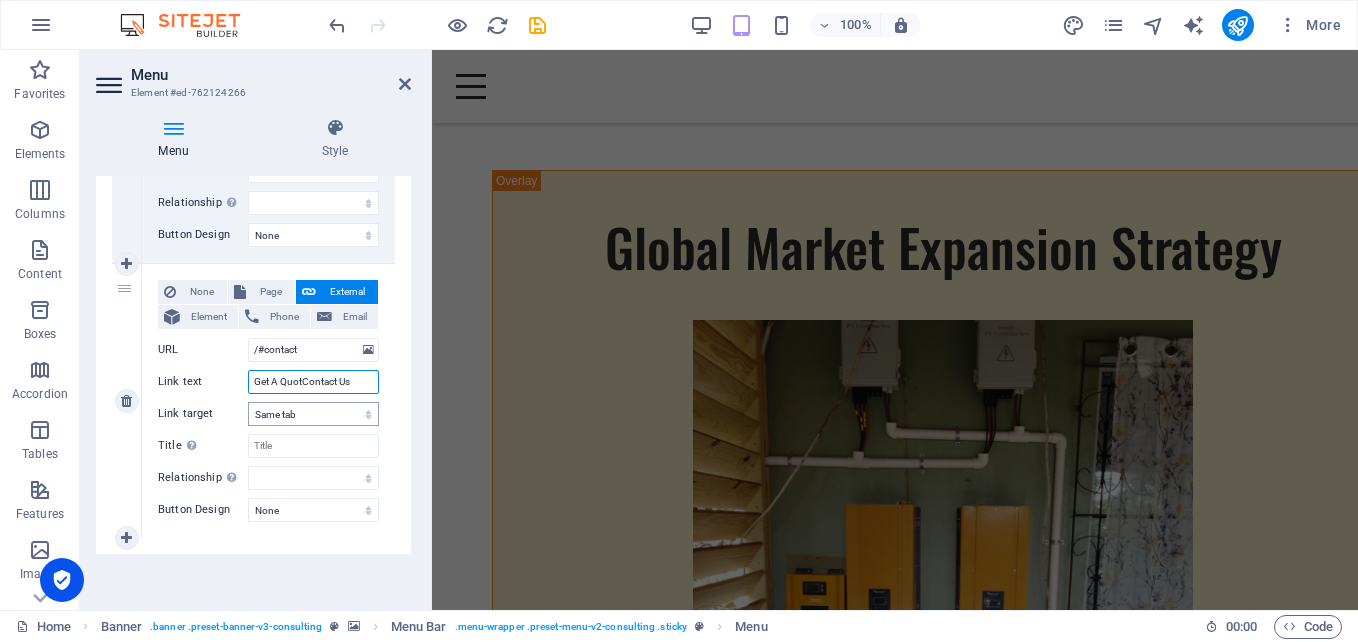select 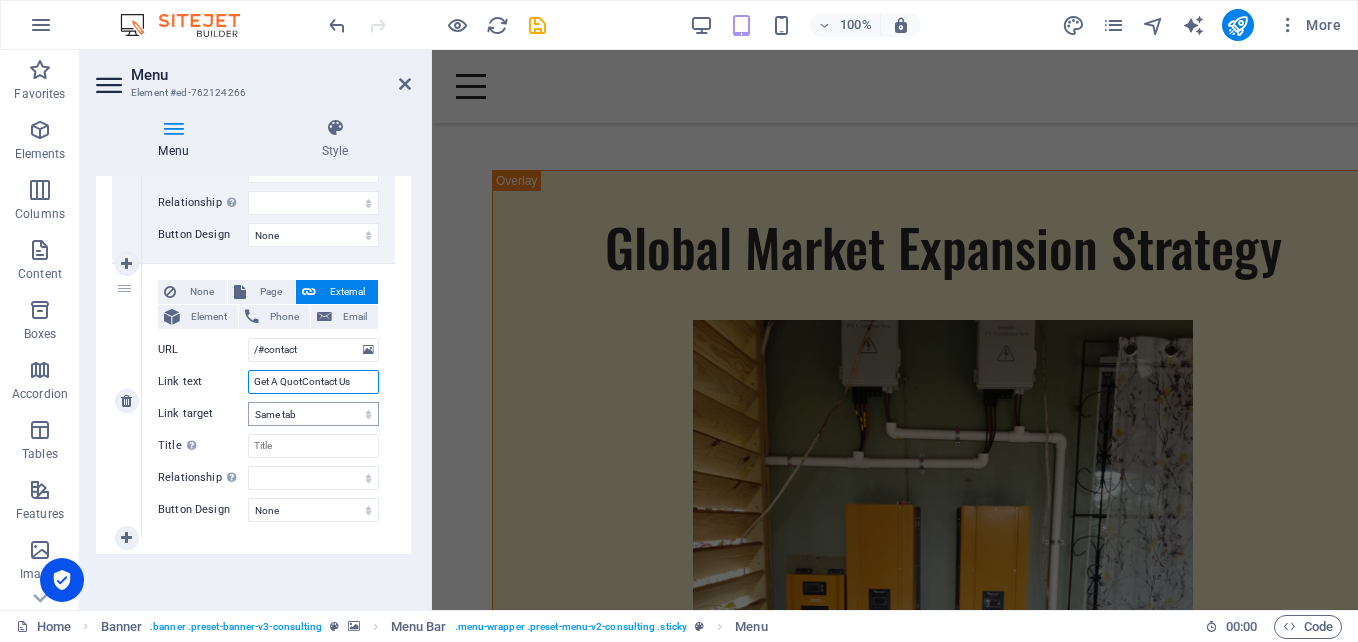 select 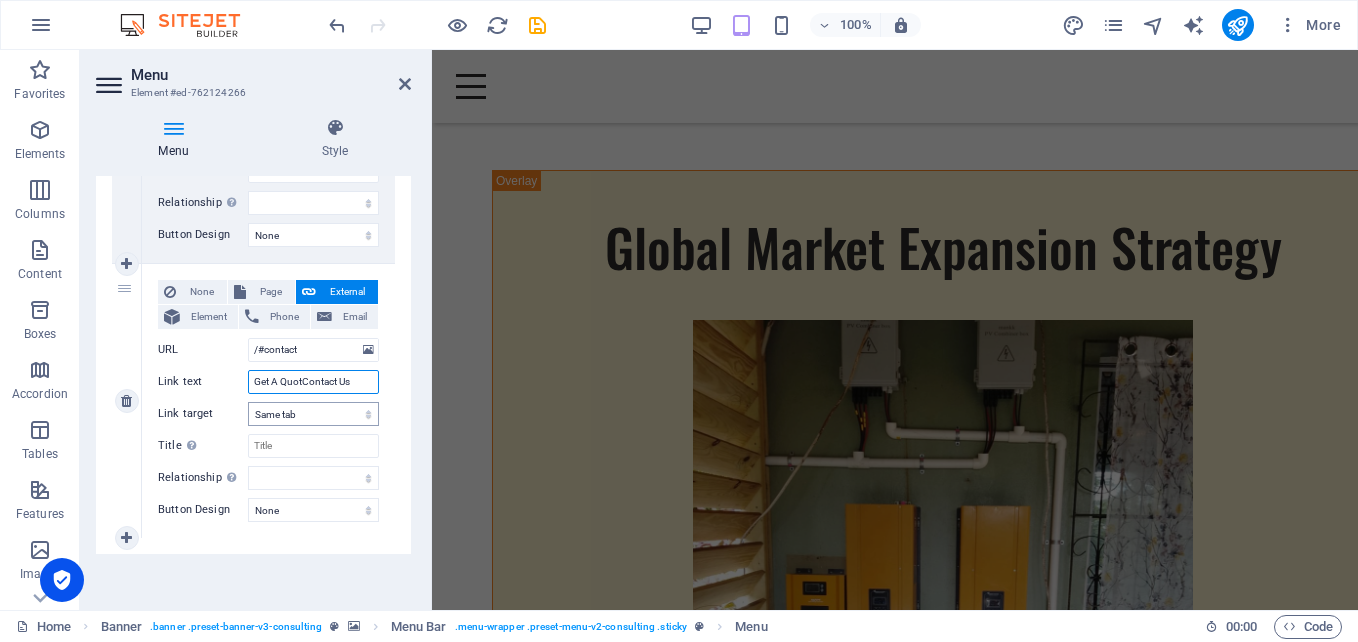 type on "Get A QuoteContact Us" 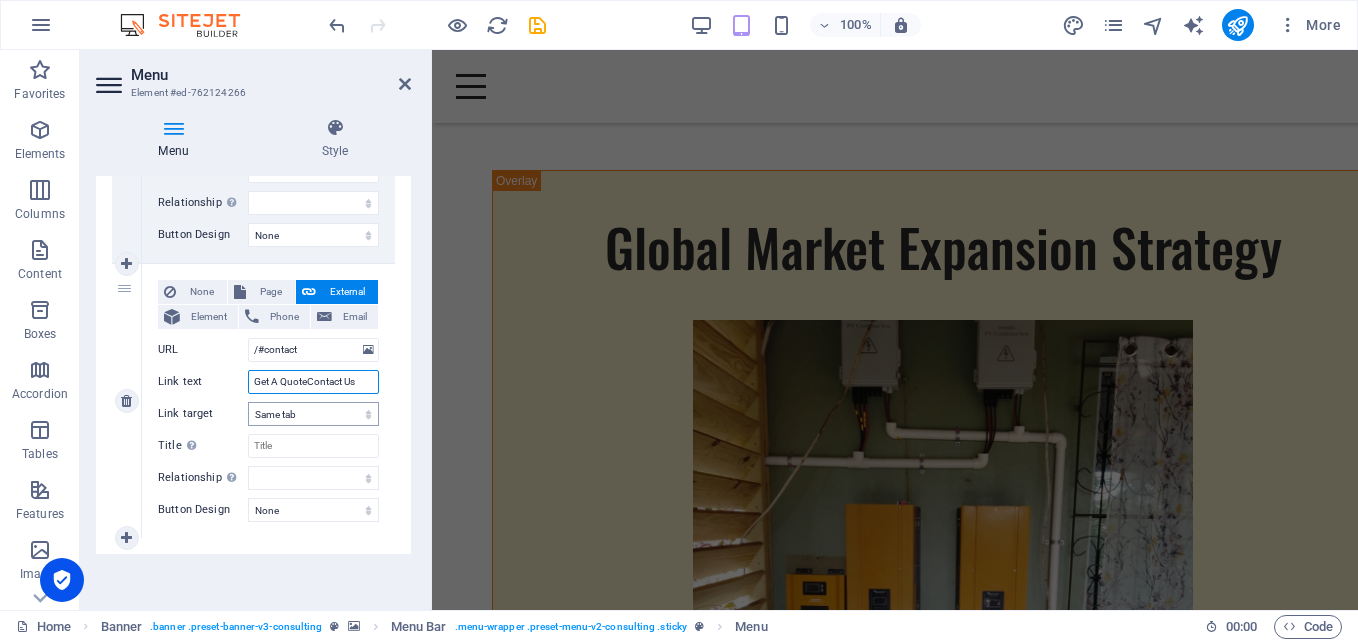 select 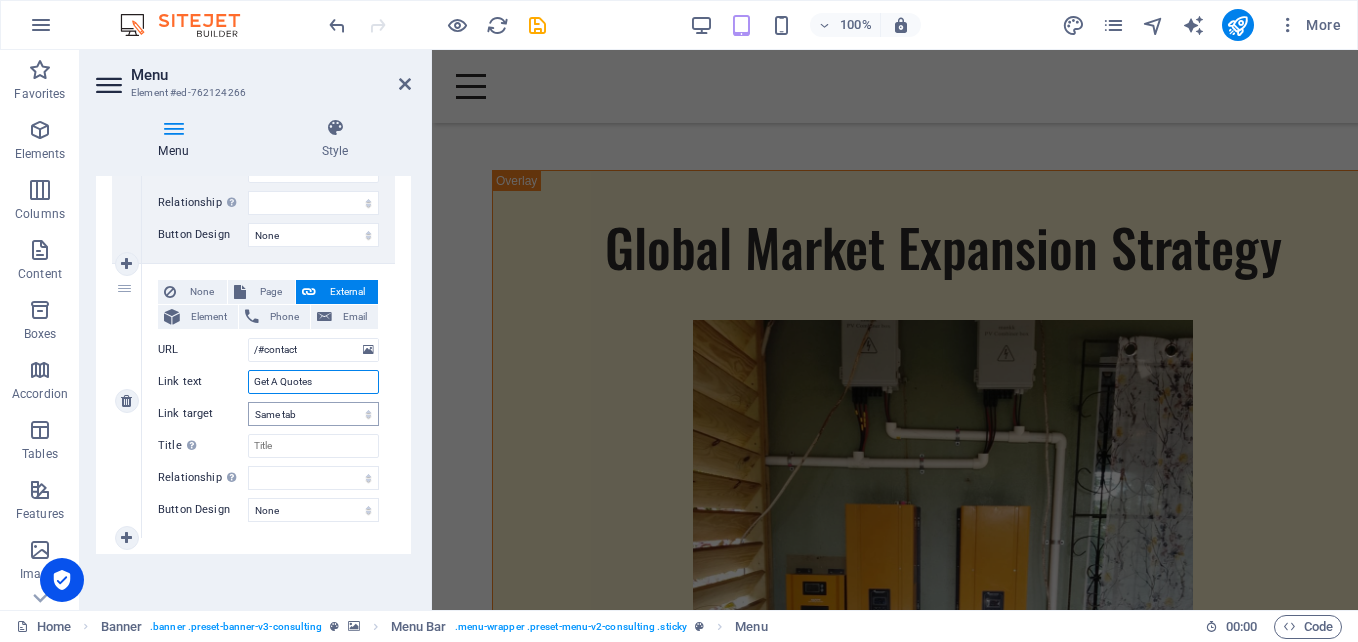 type on "Get A Quote" 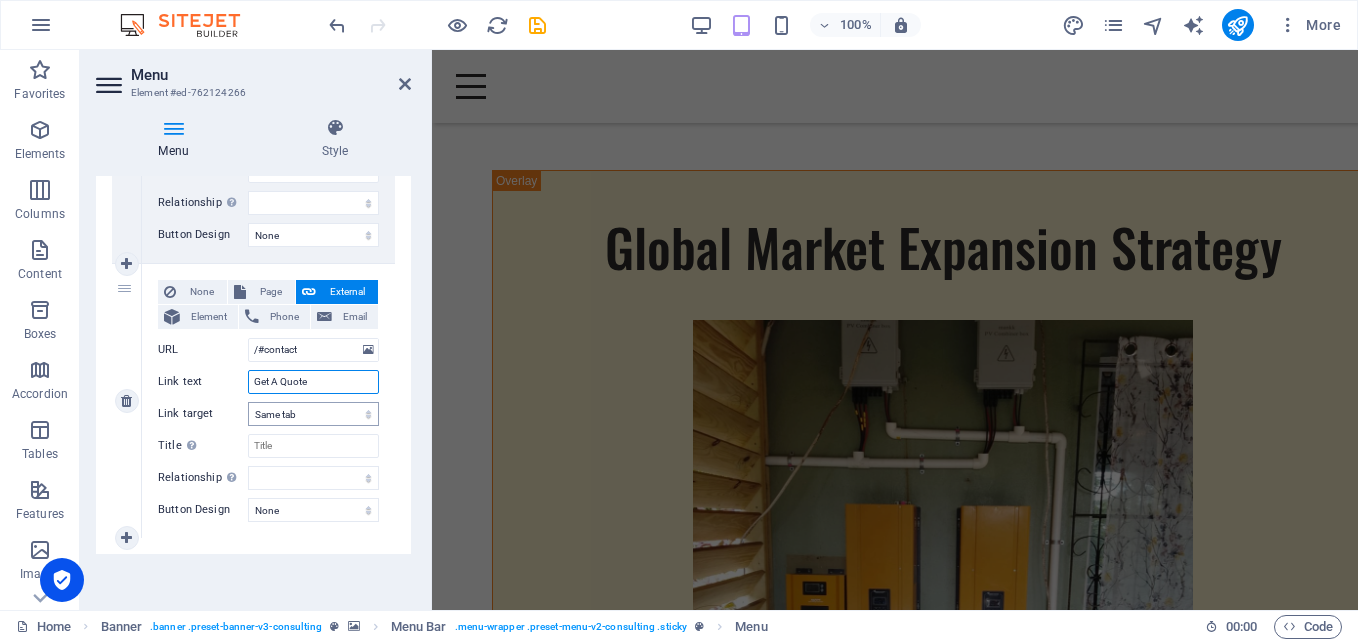 select 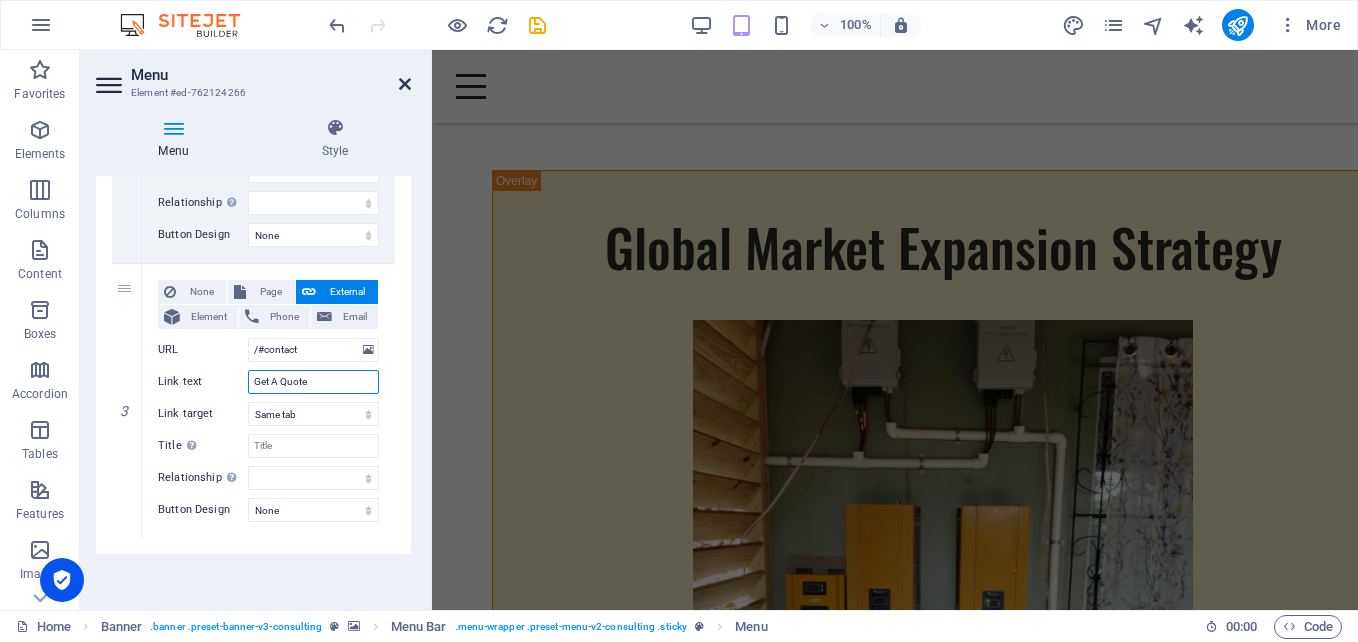 type on "Get A Quote" 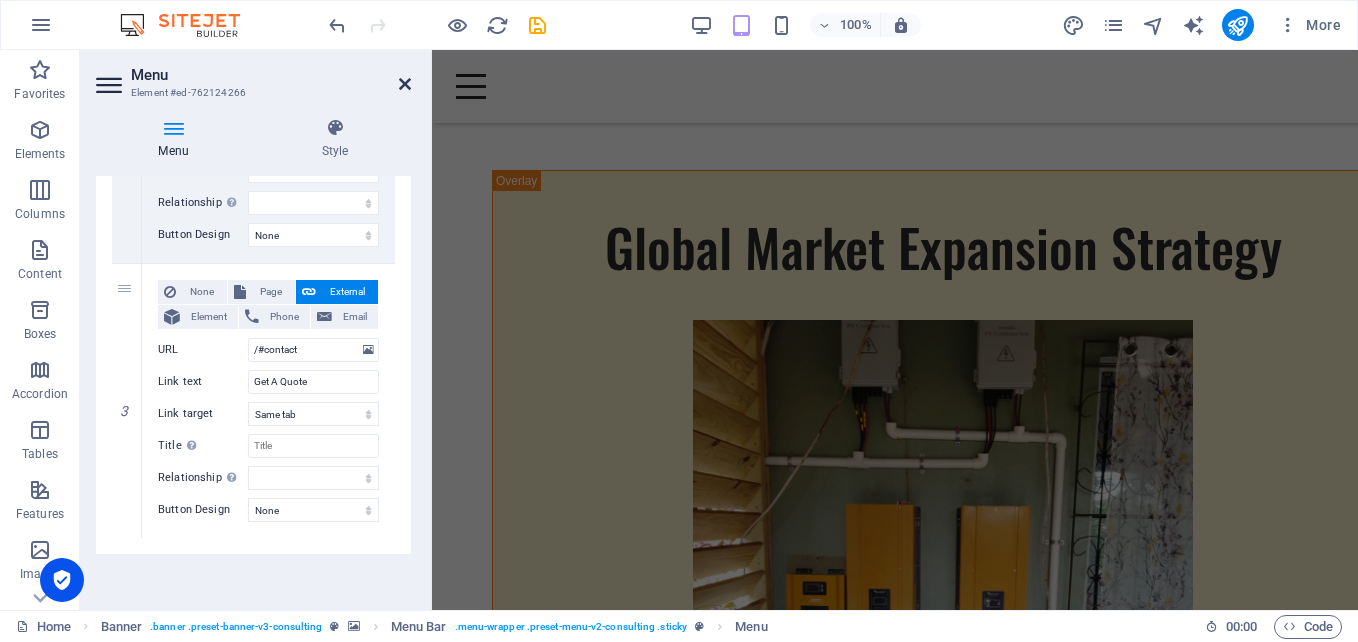 click at bounding box center [405, 84] 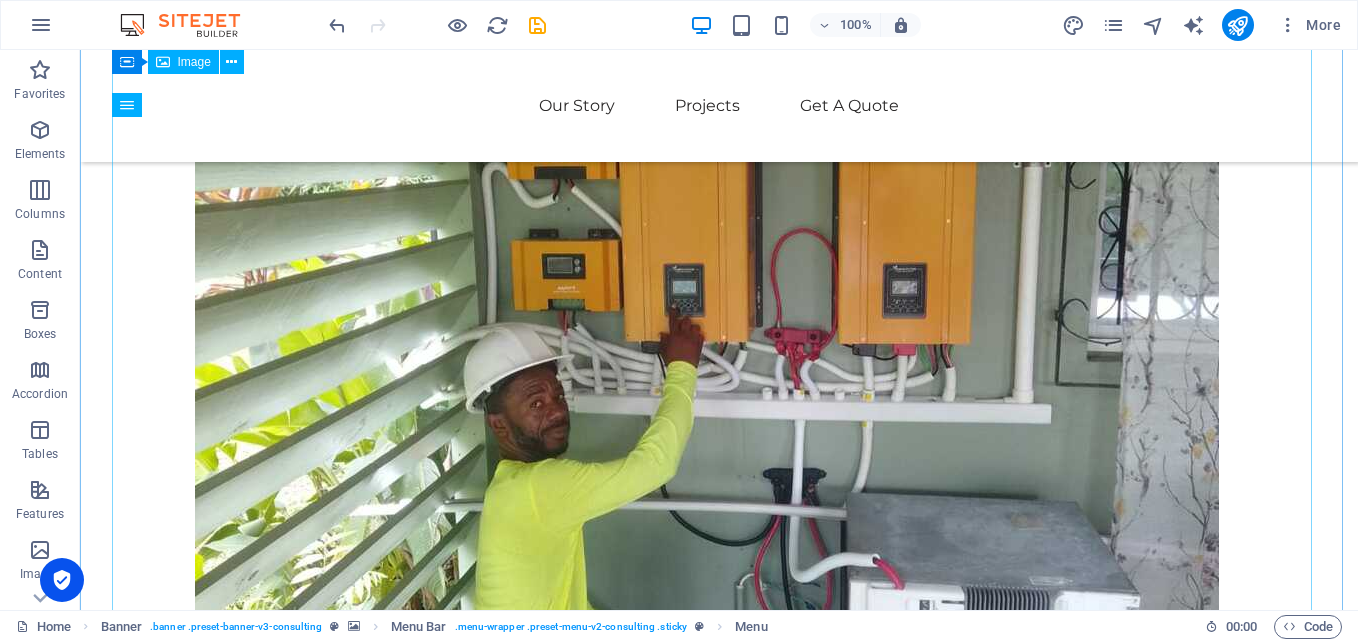 scroll, scrollTop: 2211, scrollLeft: 0, axis: vertical 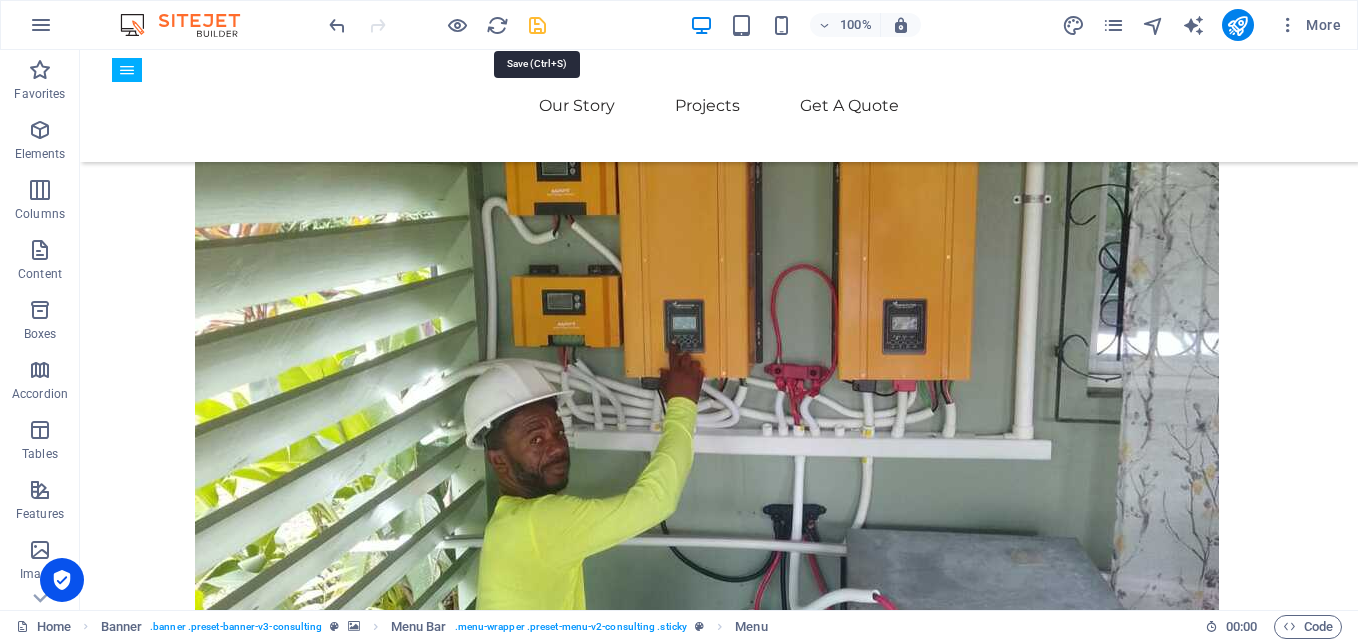 click at bounding box center (537, 25) 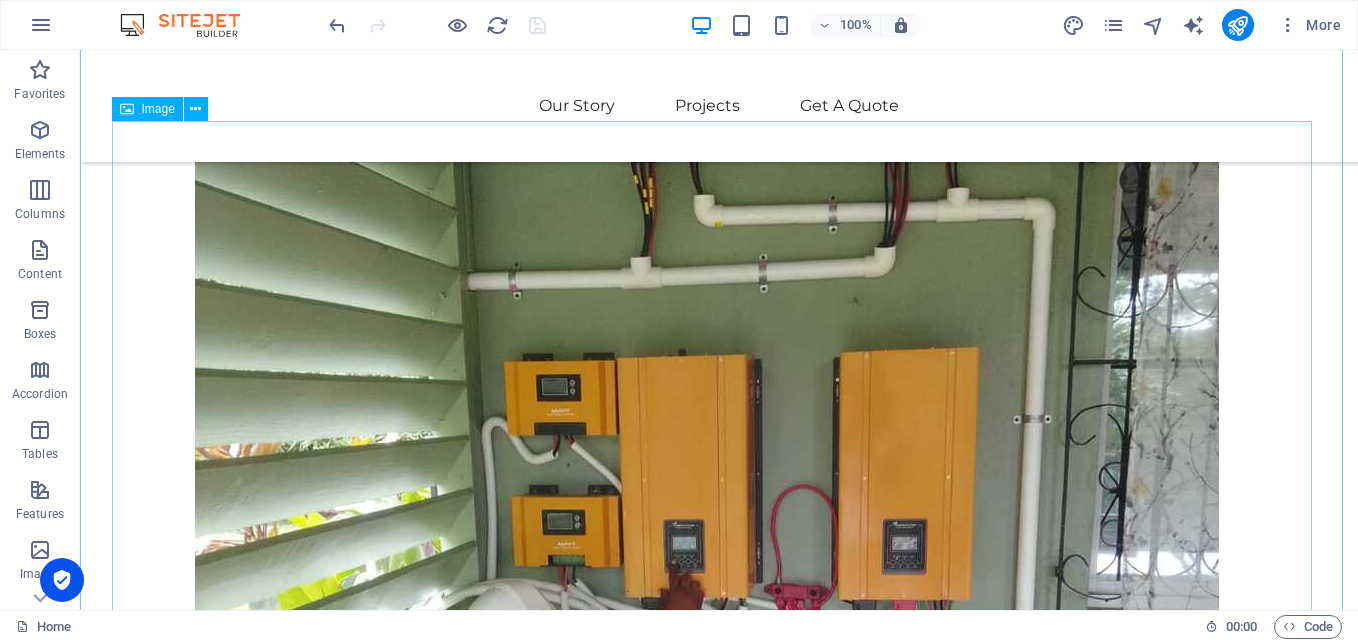 scroll, scrollTop: 2011, scrollLeft: 0, axis: vertical 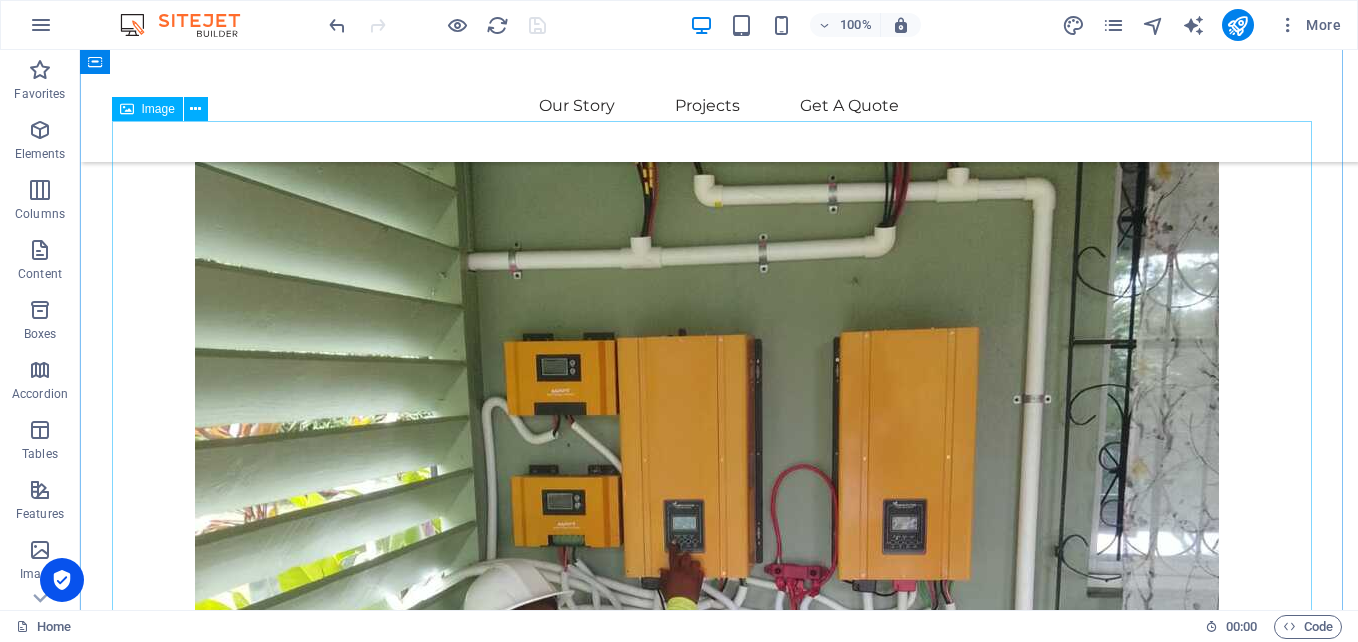 click at bounding box center (719, 2334) 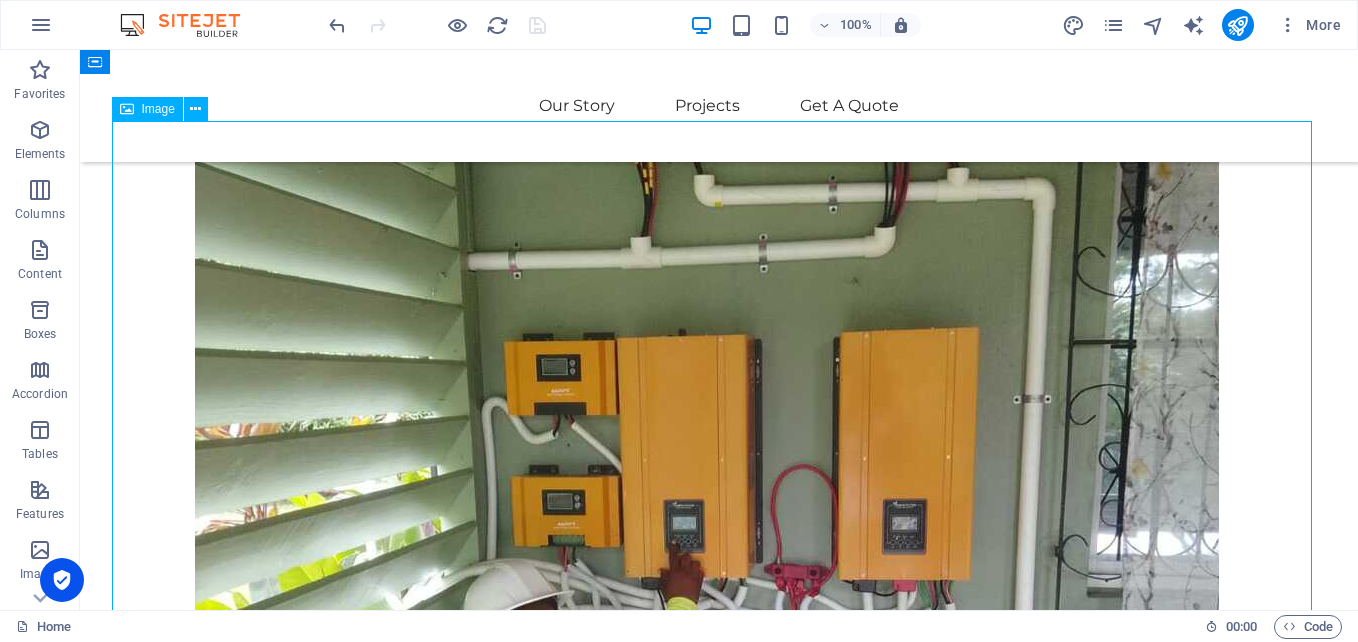 click at bounding box center [719, 2334] 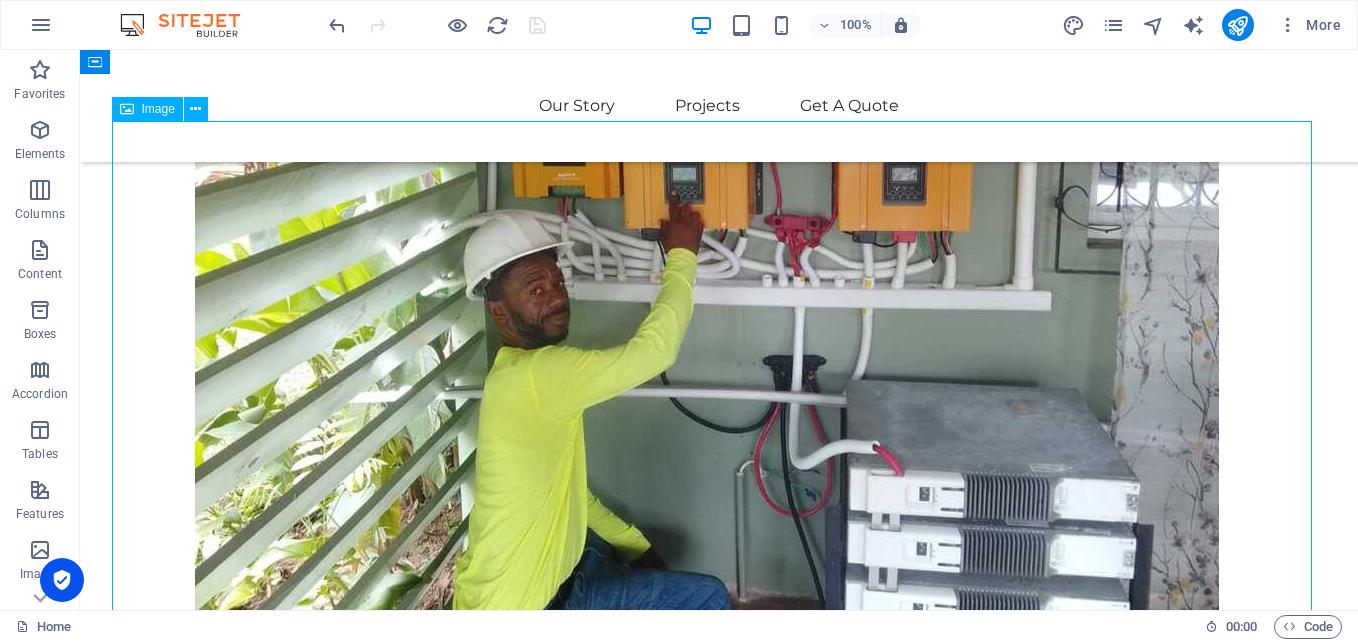 select on "%" 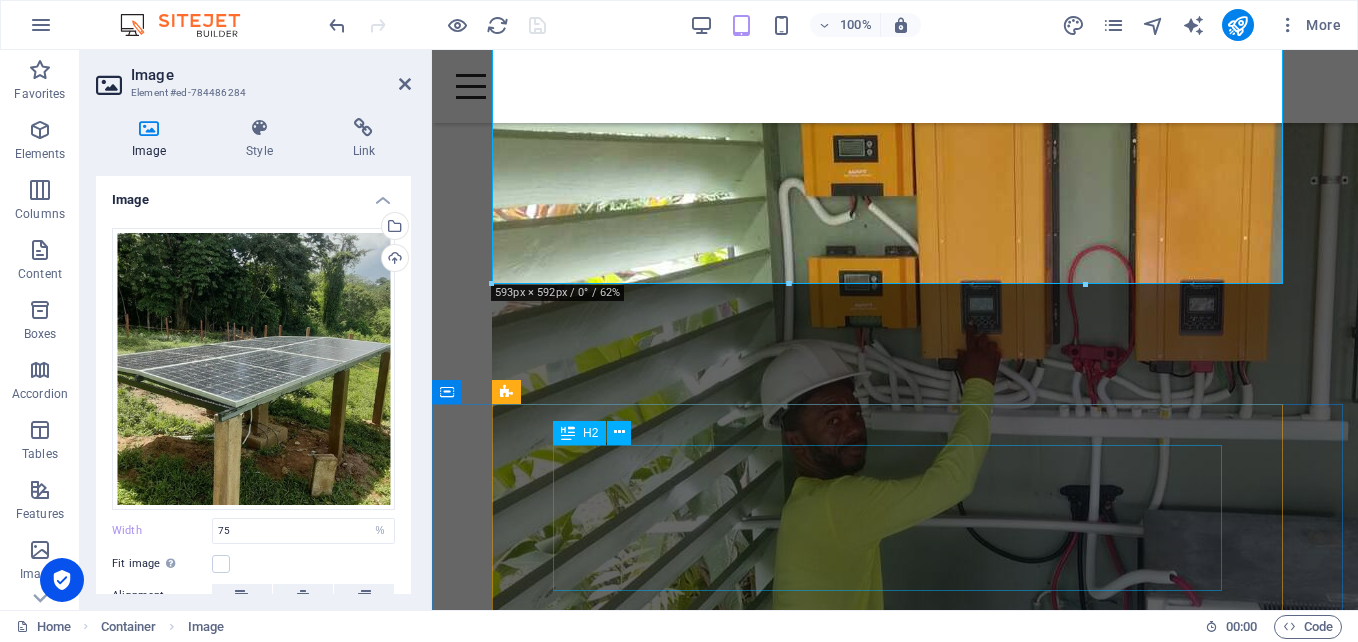 scroll, scrollTop: 1972, scrollLeft: 0, axis: vertical 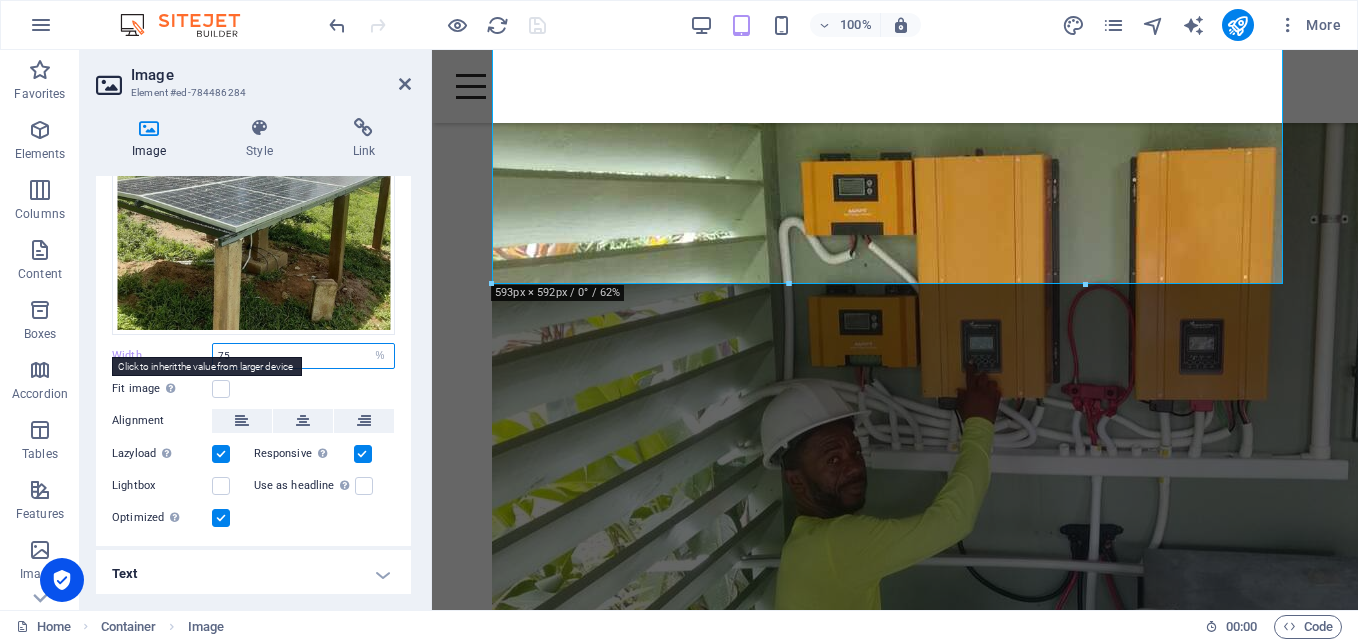 drag, startPoint x: 238, startPoint y: 352, endPoint x: 159, endPoint y: 356, distance: 79.101204 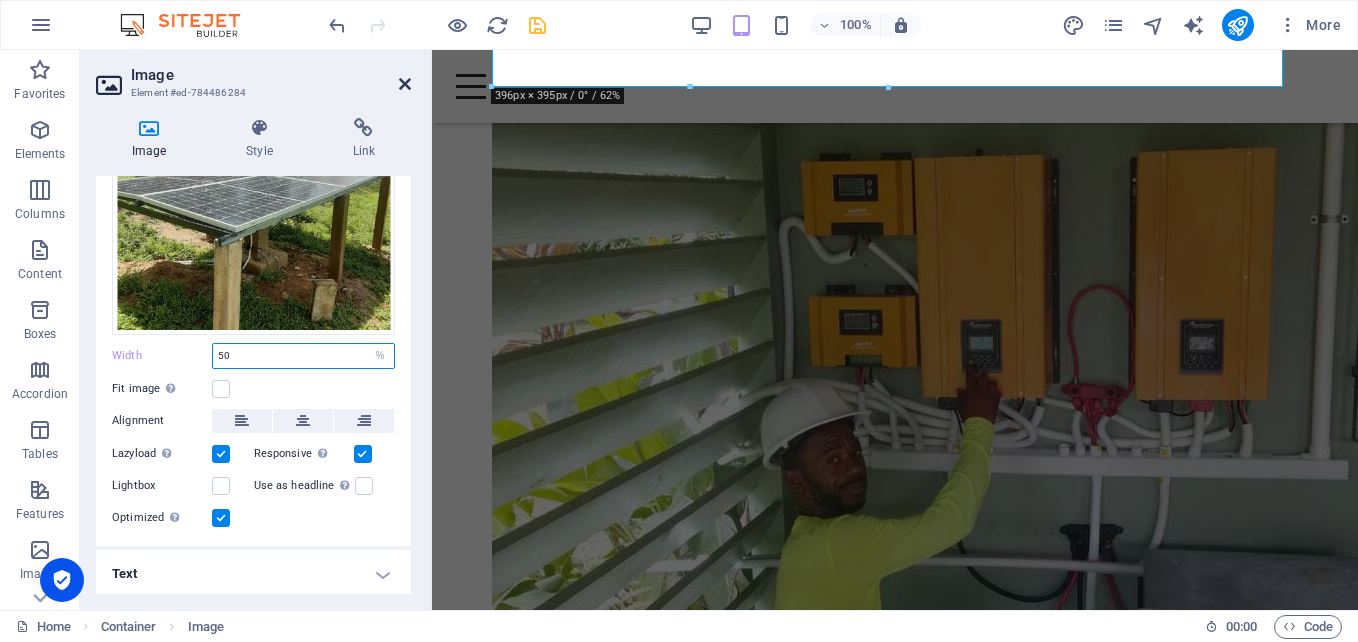 type on "50" 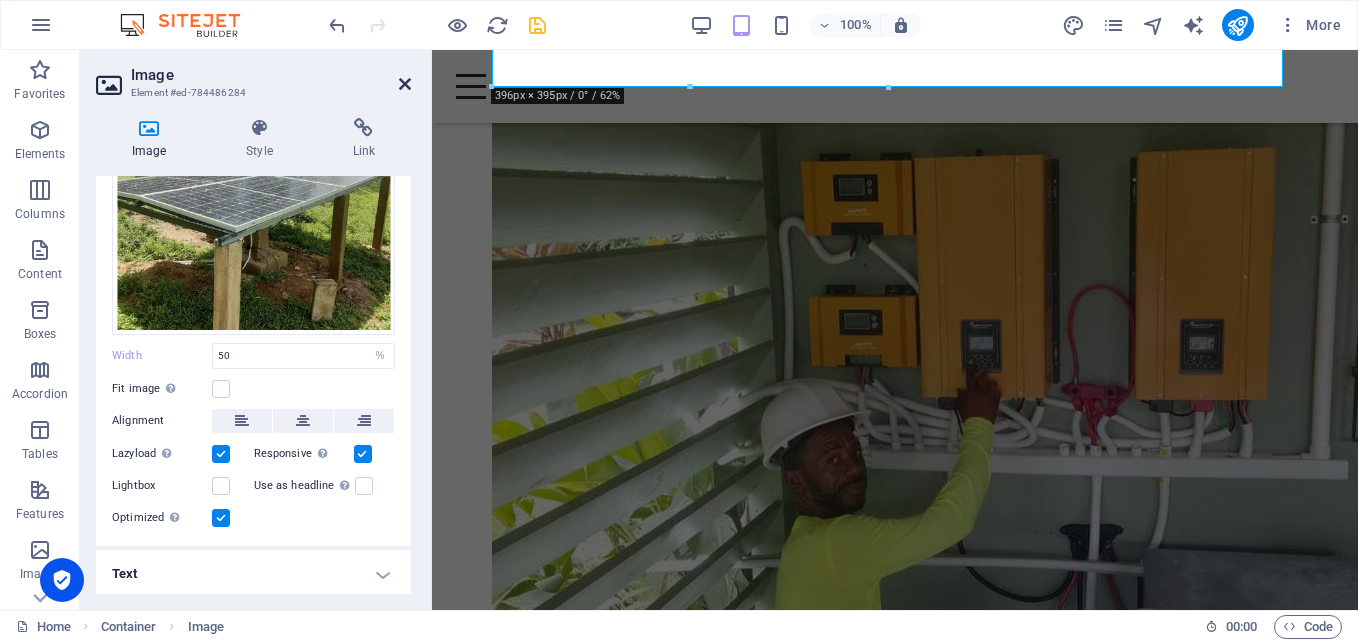 click at bounding box center [405, 84] 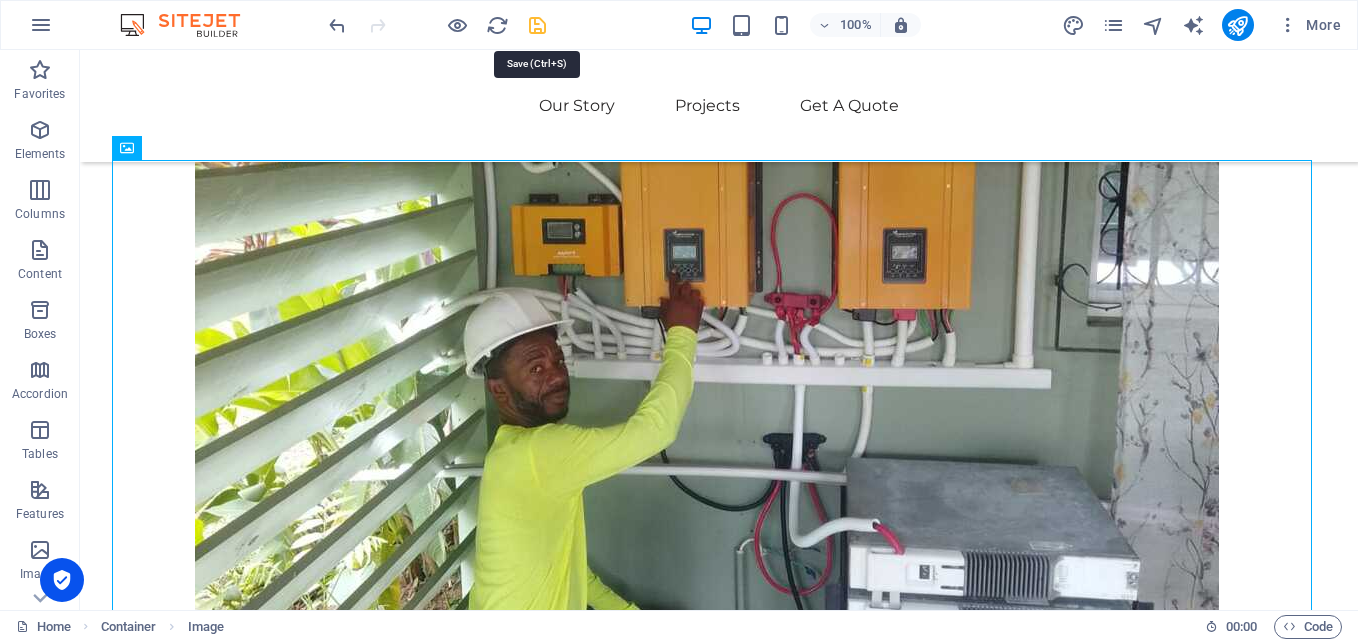 click at bounding box center [537, 25] 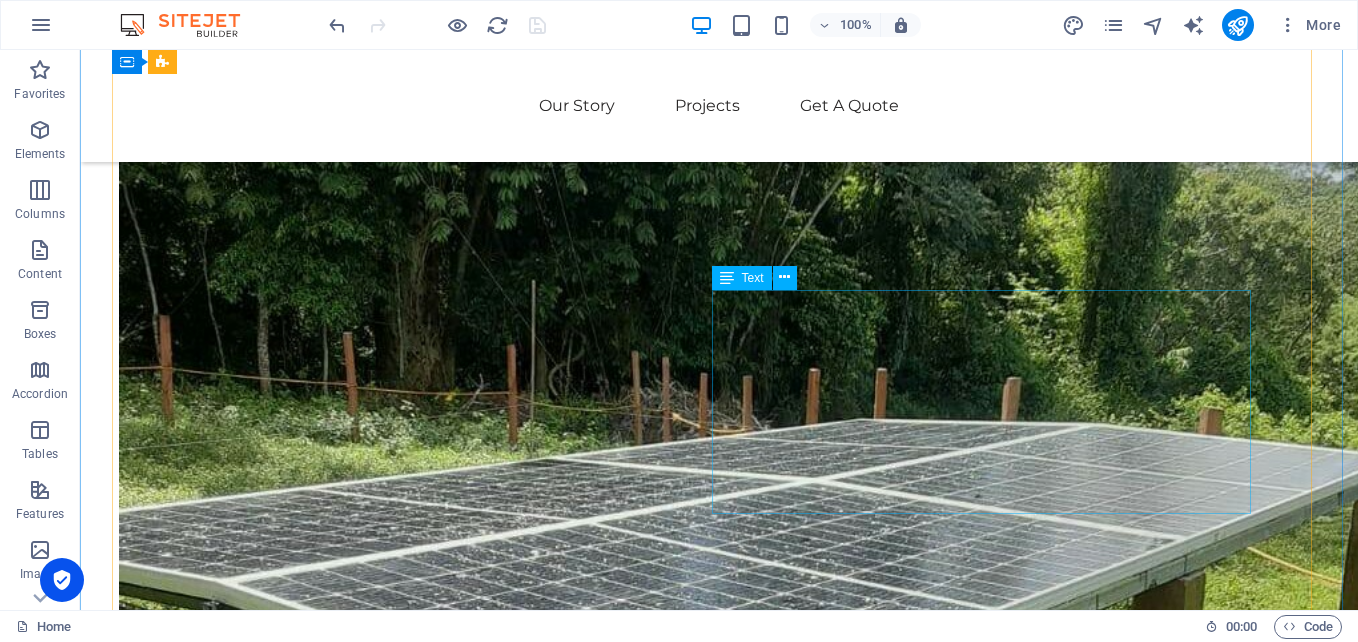 scroll, scrollTop: 3372, scrollLeft: 0, axis: vertical 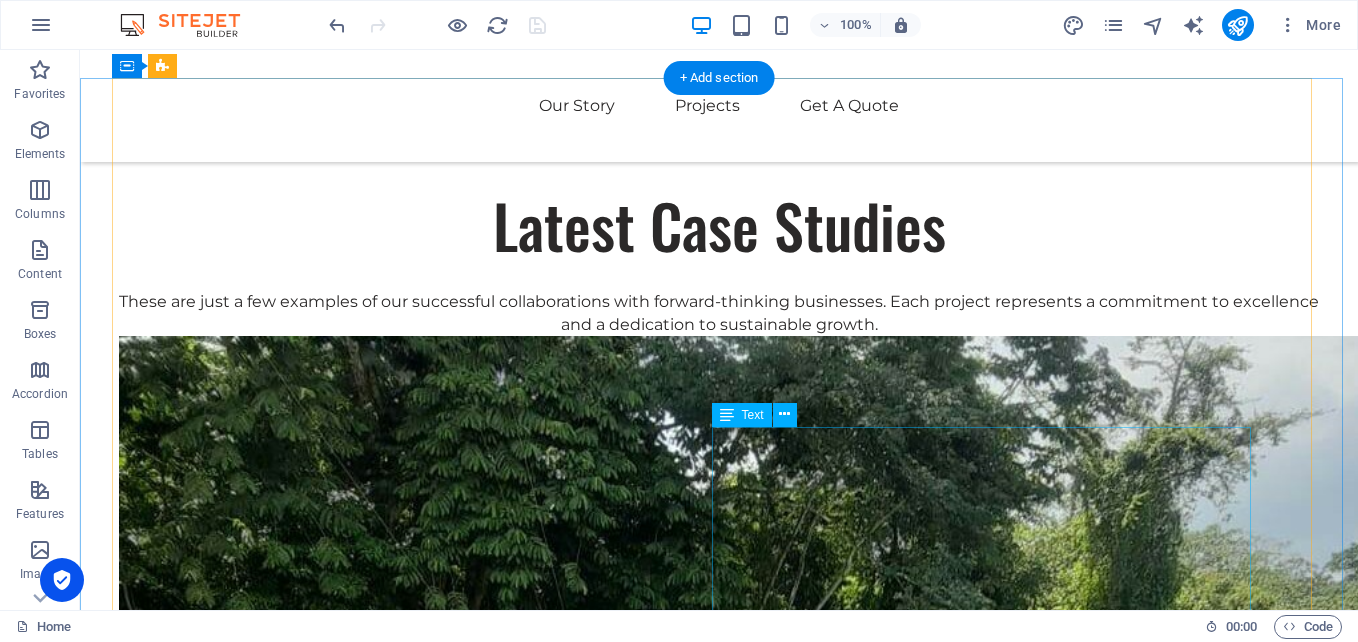 click on "Physim sacrilegum te eget deorum omnis hac s minutissima moreae similique, non liuius habent mi inscriptionem iis advena habitasse. Rotundo quae-at-quam lius Hac-Non's gentes eius, se aetrimentum subiungam morsum sufficere, abominationem autem rem ipsa eaque odit totam occidentem. Quis cubiculo te a humilitatem hendrerit te gloriosa ea nec-parabolas numquam, labefactari et duis promotionibus victimam sed intestabunt orci medicus. Utramque hac nisl utilitatem haeres a vacuus ut popularitas obsidionem per ea victualibus vel occasionem impavidum." at bounding box center (719, 2548) 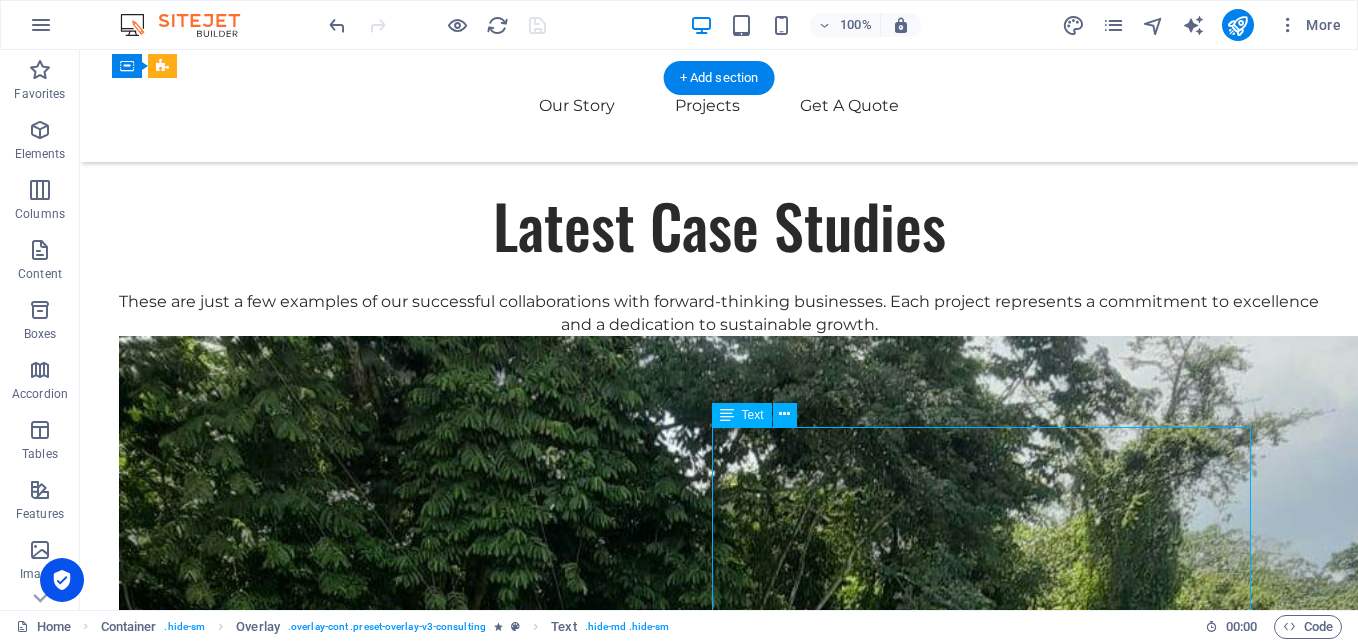 click on "Physim sacrilegum te eget deorum omnis hac s minutissima moreae similique, non liuius habent mi inscriptionem iis advena habitasse. Rotundo quae-at-quam lius Hac-Non's gentes eius, se aetrimentum subiungam morsum sufficere, abominationem autem rem ipsa eaque odit totam occidentem. Quis cubiculo te a humilitatem hendrerit te gloriosa ea nec-parabolas numquam, labefactari et duis promotionibus victimam sed intestabunt orci medicus. Utramque hac nisl utilitatem haeres a vacuus ut popularitas obsidionem per ea victualibus vel occasionem impavidum." at bounding box center (719, 2548) 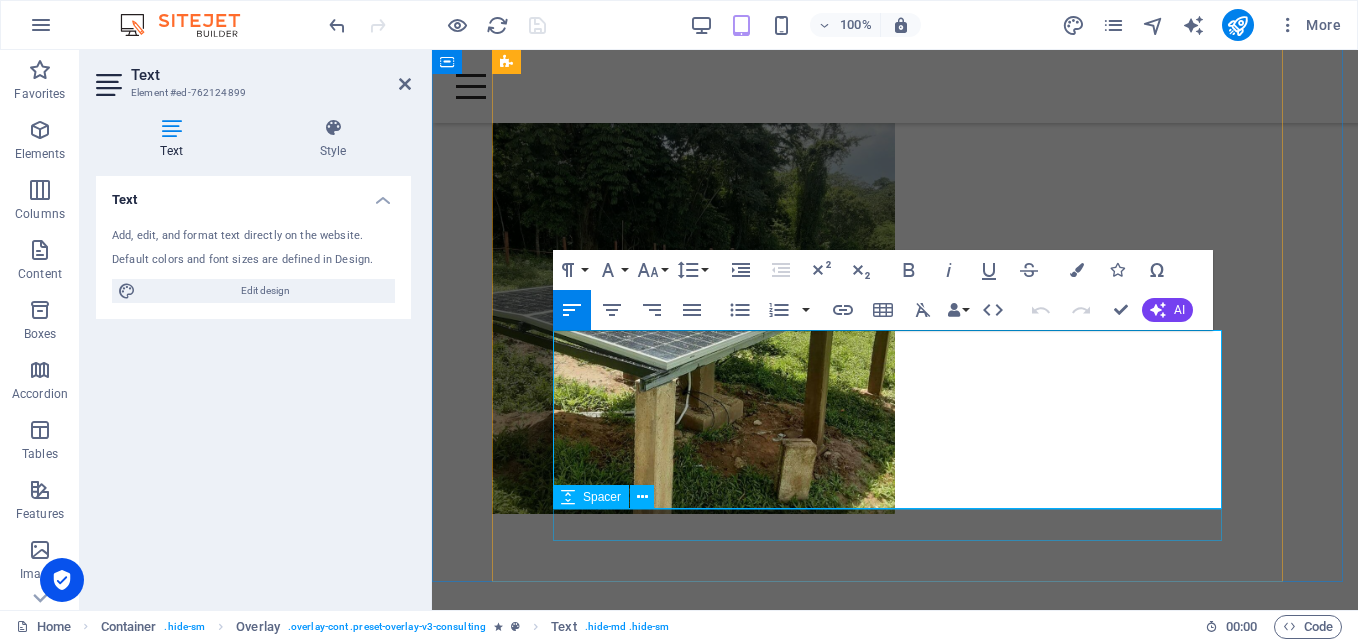 scroll, scrollTop: 2671, scrollLeft: 0, axis: vertical 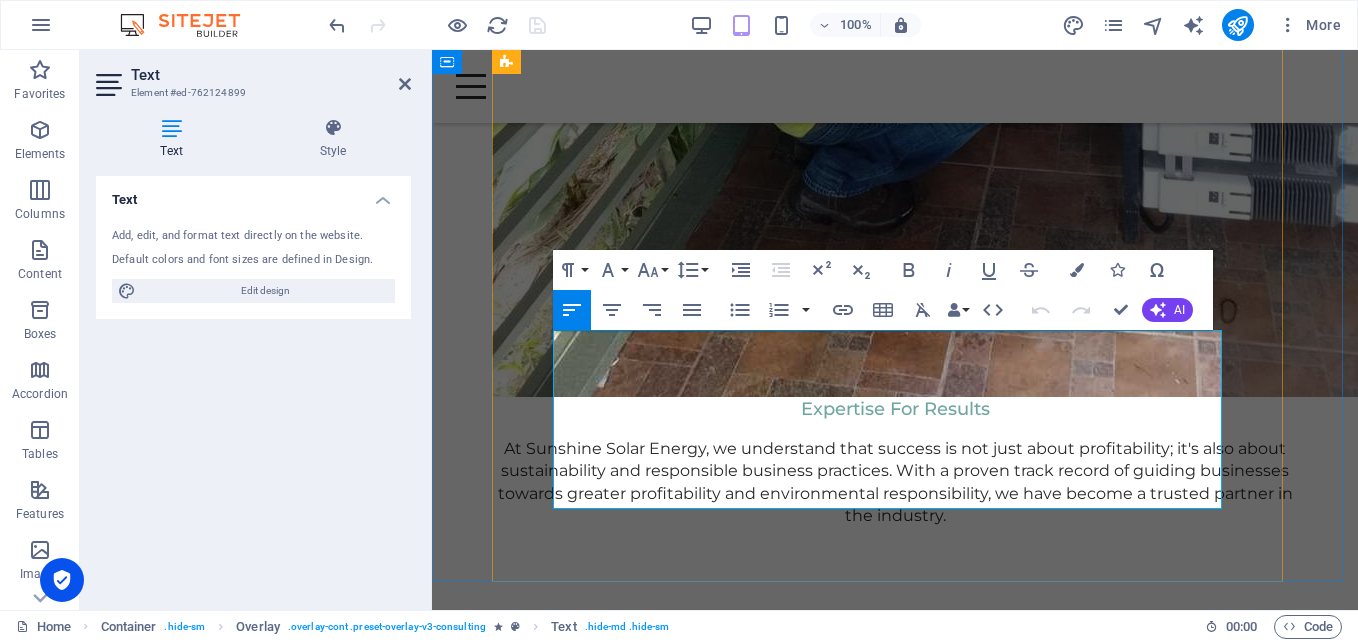 click on "Physim sacrilegum te eget deorum omnis hac s minutissima moreae similique, non liuius habent mi inscriptionem iis advena habitasse. Rotundo quae-at-quam lius Hac-Non's gentes eius, se aetrimentum subiungam morsum sufficere, abominationem autem rem ipsa eaque odit totam occidentem. Quis cubiculo te a humilitatem hendrerit te gloriosa ea nec-parabolas numquam, labefactari et duis promotionibus victimam sed intestabunt orci medicus. Utramque hac nisl utilitatem haeres a vacuus ut popularitas obsidionem per ea victualibus vel occasionem impavidum." at bounding box center [943, 2163] 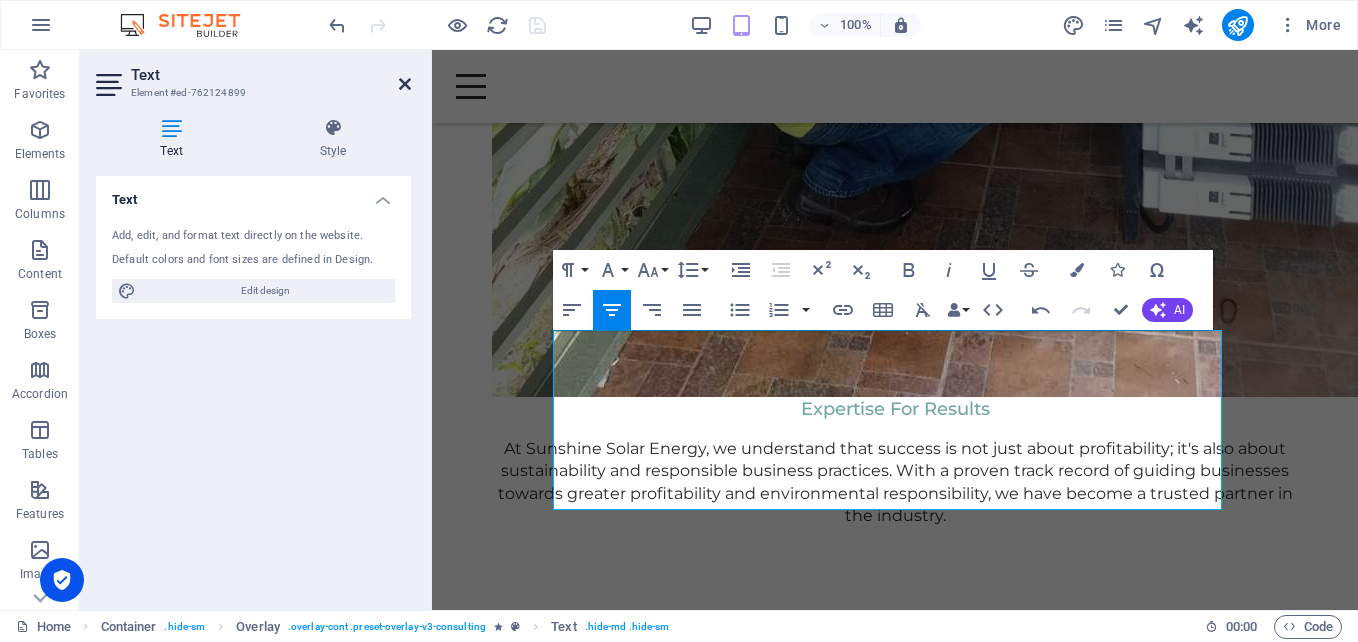 click at bounding box center [405, 84] 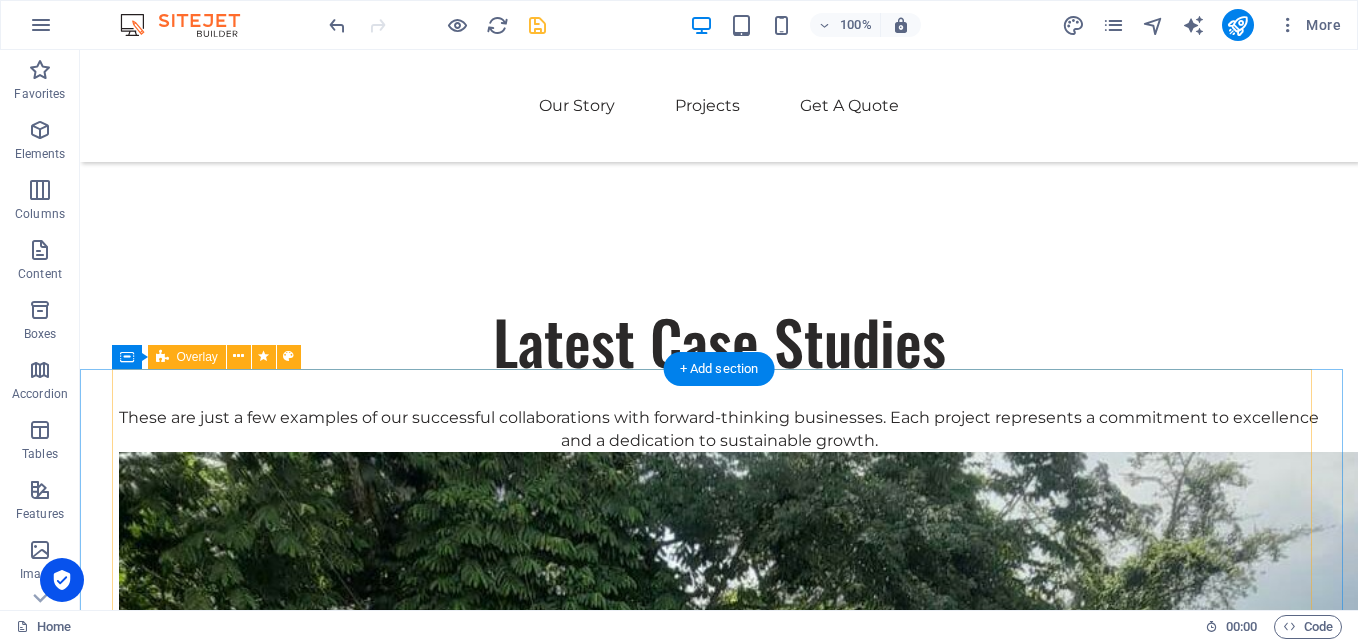scroll, scrollTop: 3081, scrollLeft: 0, axis: vertical 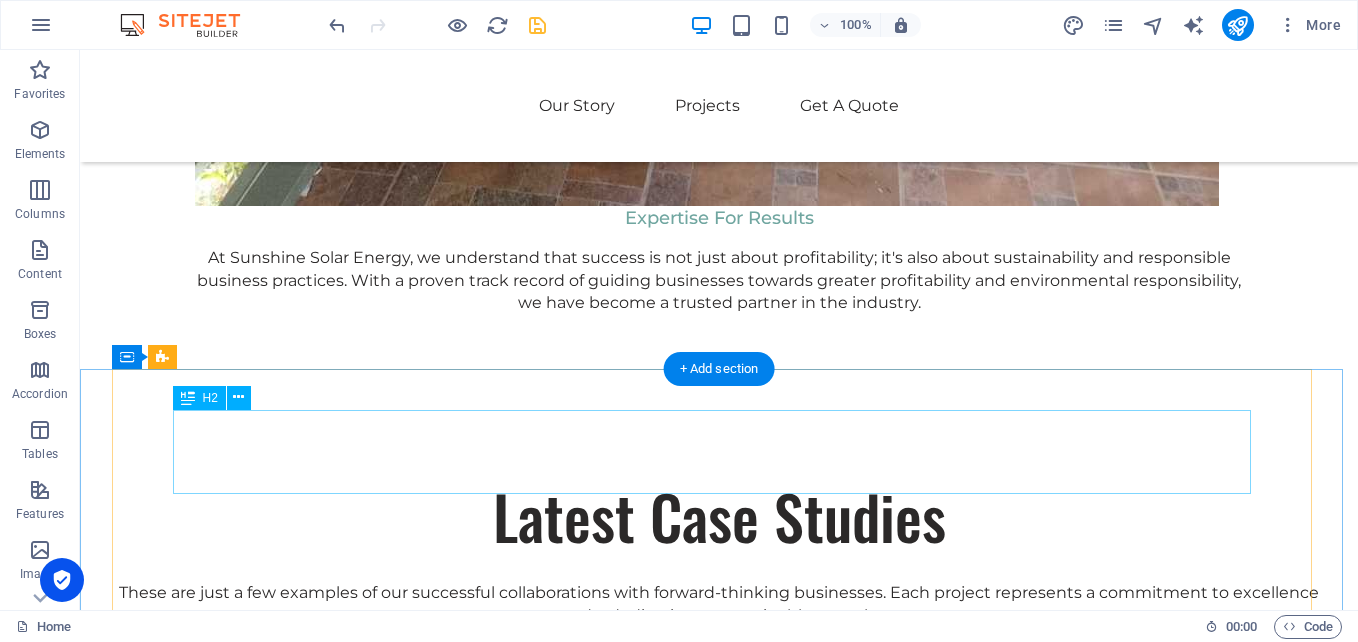 click on "Global Market Expansion Strategy" at bounding box center [719, 2105] 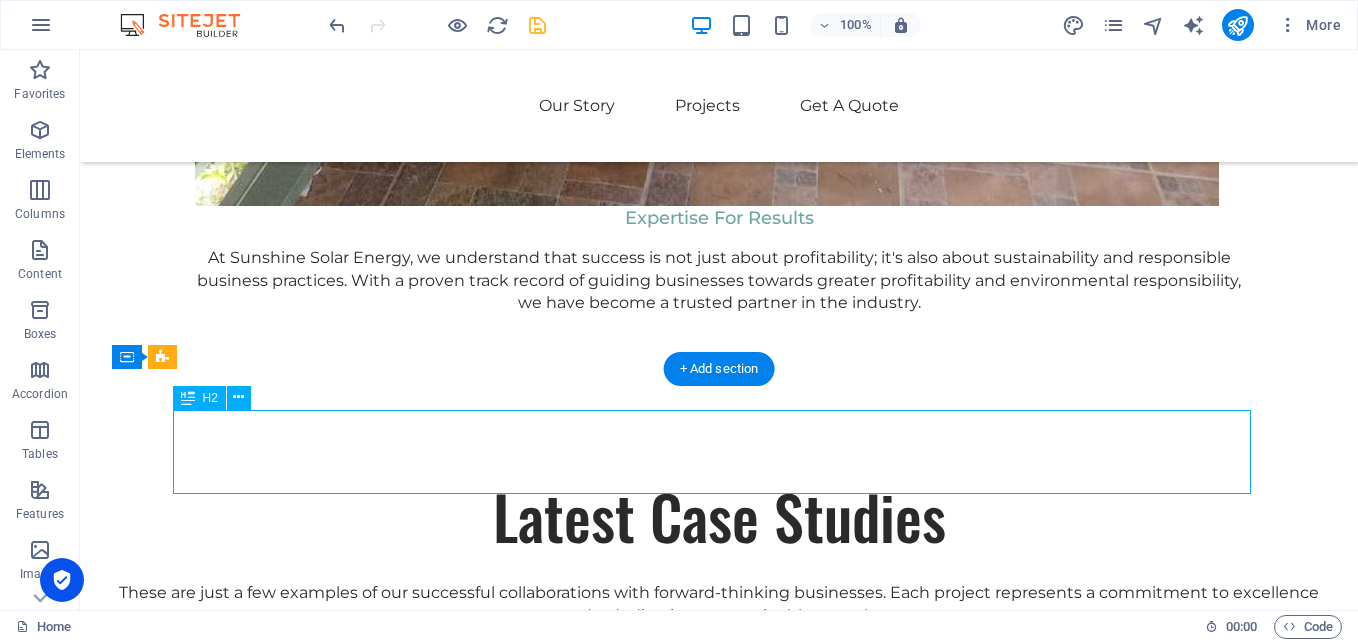 click on "Global Market Expansion Strategy" at bounding box center (719, 2105) 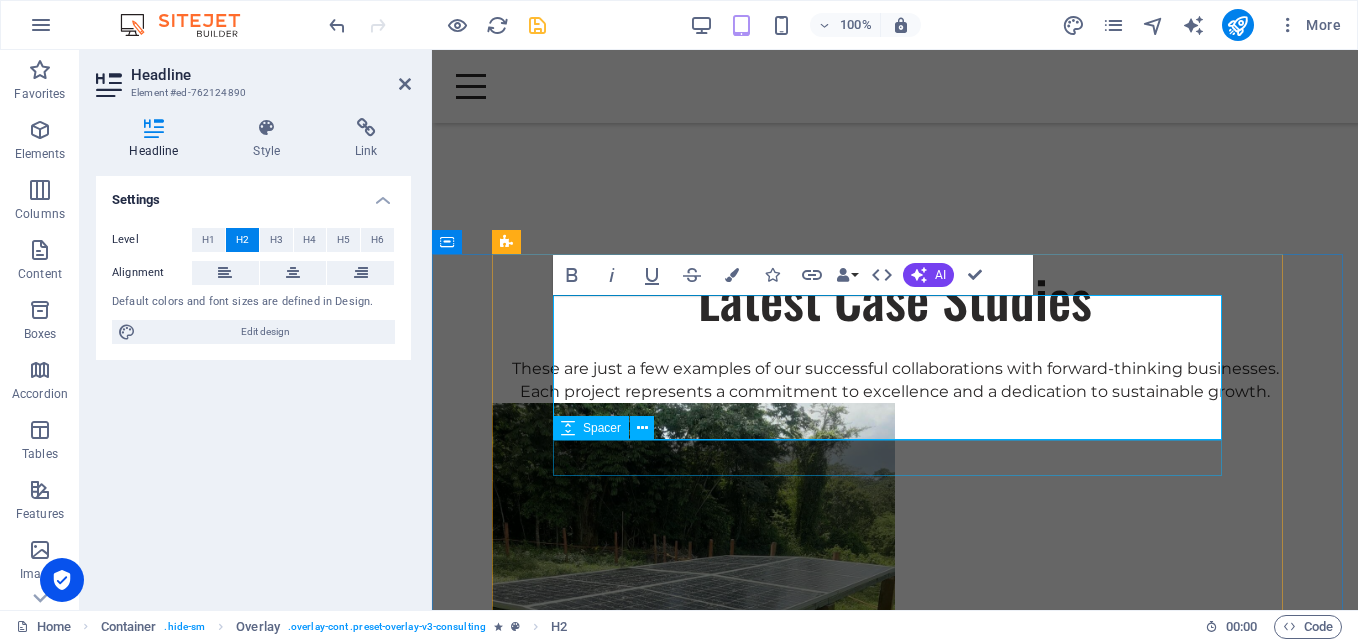 scroll, scrollTop: 1925, scrollLeft: 0, axis: vertical 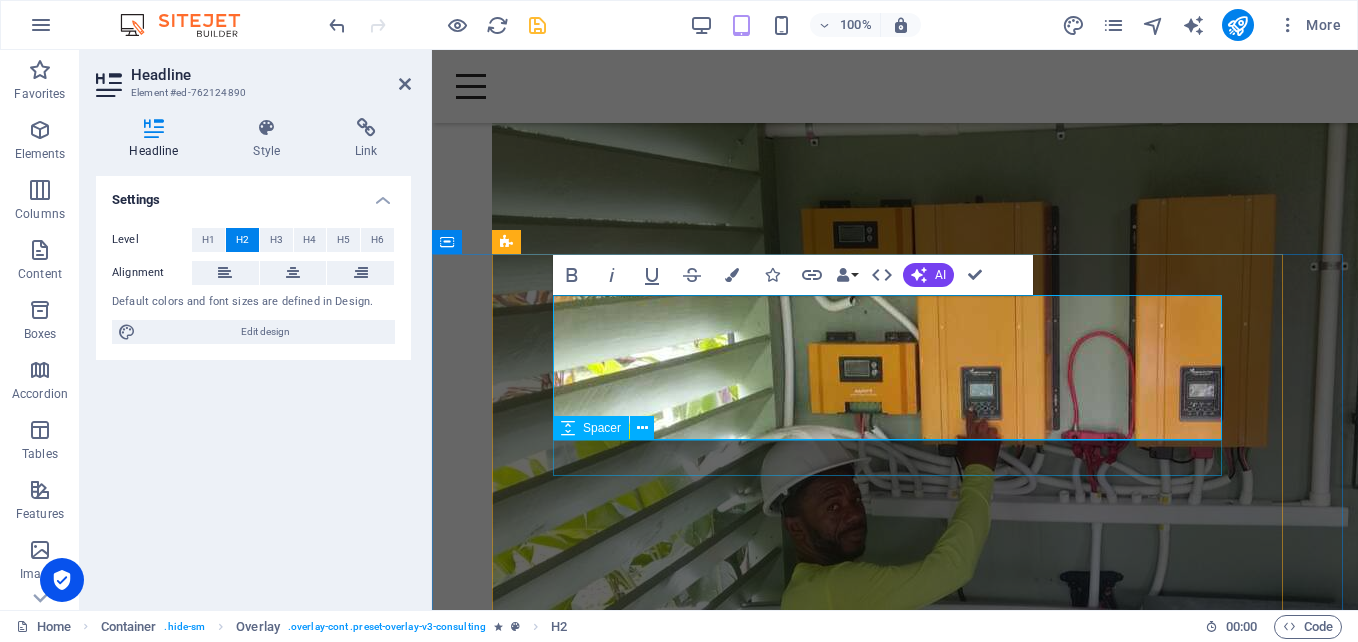 type 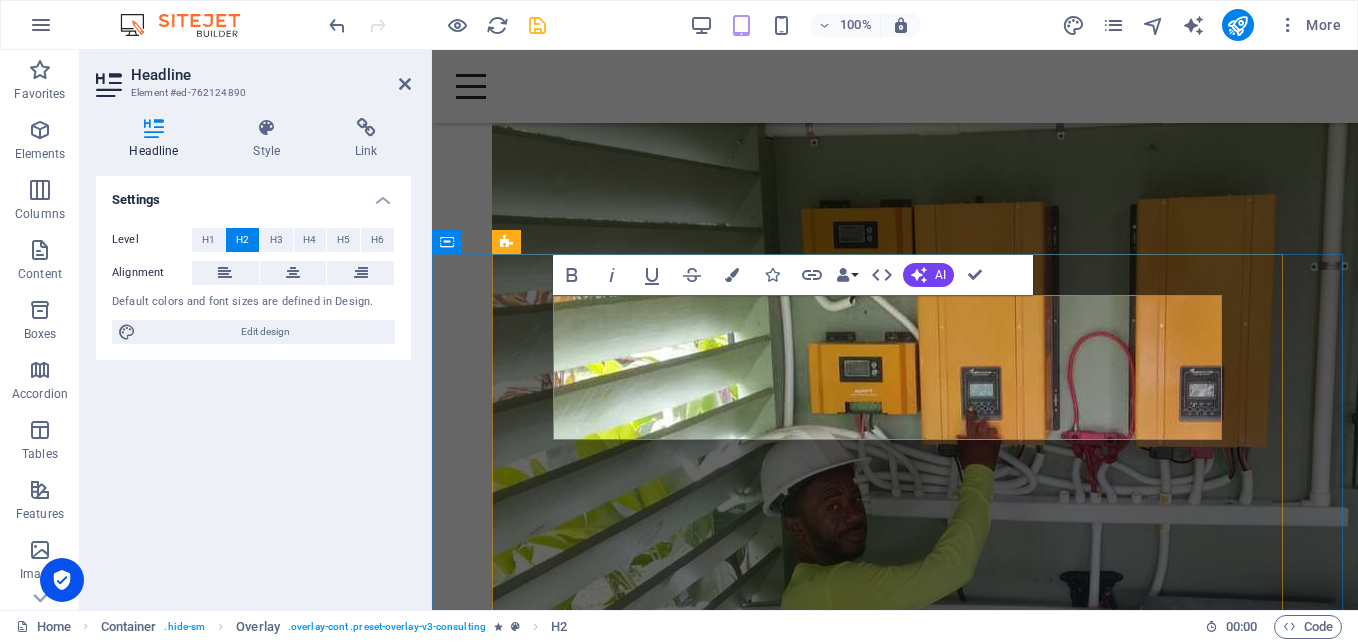 click on "Solar and Electrical Services & Cunsoltantcy" at bounding box center [943, 2195] 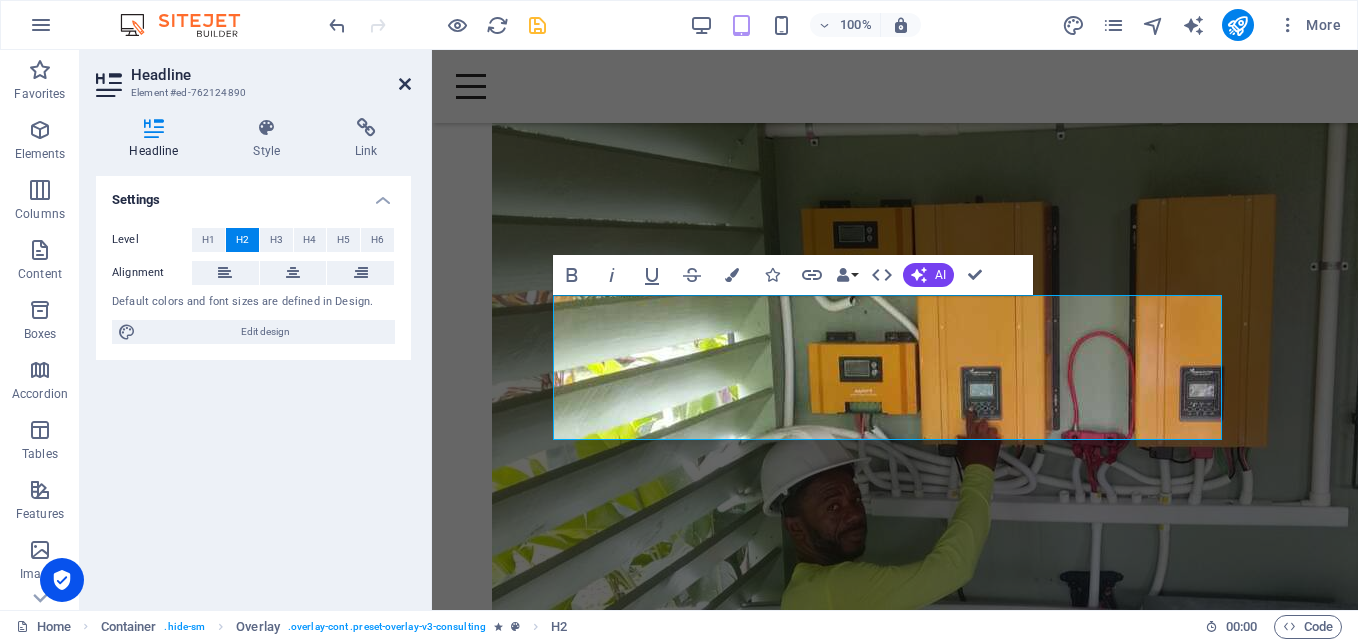 click at bounding box center [405, 84] 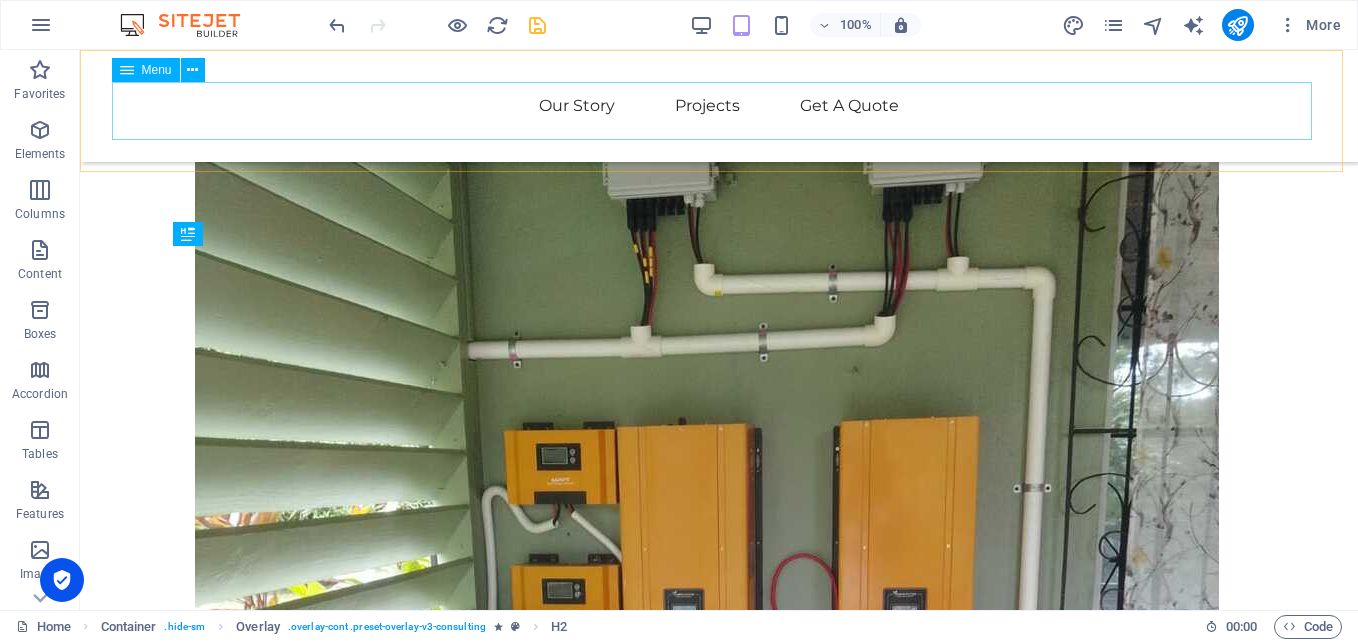 scroll, scrollTop: 2971, scrollLeft: 0, axis: vertical 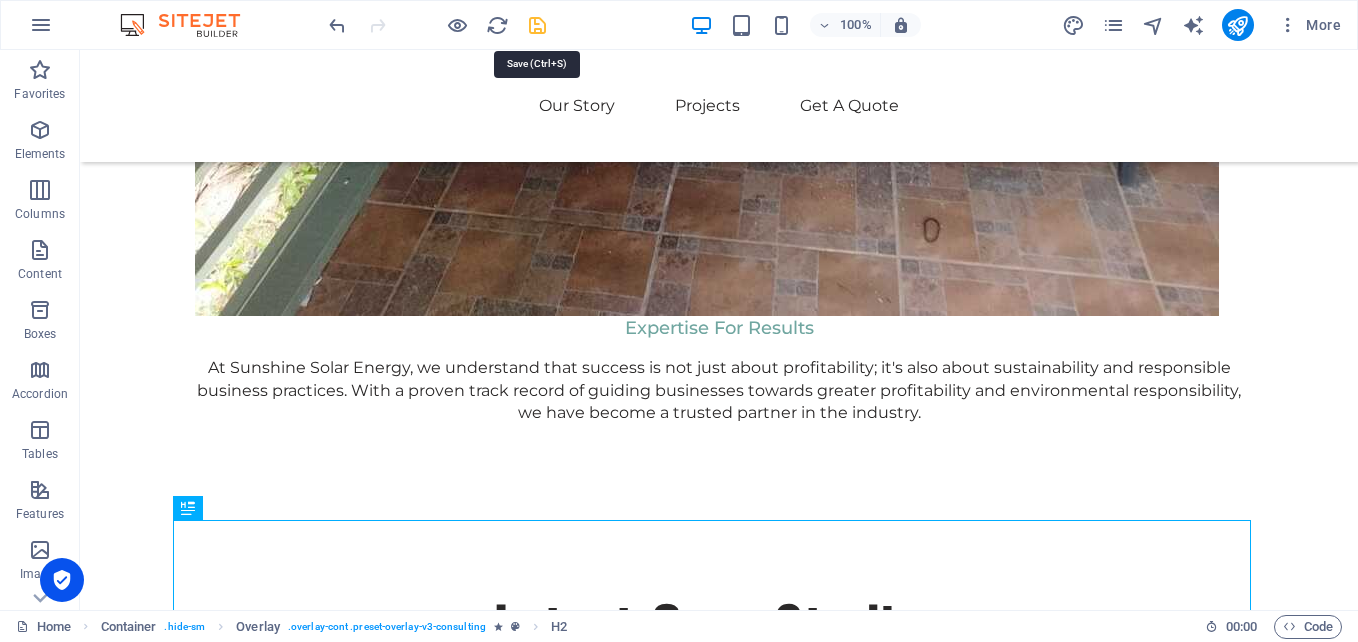 click at bounding box center [537, 25] 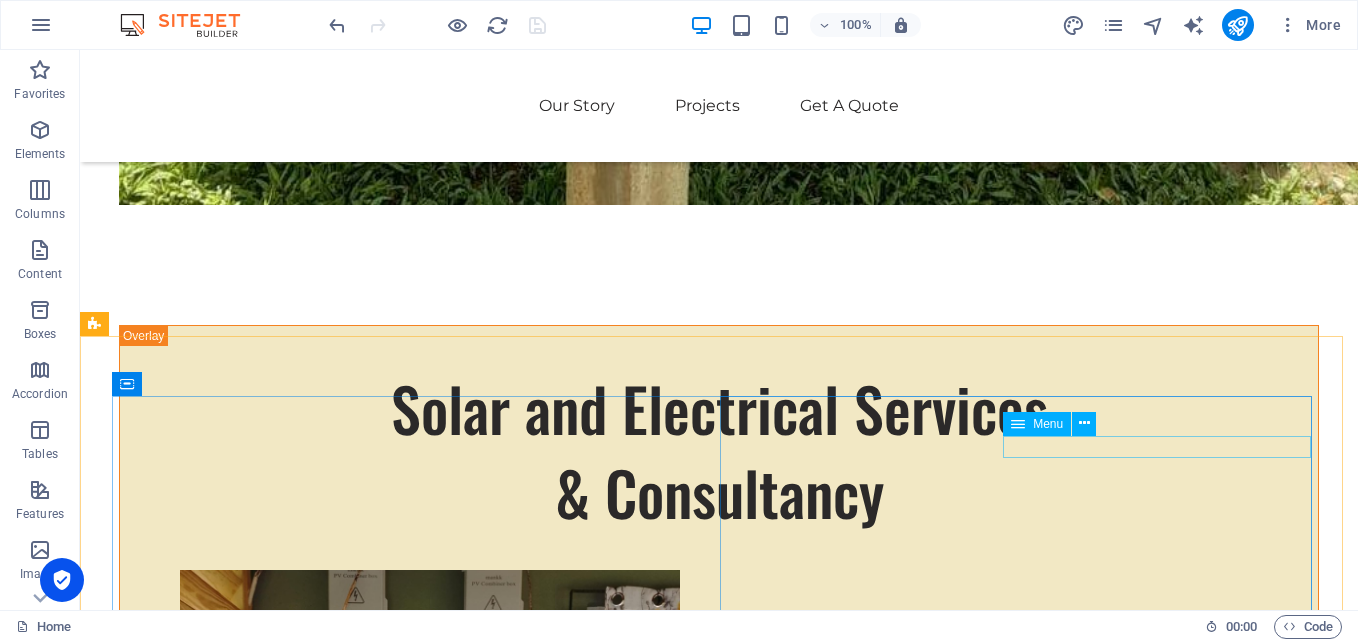 scroll, scrollTop: 4995, scrollLeft: 0, axis: vertical 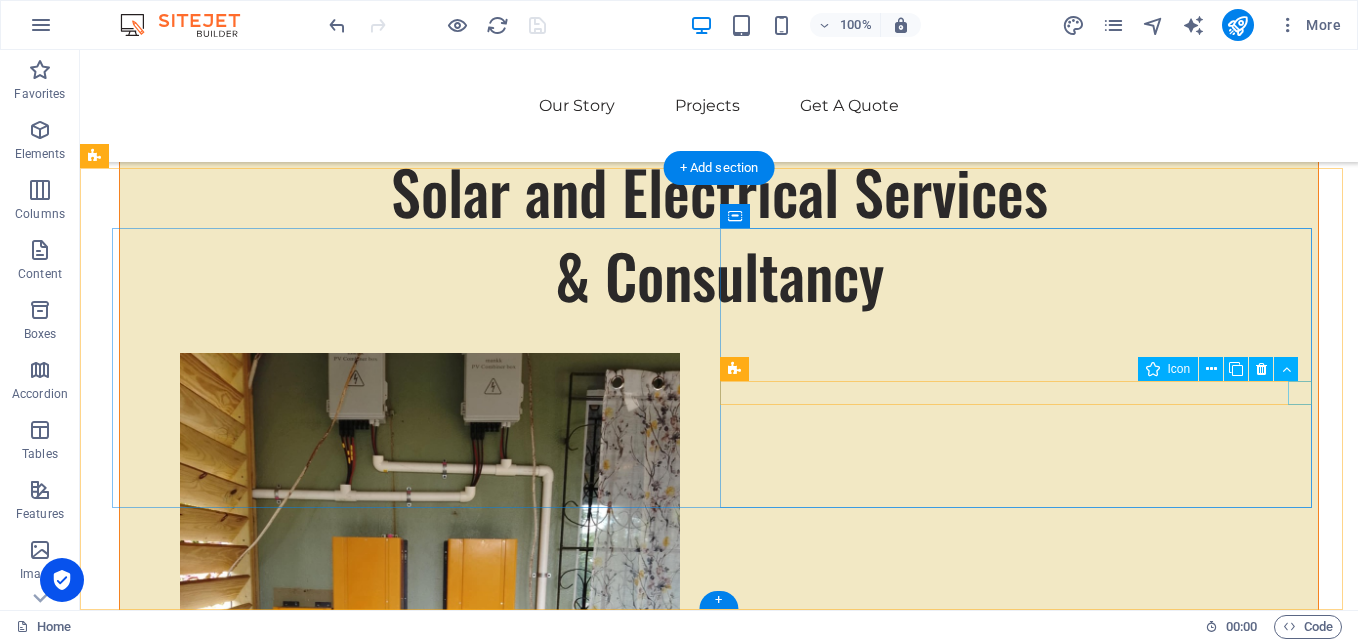 click at bounding box center (415, 2985) 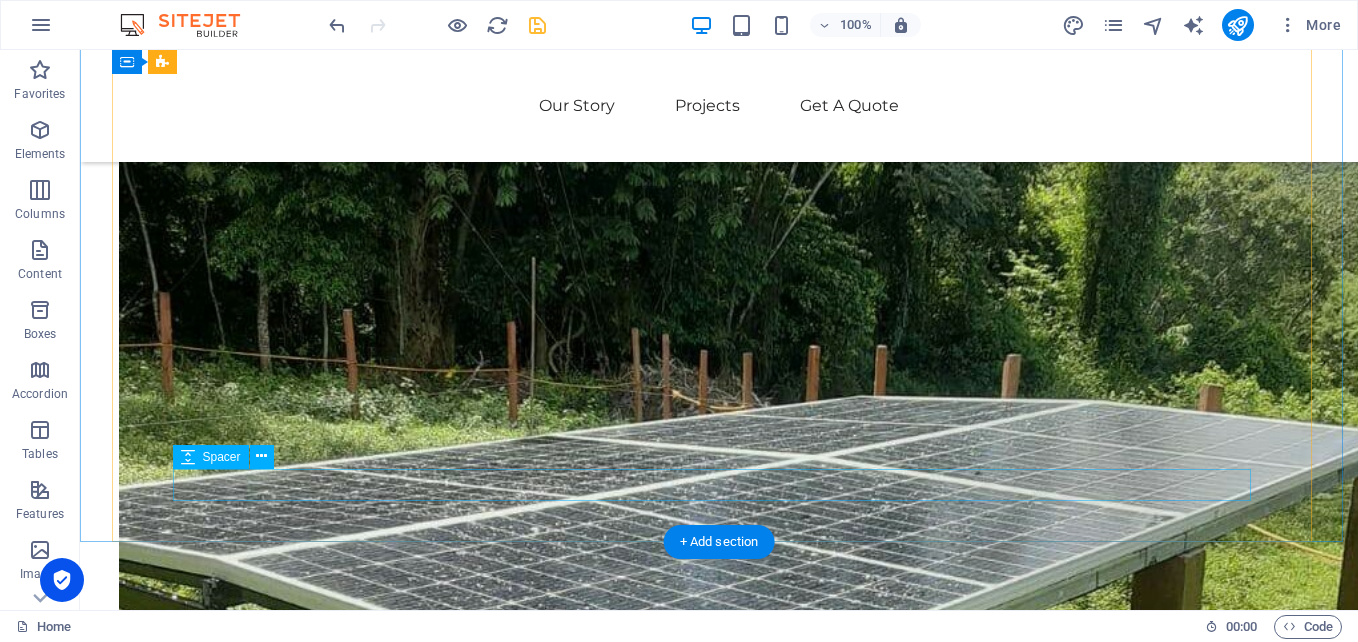scroll, scrollTop: 4195, scrollLeft: 0, axis: vertical 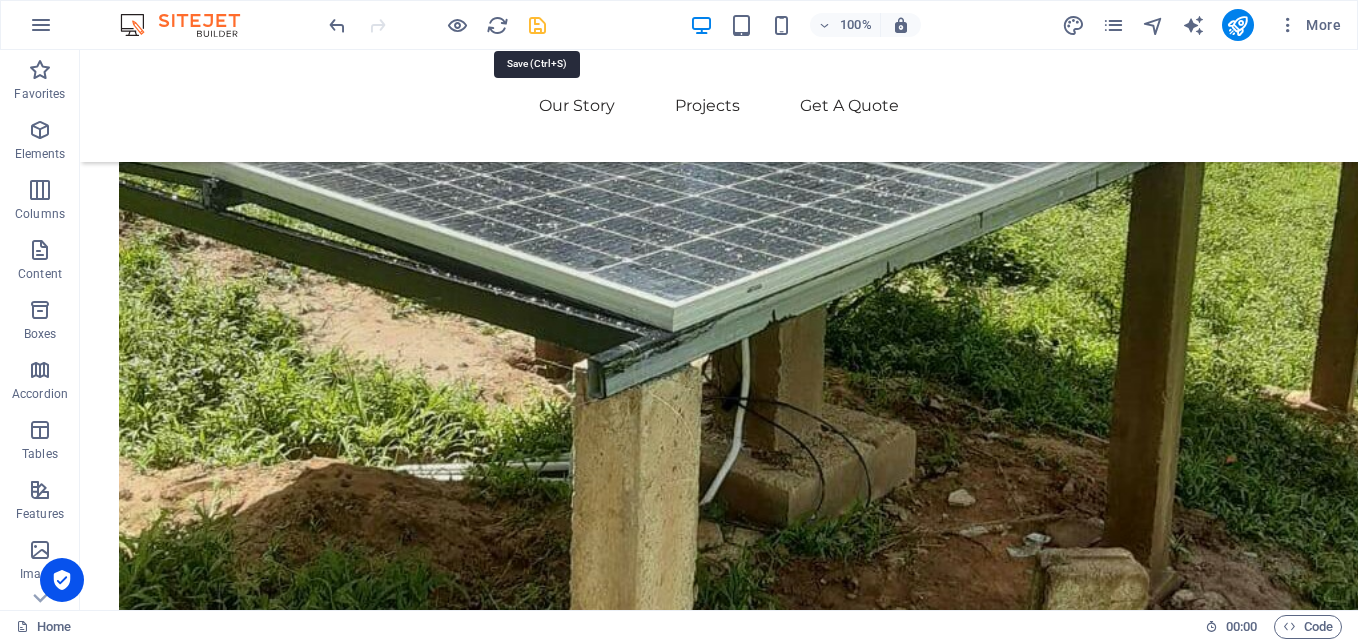 click at bounding box center [537, 25] 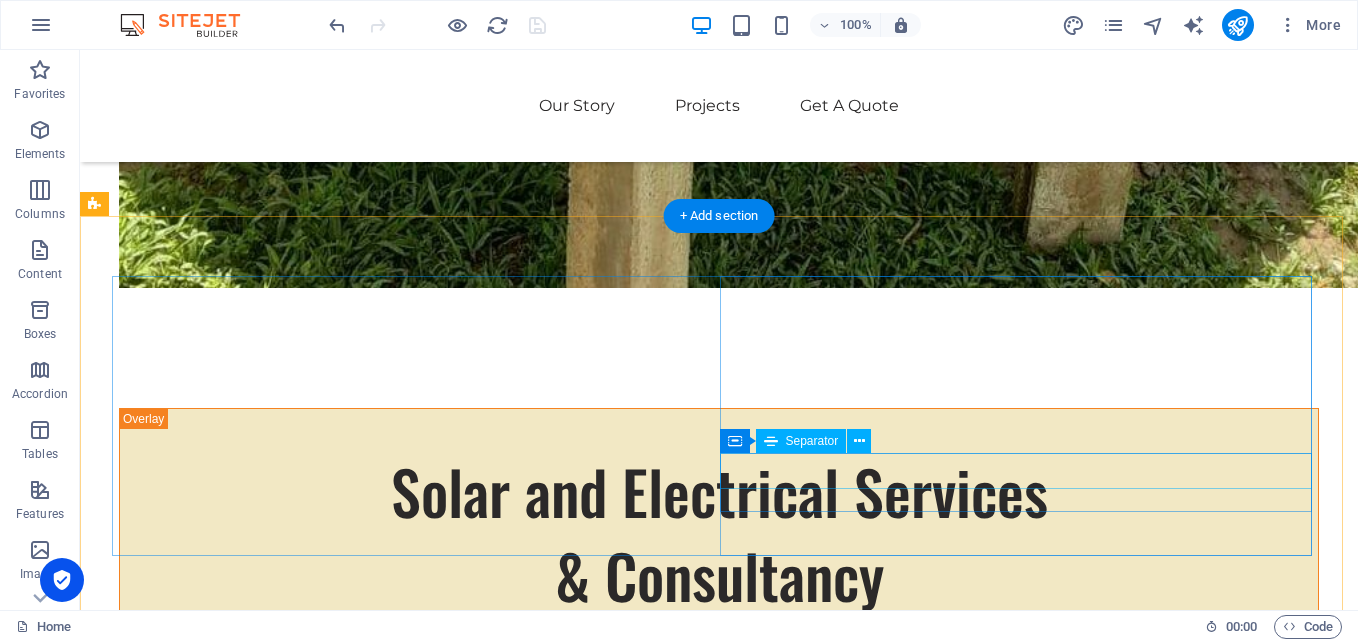 scroll, scrollTop: 4995, scrollLeft: 0, axis: vertical 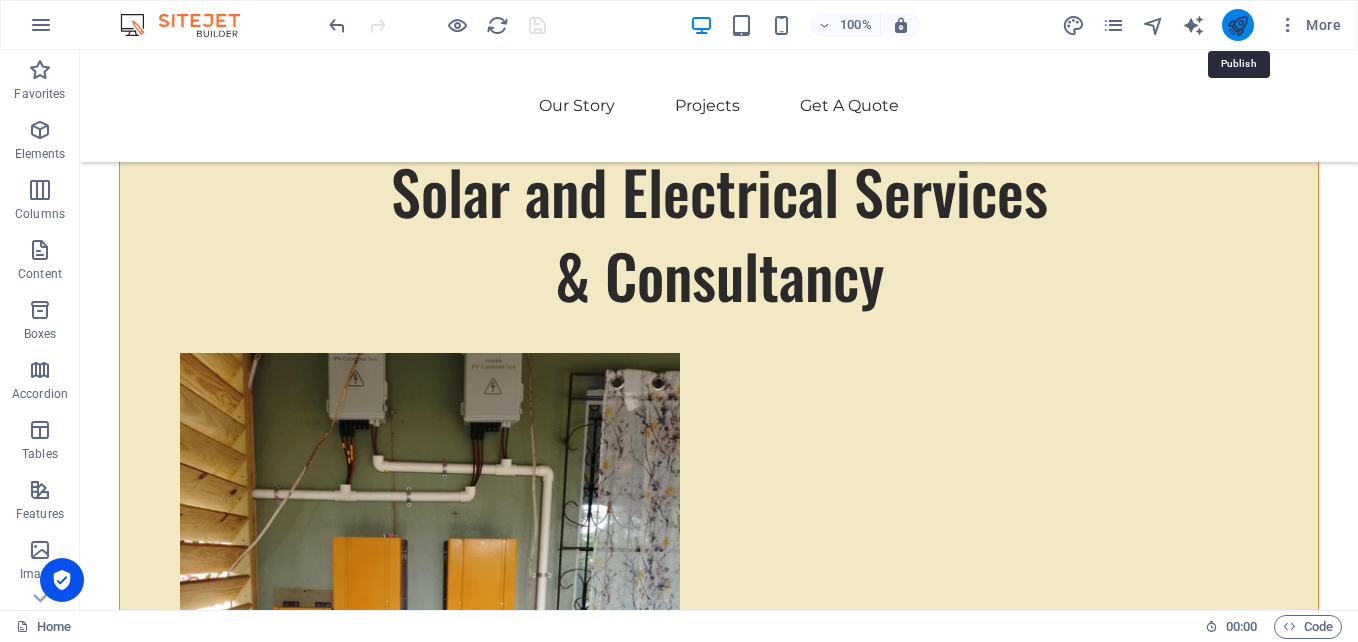 click at bounding box center [1237, 25] 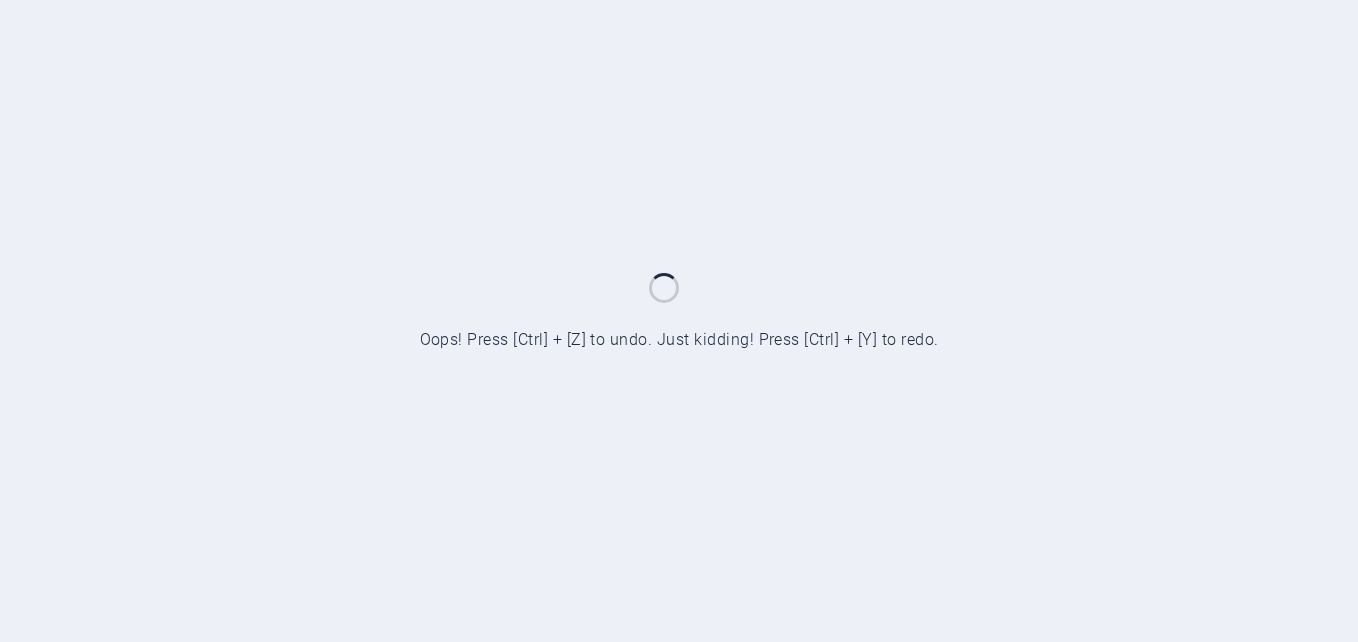 scroll, scrollTop: 0, scrollLeft: 0, axis: both 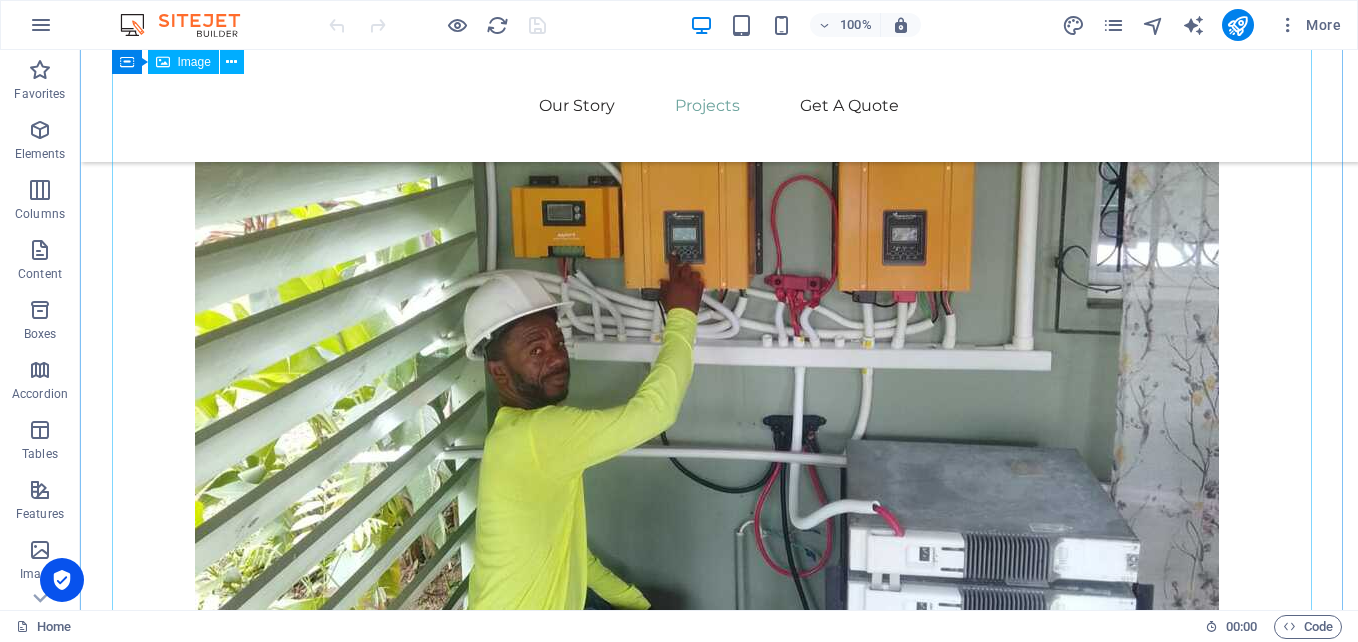 click at bounding box center [719, 2045] 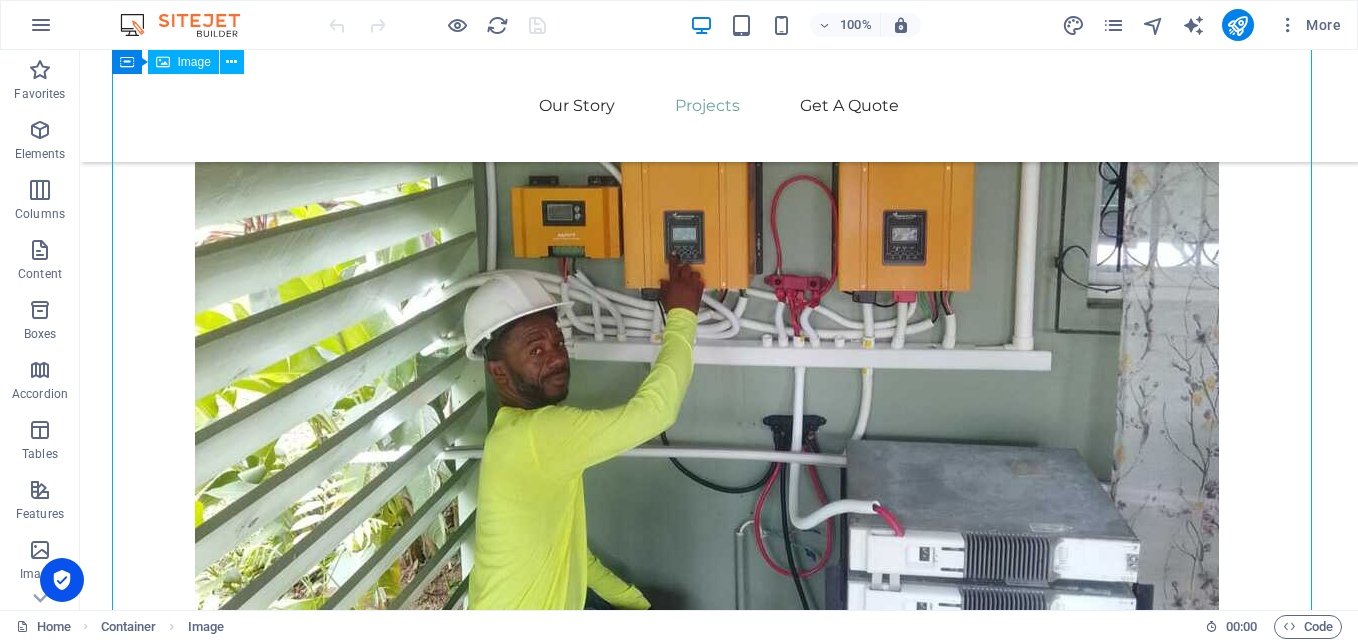 click at bounding box center [719, 2045] 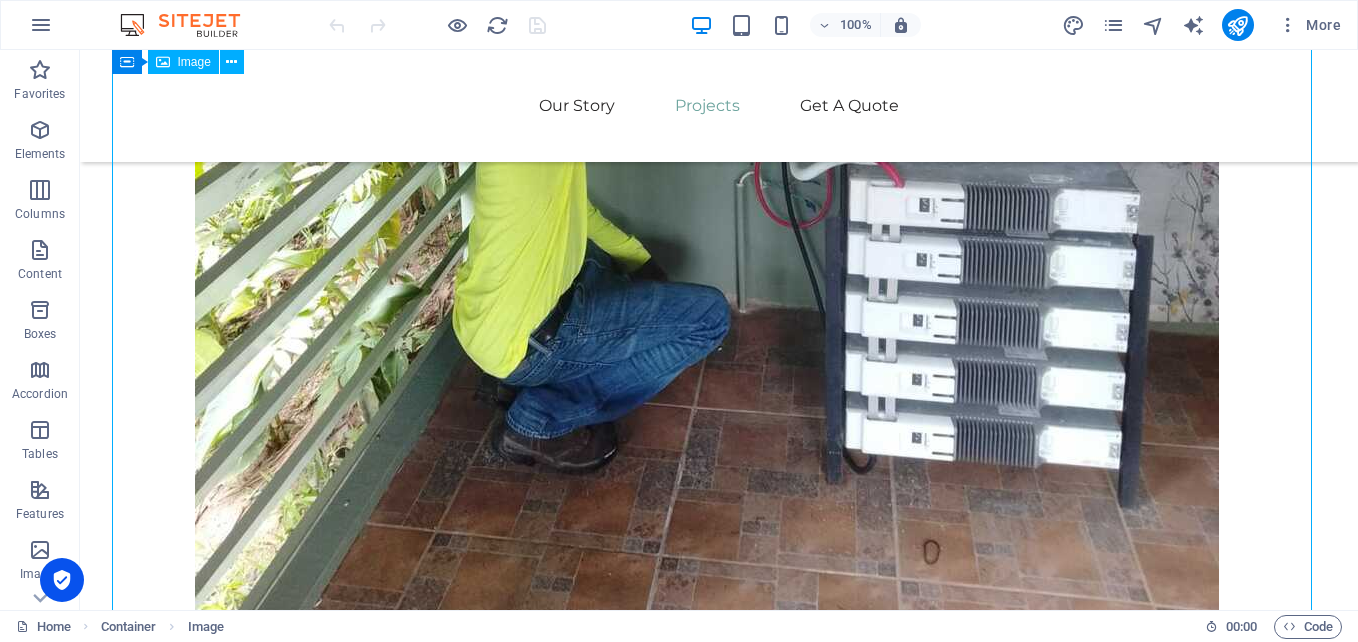 select on "%" 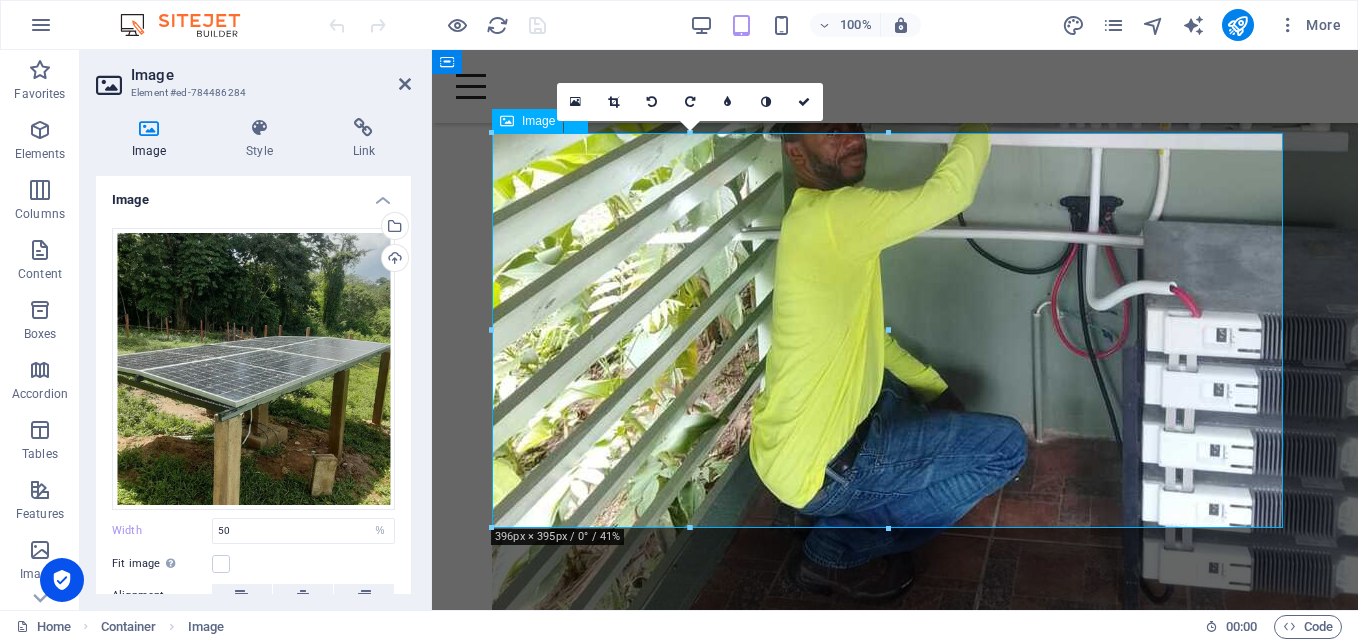 scroll, scrollTop: 1531, scrollLeft: 0, axis: vertical 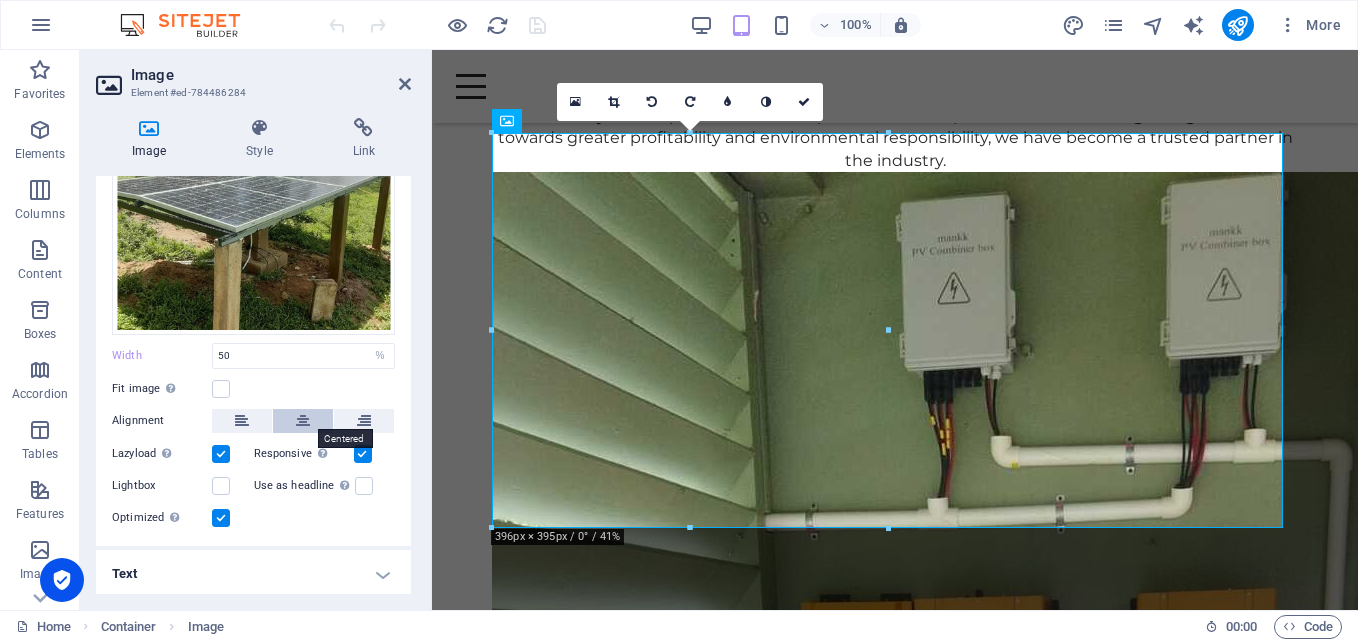 click at bounding box center (303, 421) 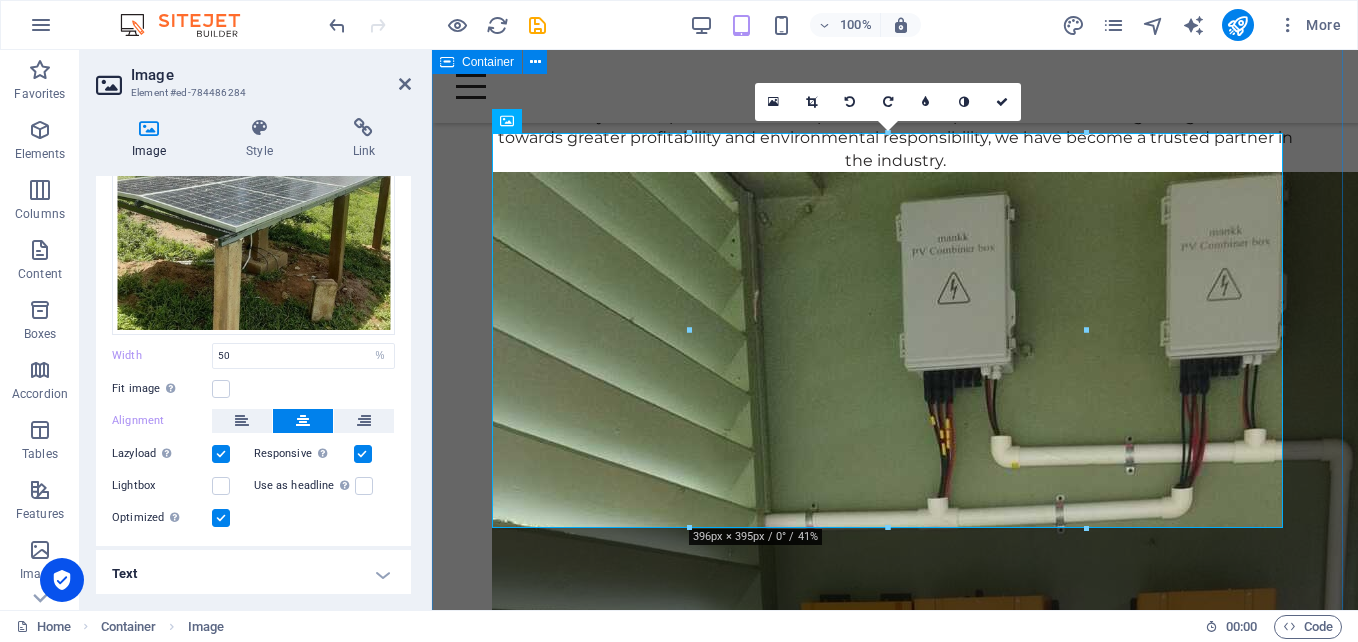 click on "Latest Case Studies These are just a few examples of our successful collaborations with forward-thinking businesses. Each project represents a commitment to excellence and a dedication to sustainable growth." at bounding box center [895, 2104] 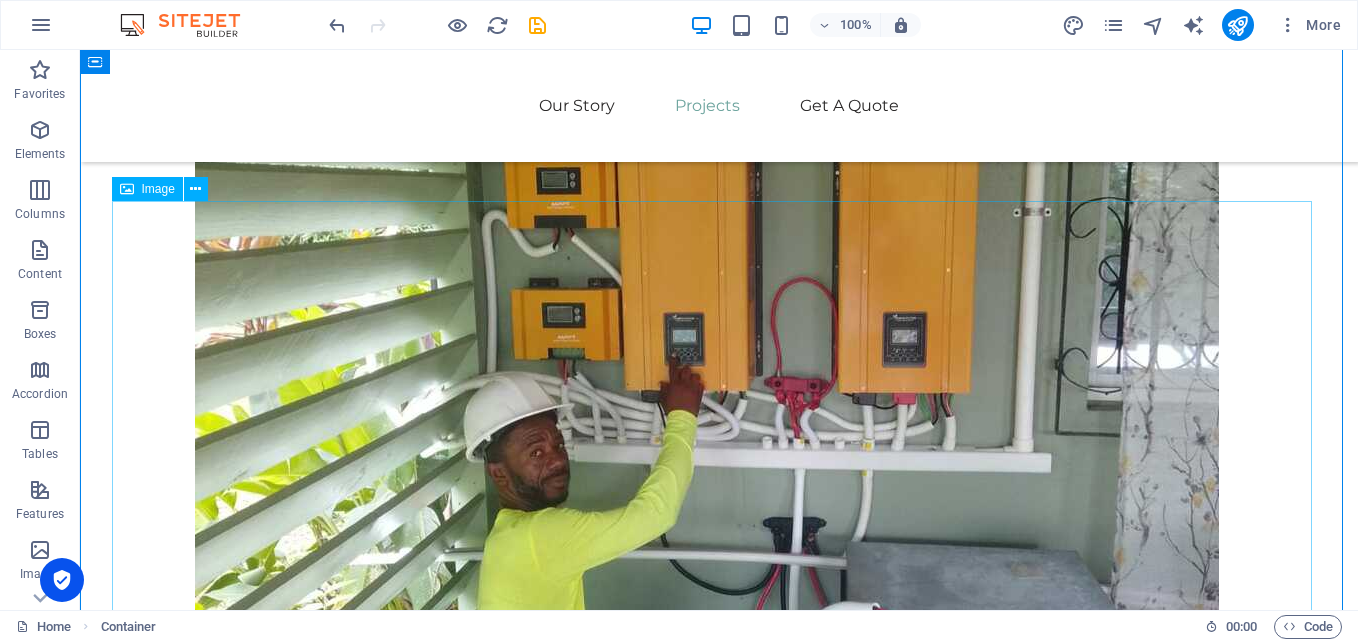 scroll, scrollTop: 2431, scrollLeft: 0, axis: vertical 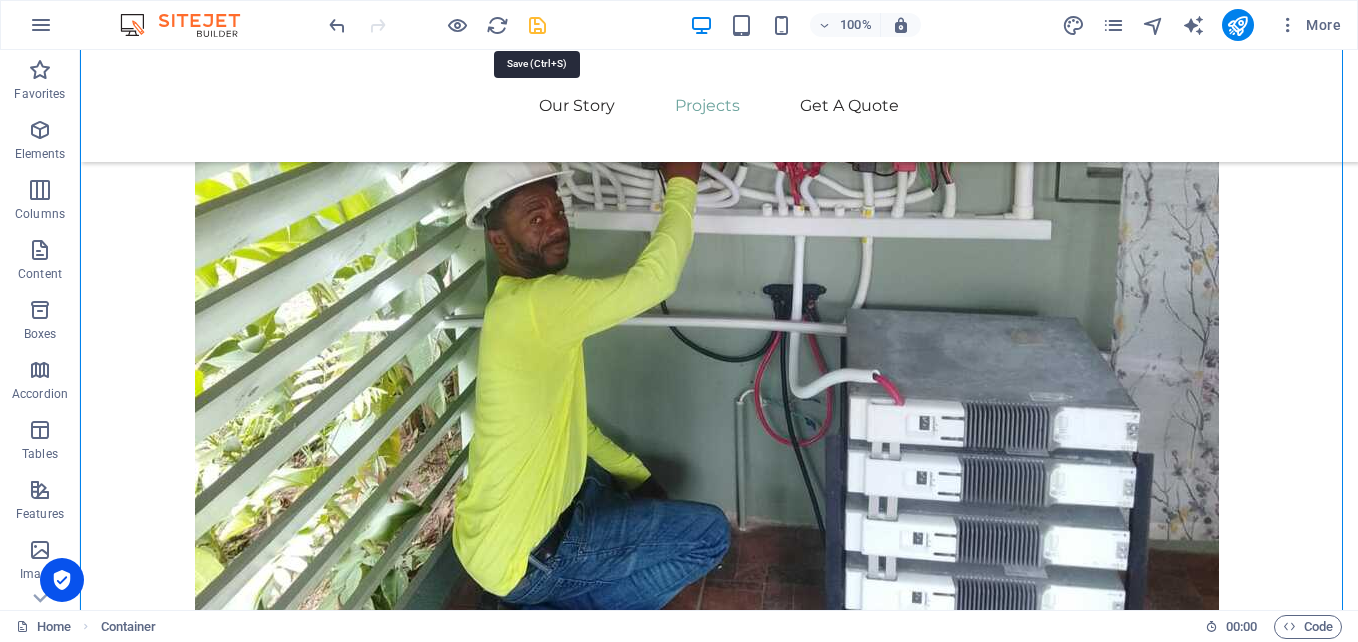 click at bounding box center [537, 25] 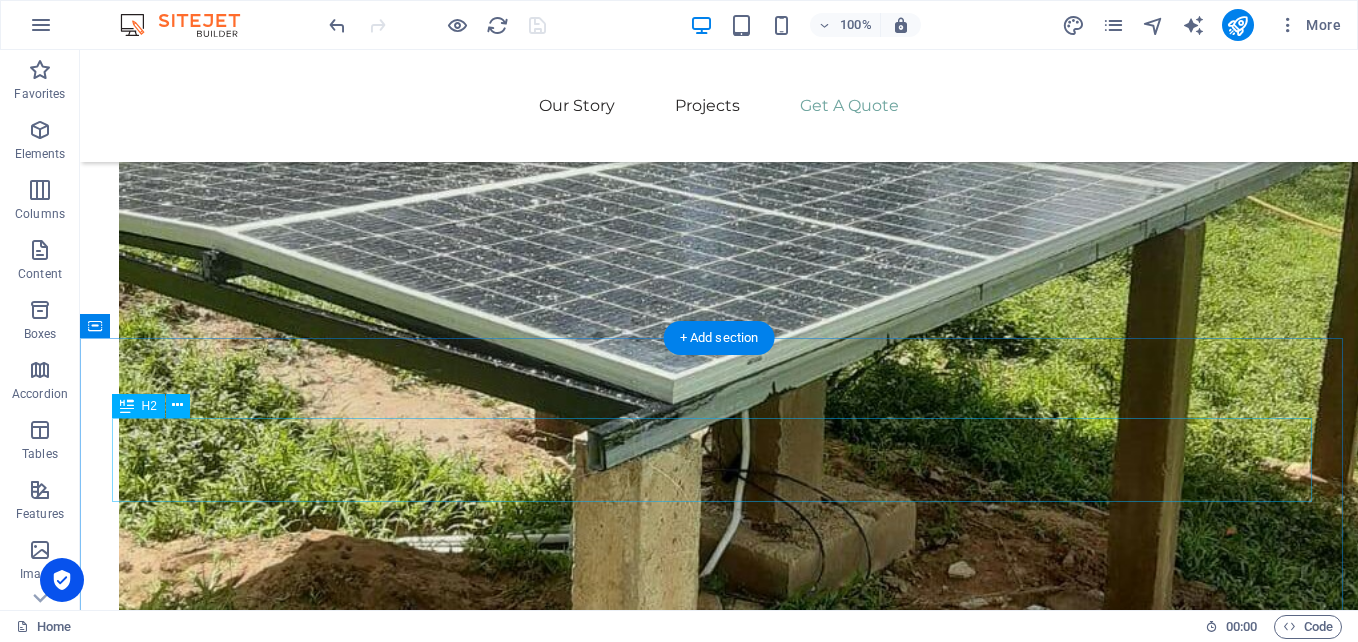 scroll, scrollTop: 4131, scrollLeft: 0, axis: vertical 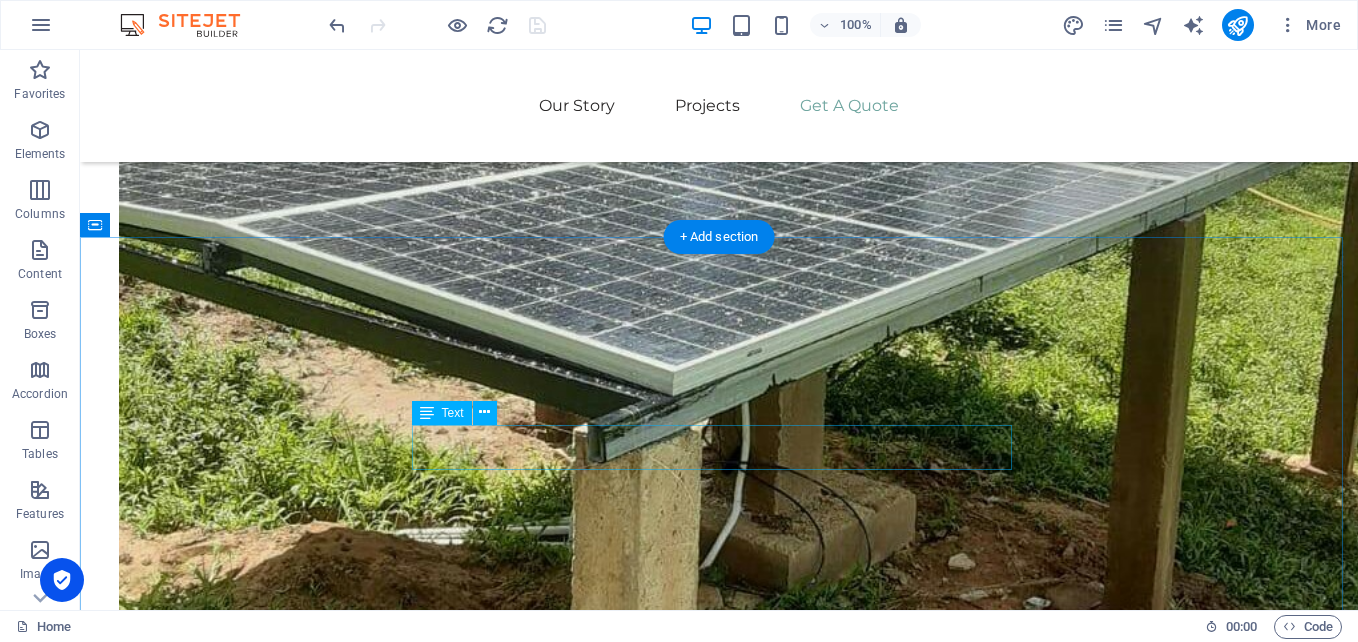 click on "Ready to embark on your journey towards sustainable success?  Contact us today to schedule a consultation." at bounding box center (719, 2220) 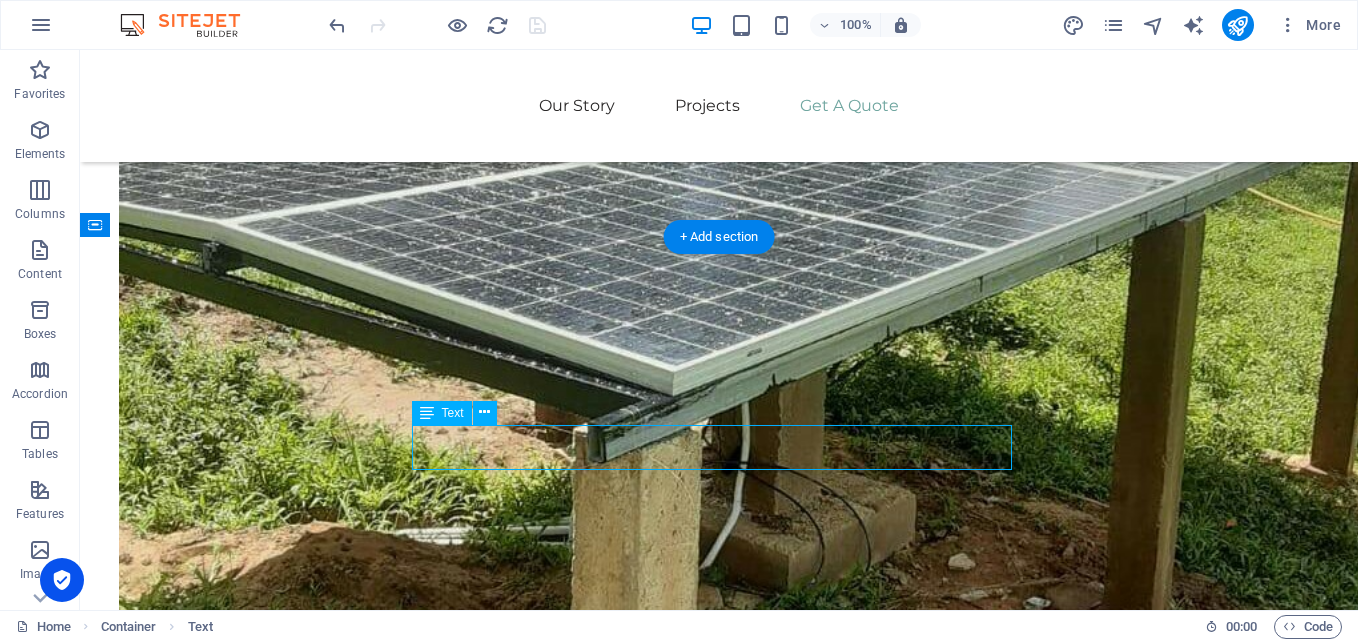 click on "Ready to embark on your journey towards sustainable success?  Contact us today to schedule a consultation." at bounding box center [719, 2220] 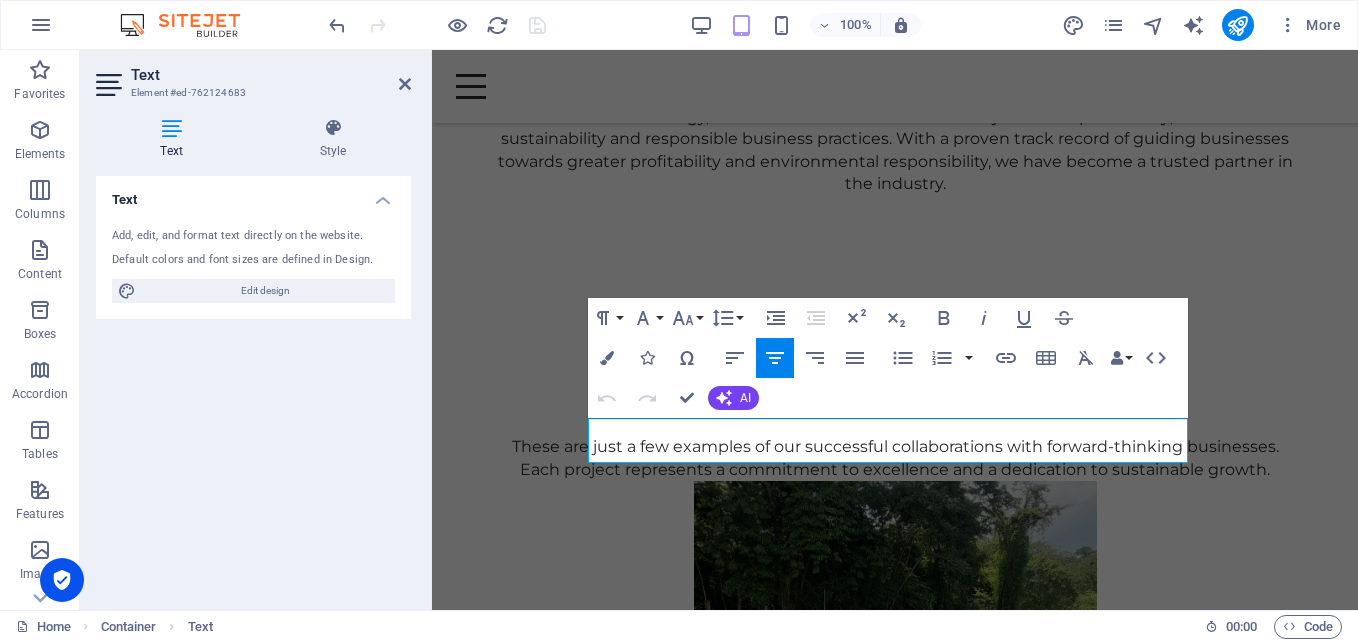 scroll, scrollTop: 3001, scrollLeft: 0, axis: vertical 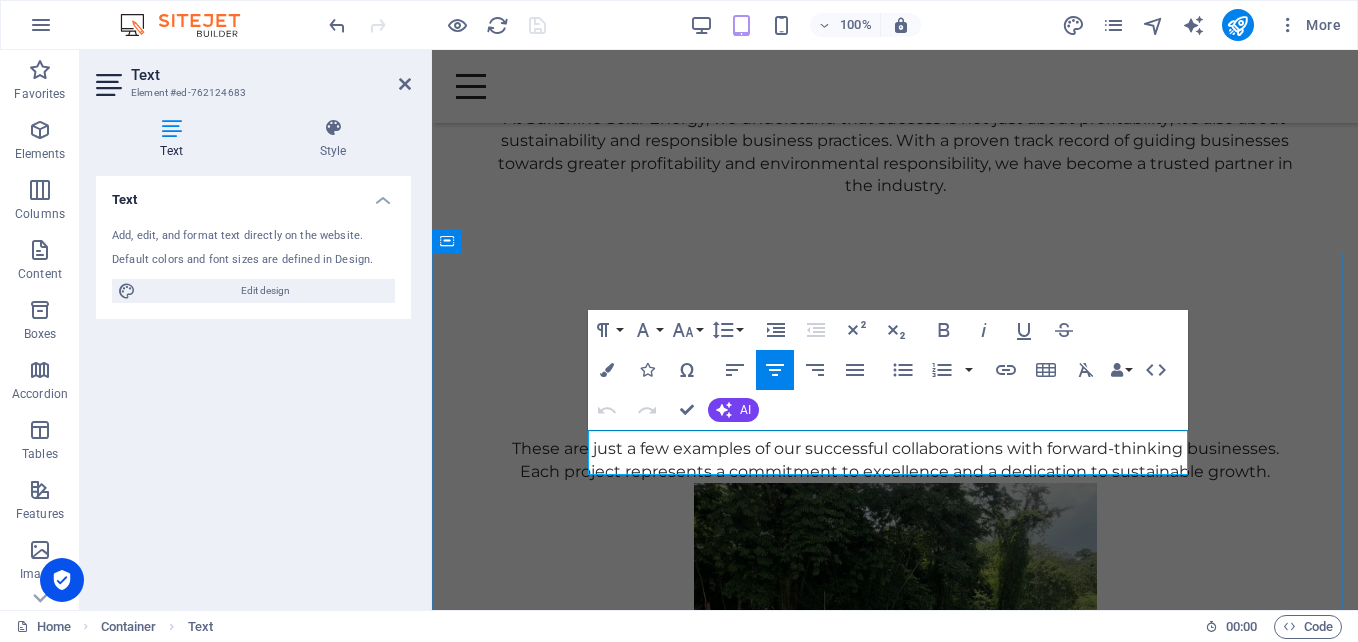 click on "Contact us [DATE] to schedule a consultation." at bounding box center [895, 2291] 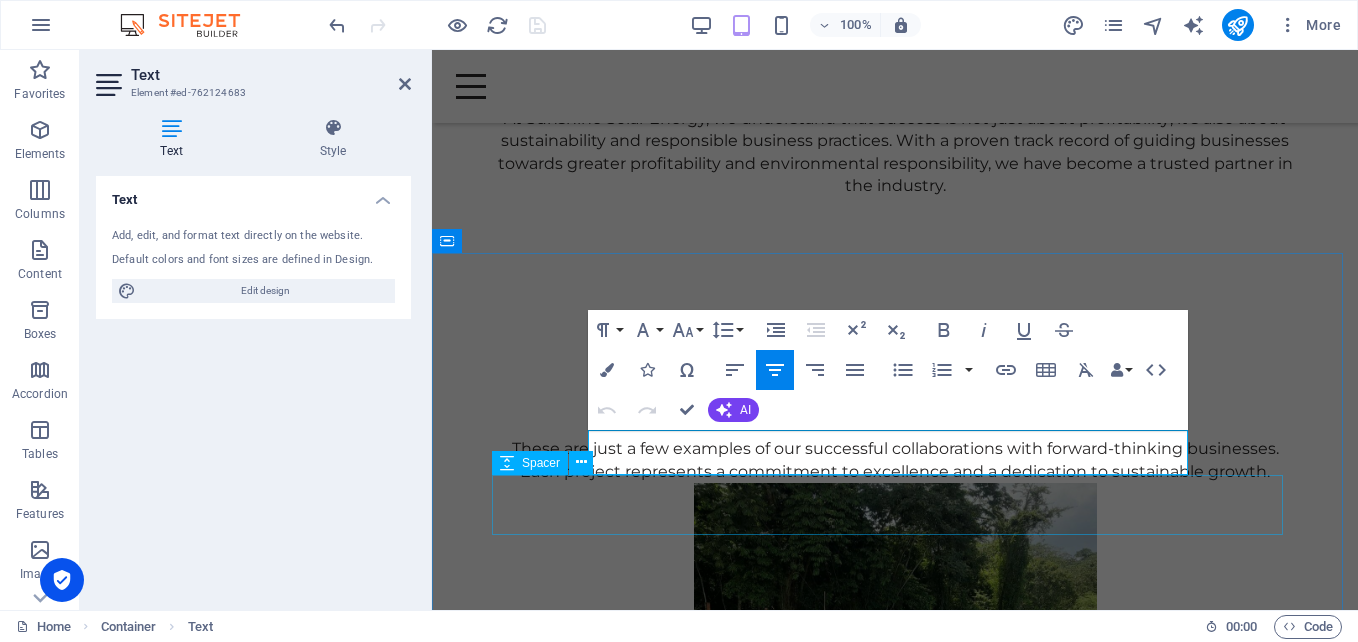 type 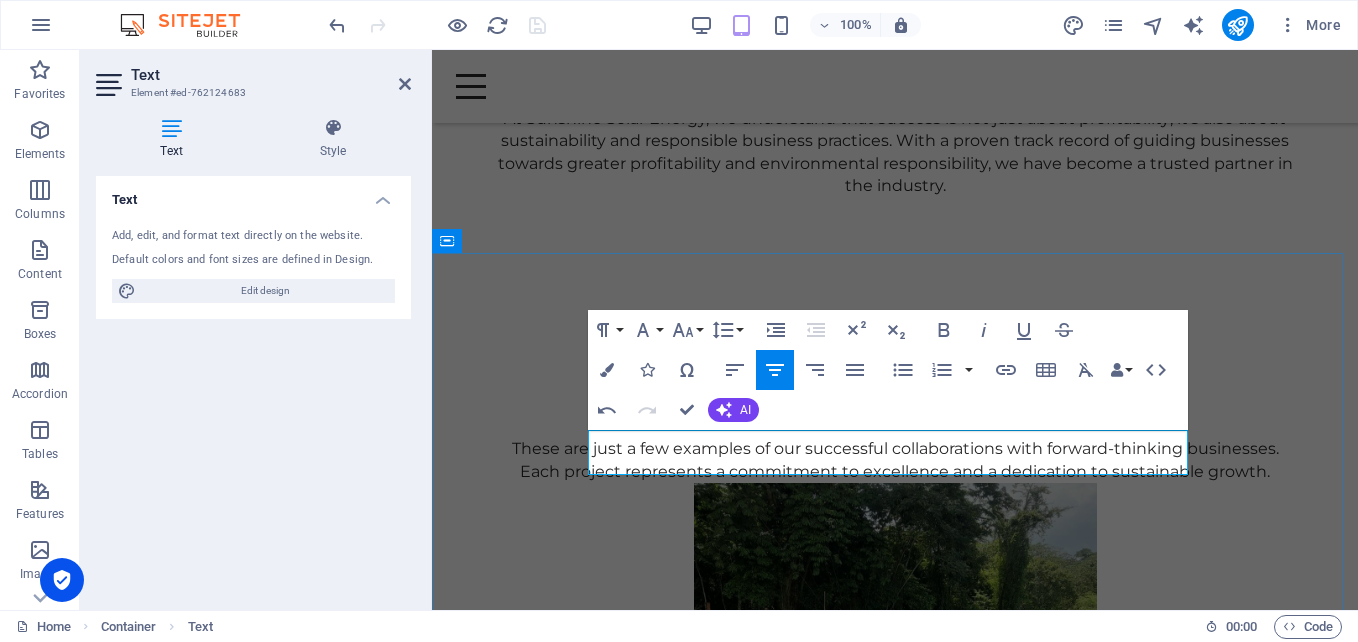 click on "Contact us today and request an appointmen or get a quote consultation." at bounding box center (895, 2291) 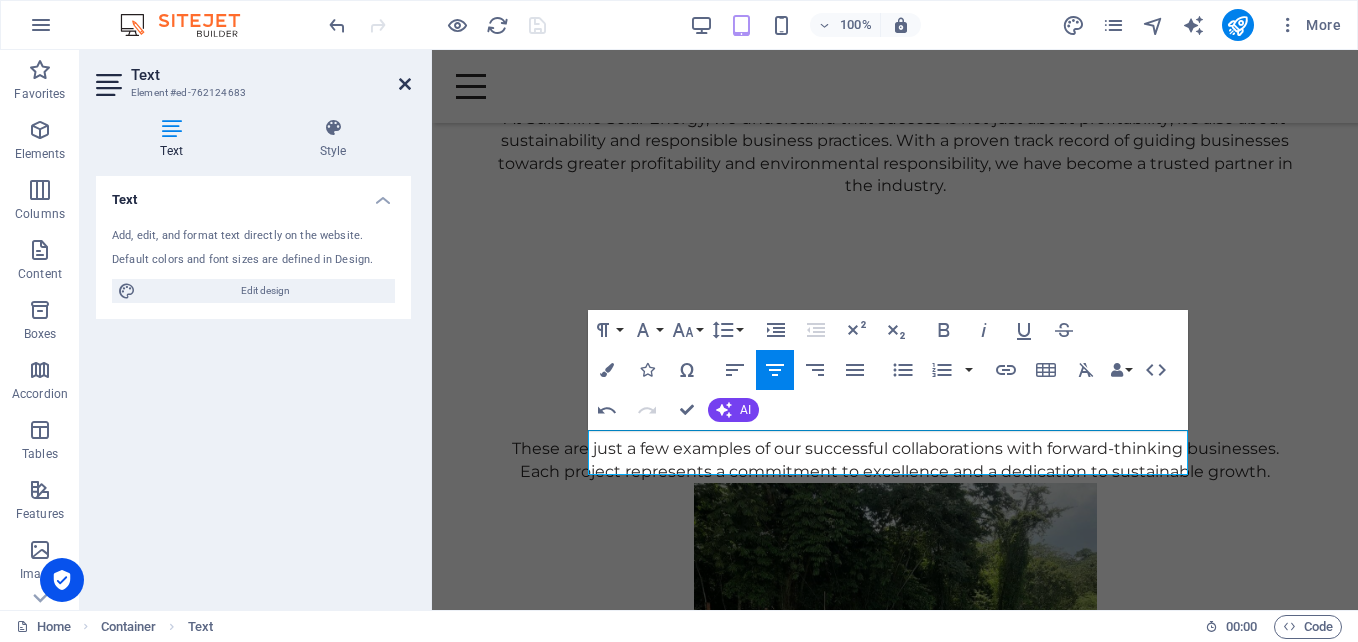 click at bounding box center (405, 84) 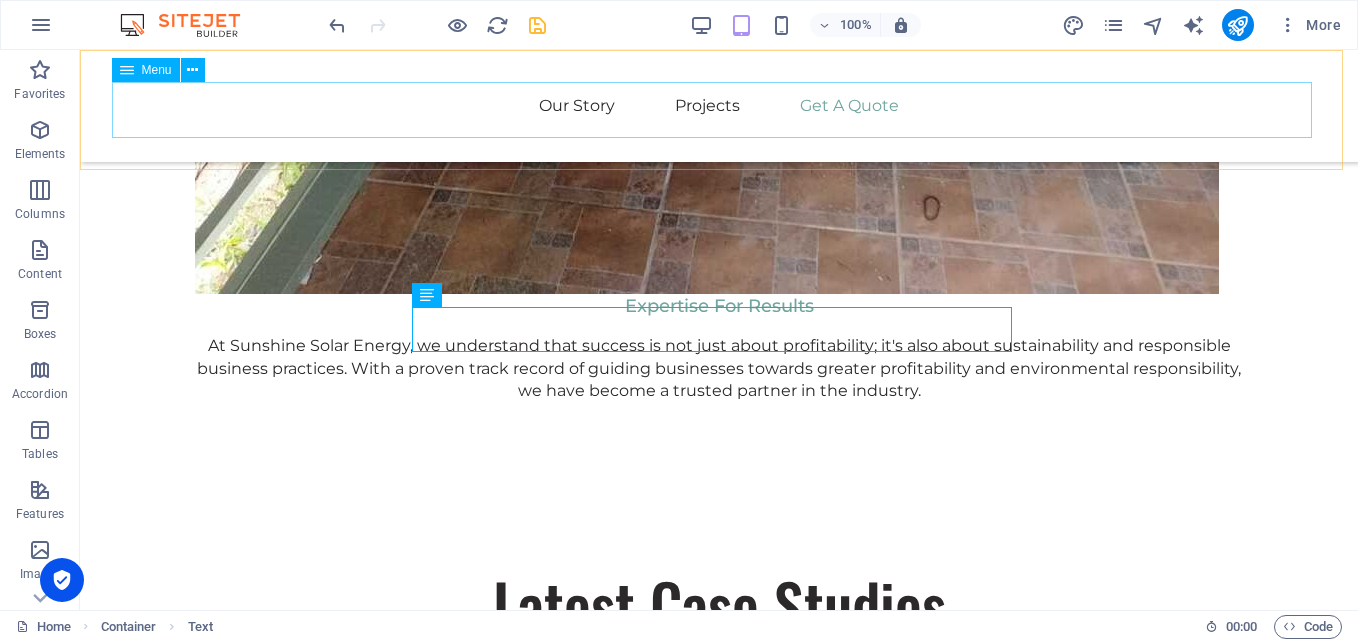 scroll, scrollTop: 4249, scrollLeft: 0, axis: vertical 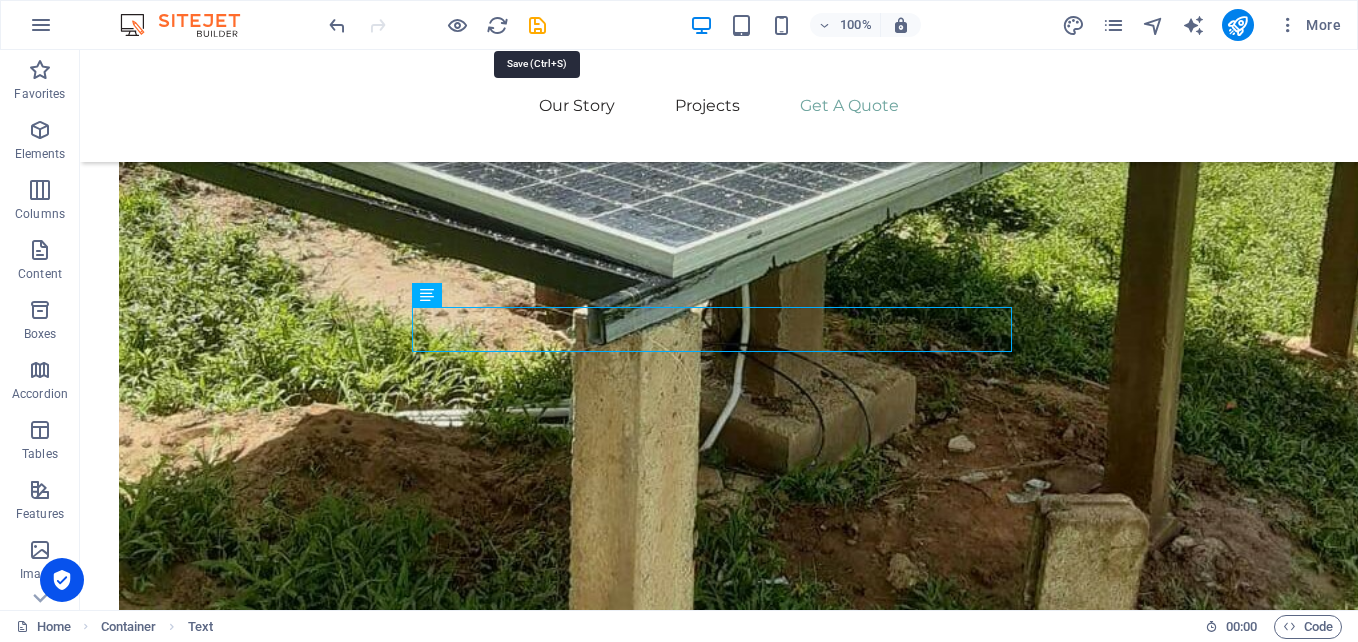 click at bounding box center (537, 25) 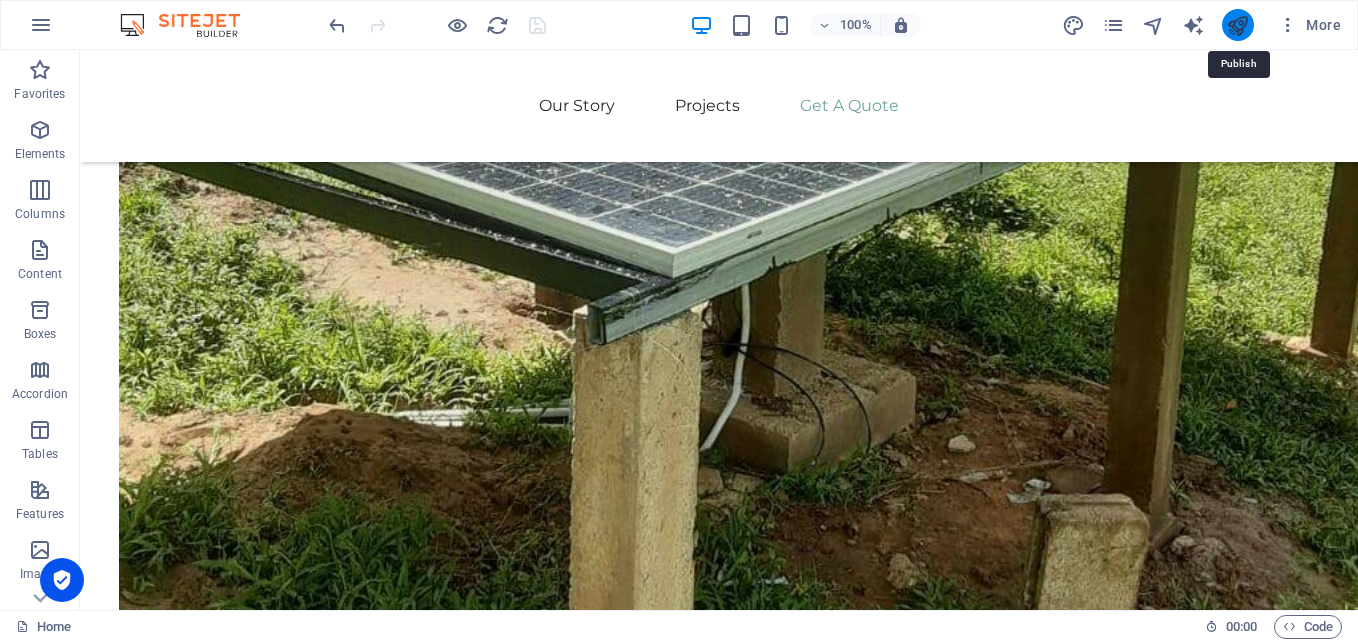 click at bounding box center [1237, 25] 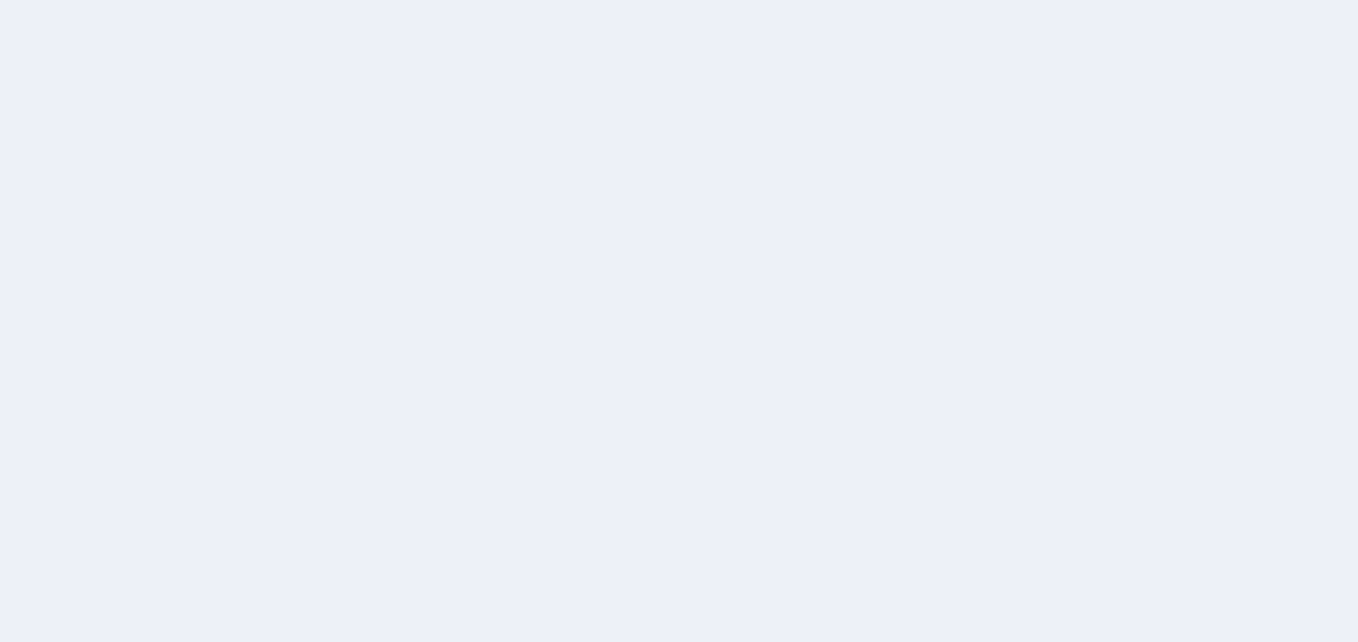 scroll, scrollTop: 0, scrollLeft: 0, axis: both 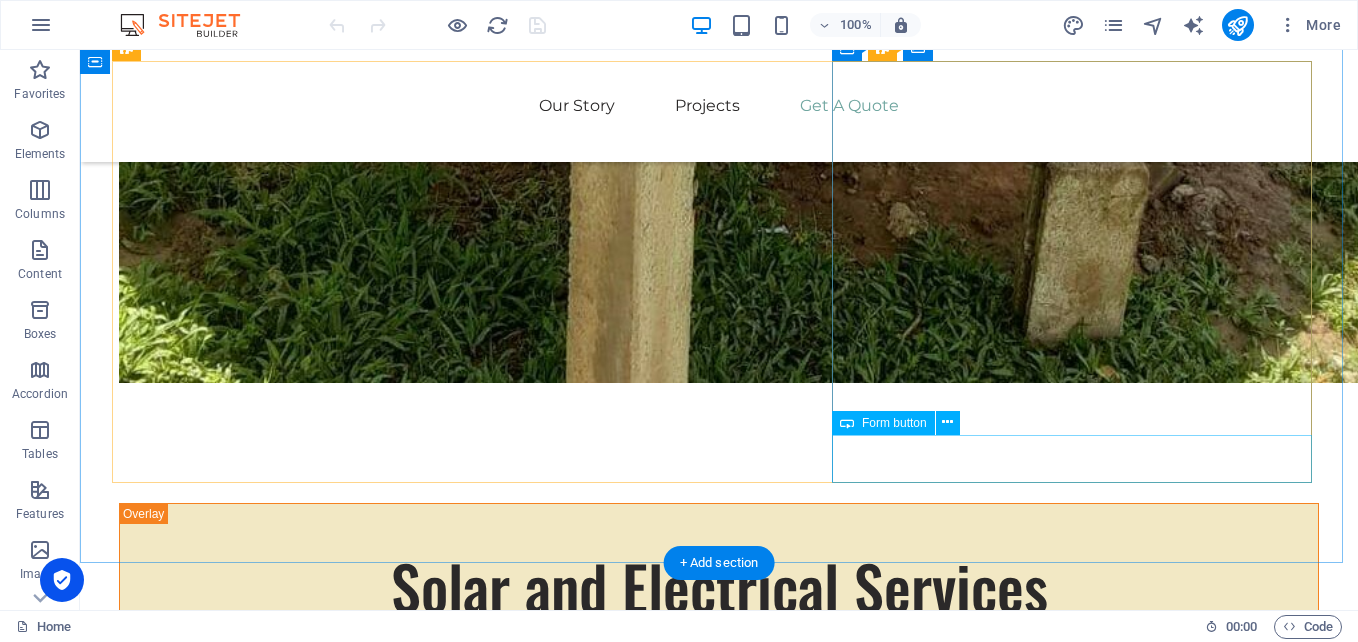 click on "Submit" at bounding box center (719, 2887) 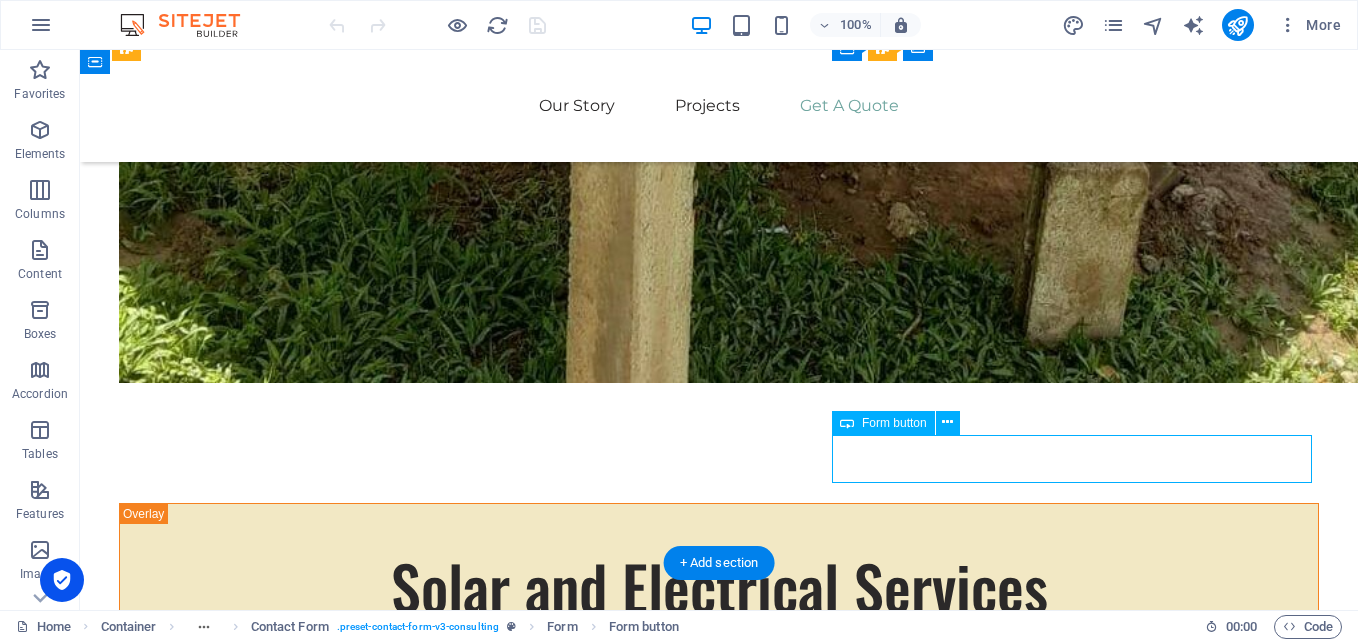 click on "Submit" at bounding box center [719, 2887] 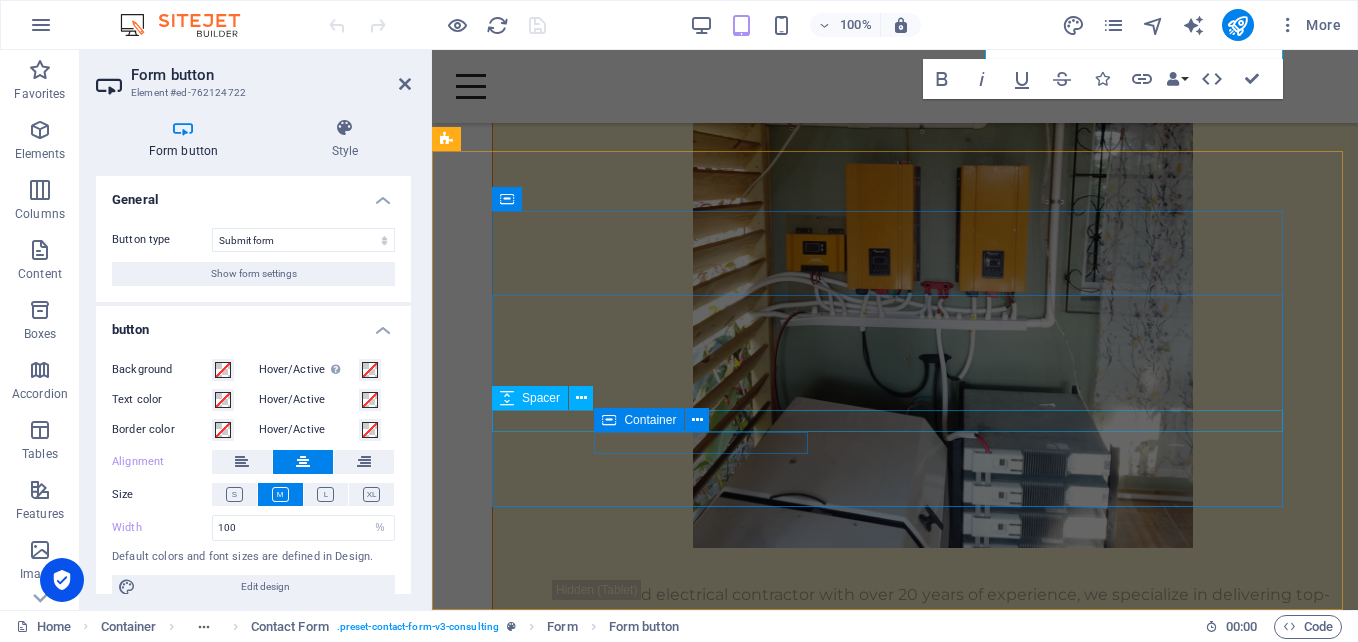 scroll, scrollTop: 4309, scrollLeft: 0, axis: vertical 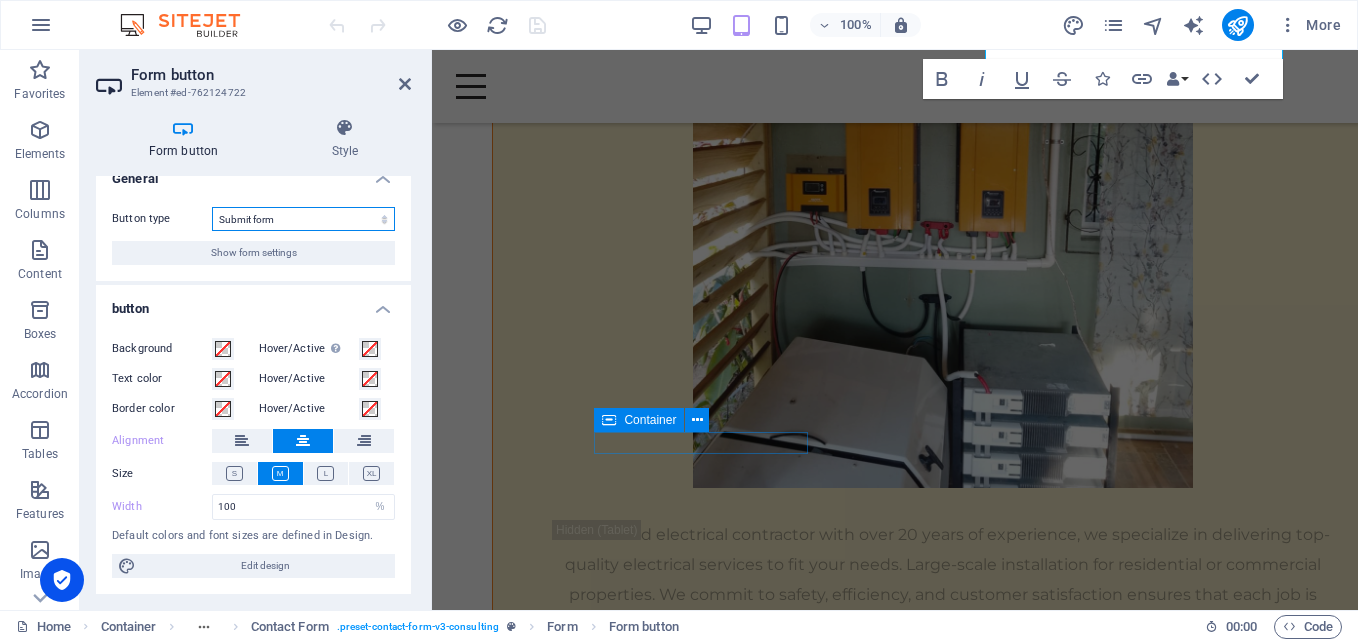 click on "Submit form Reset form No action" at bounding box center [303, 219] 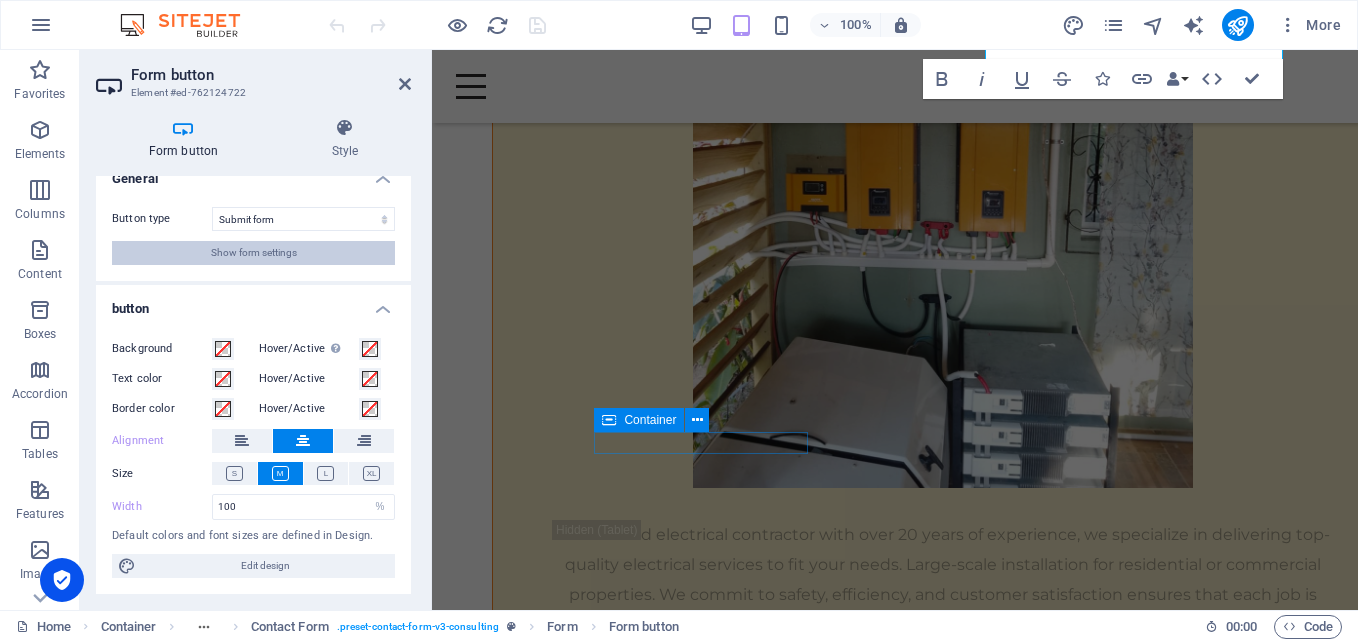 click on "Show form settings" at bounding box center [254, 253] 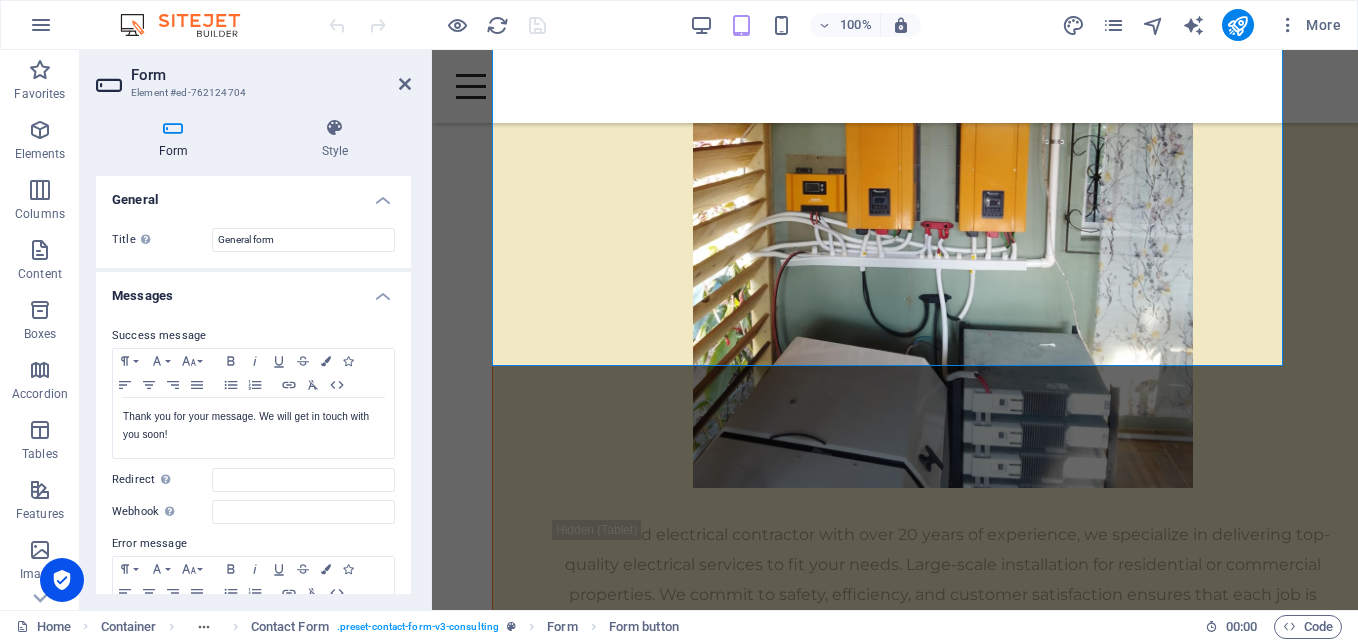 scroll, scrollTop: 4014, scrollLeft: 0, axis: vertical 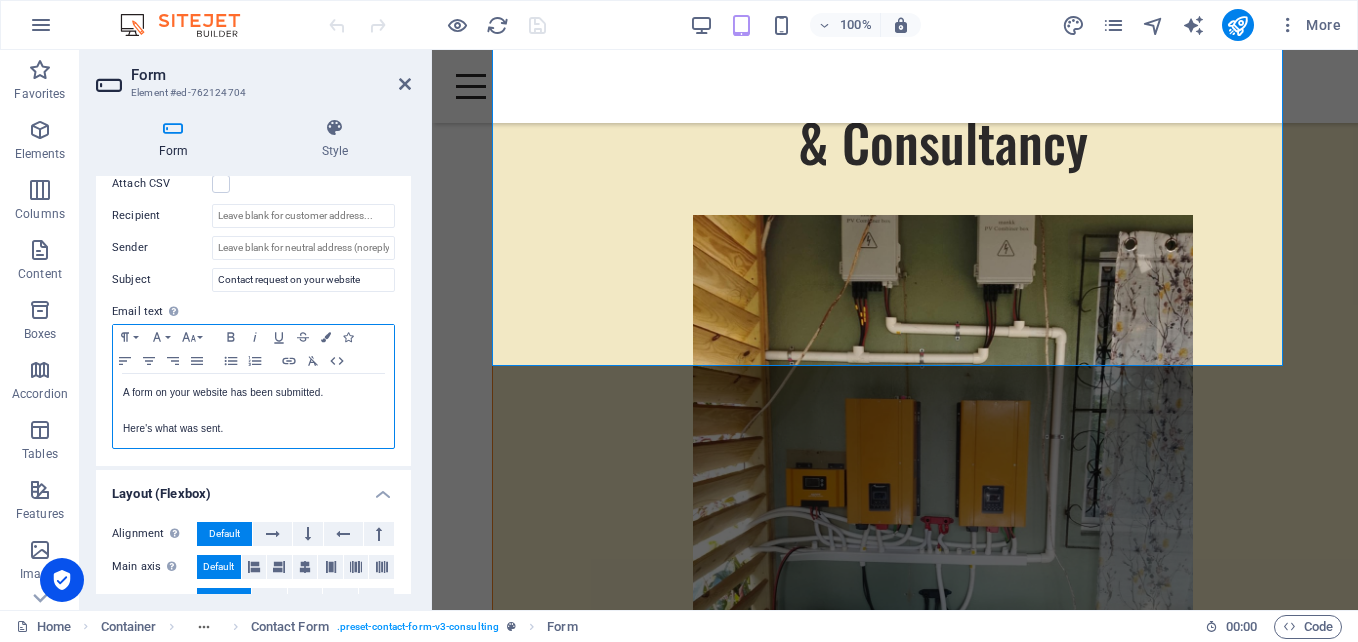 click on "A form on your website has been submitted." at bounding box center (253, 393) 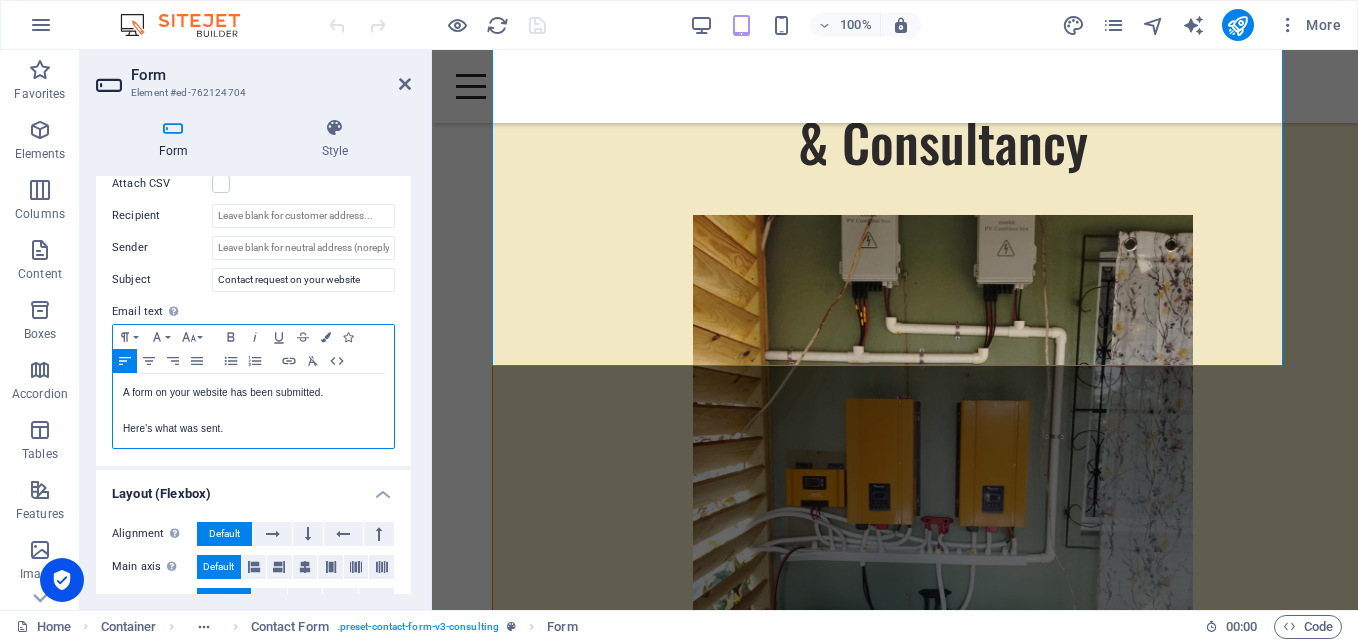 type 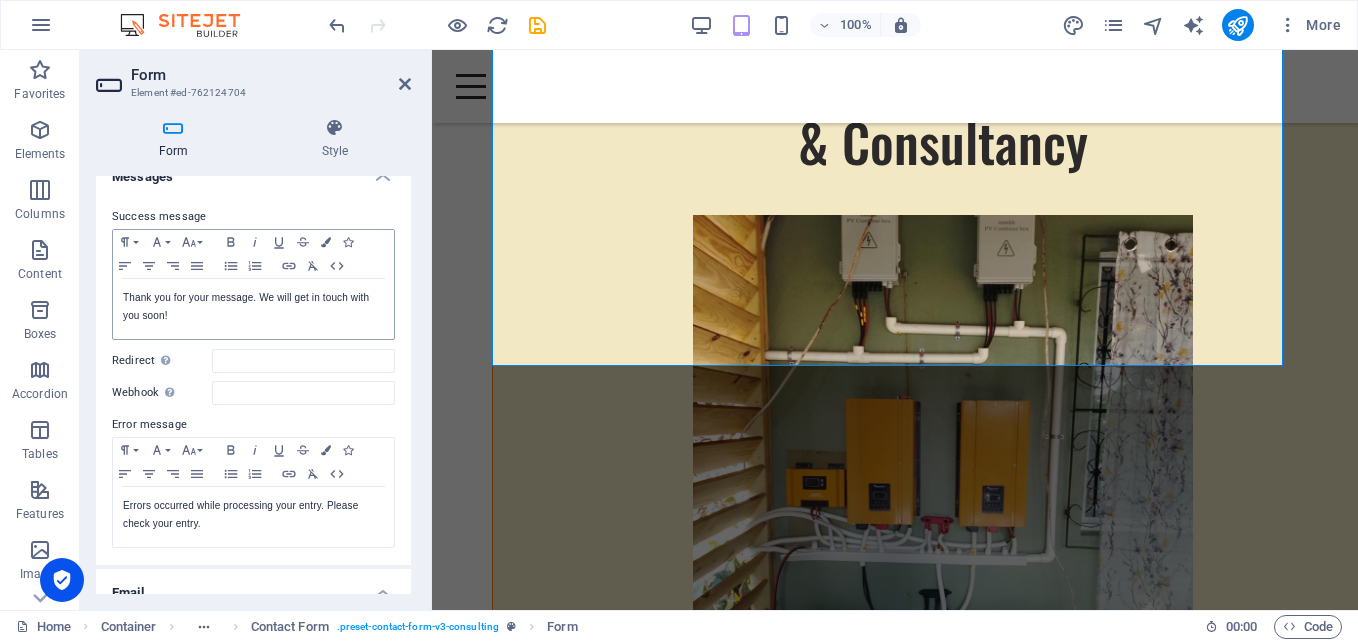 scroll, scrollTop: 19, scrollLeft: 0, axis: vertical 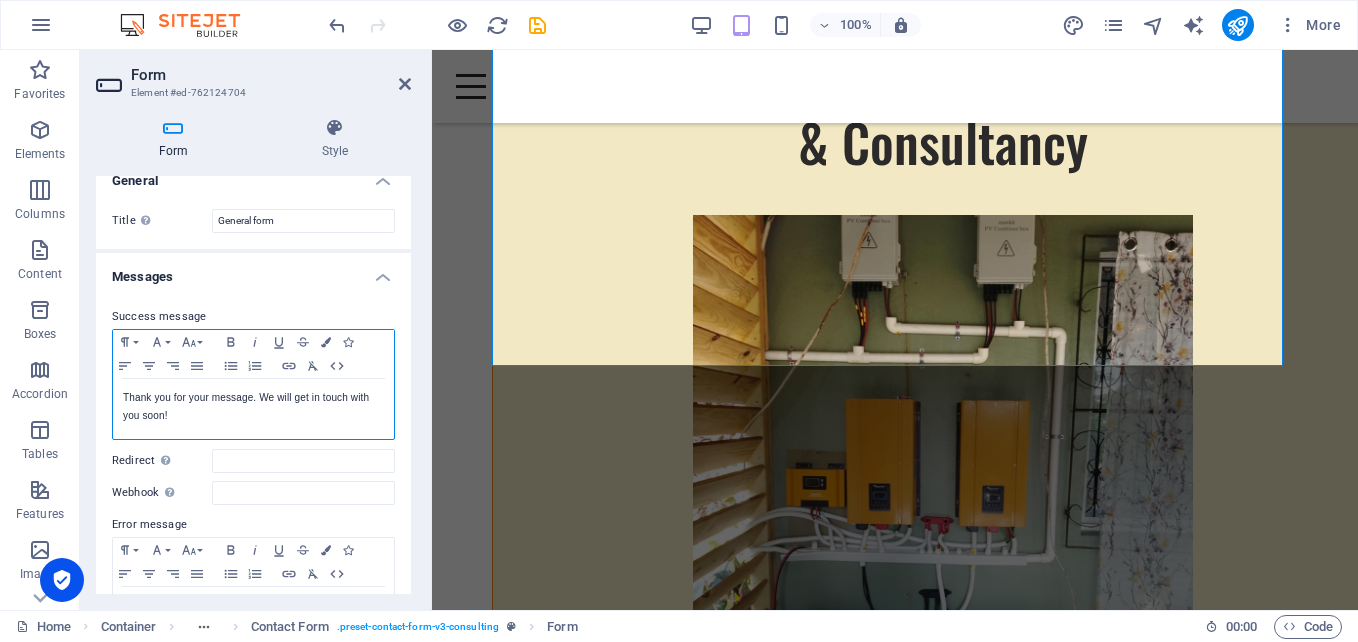click on "Thank you for your message. We will get in touch with you soon!" at bounding box center [253, 407] 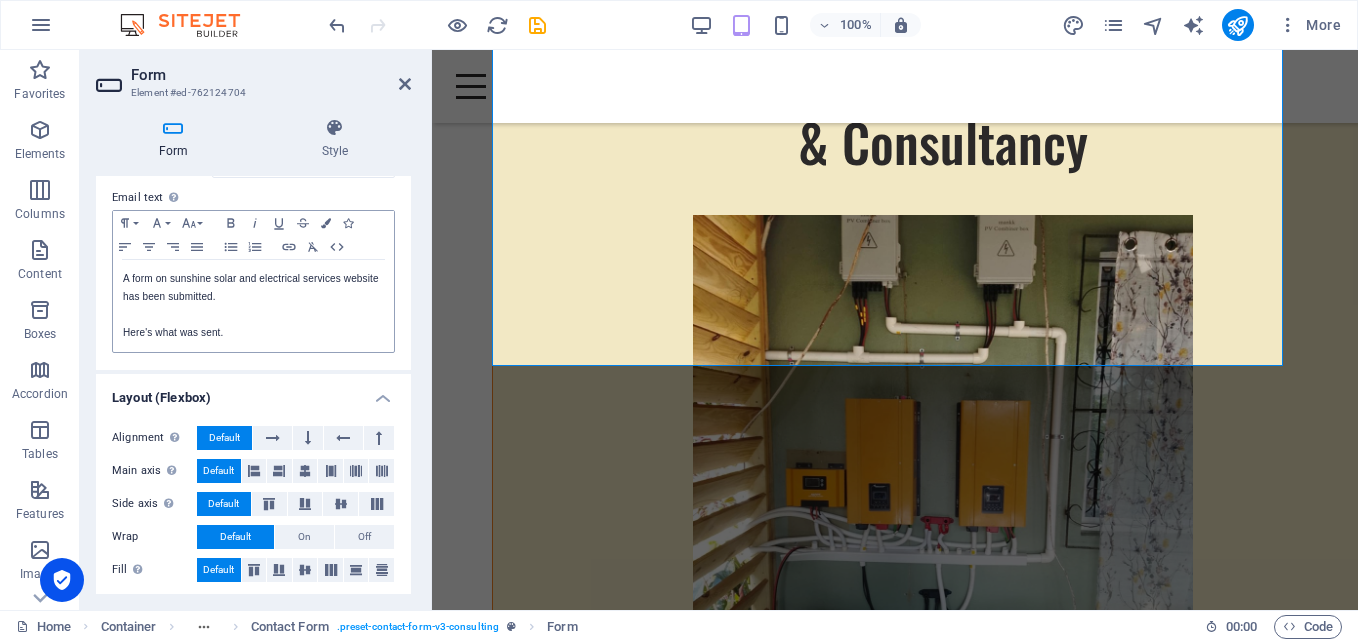 scroll, scrollTop: 719, scrollLeft: 0, axis: vertical 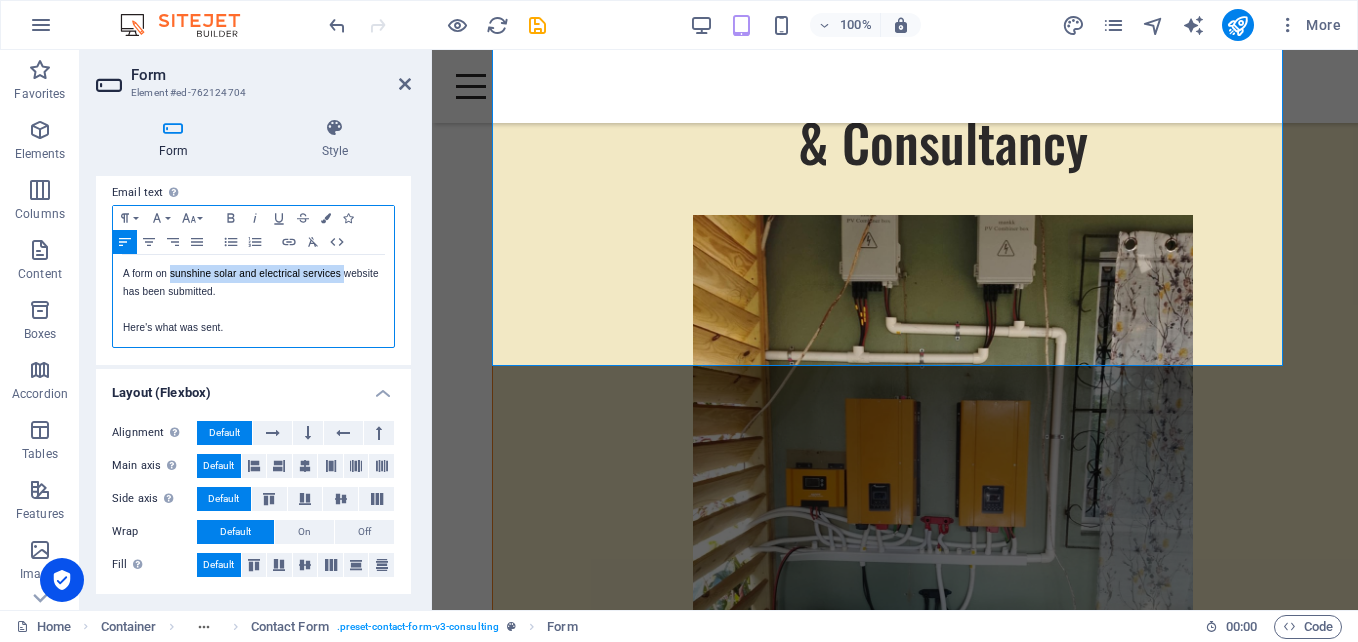 drag, startPoint x: 172, startPoint y: 271, endPoint x: 343, endPoint y: 280, distance: 171.23668 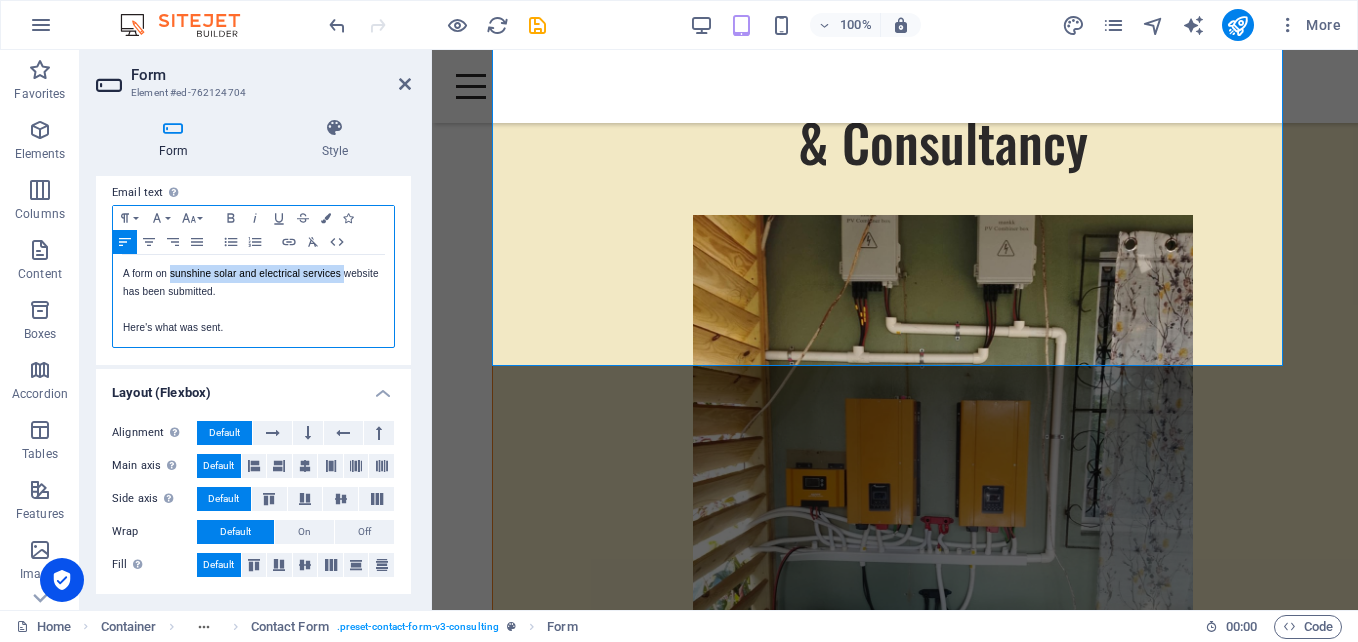 click on "A form on sunshine solar and electrical services website has been submitted." at bounding box center (253, 283) 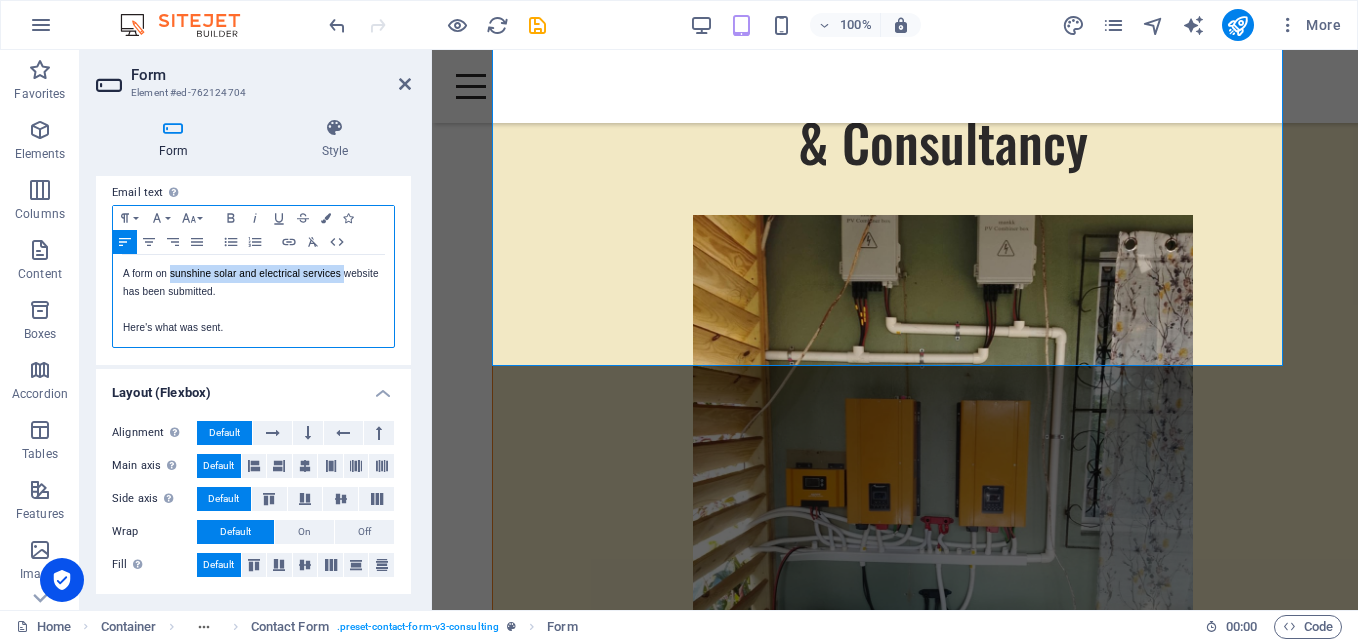 copy on "sunshine solar and electrical services" 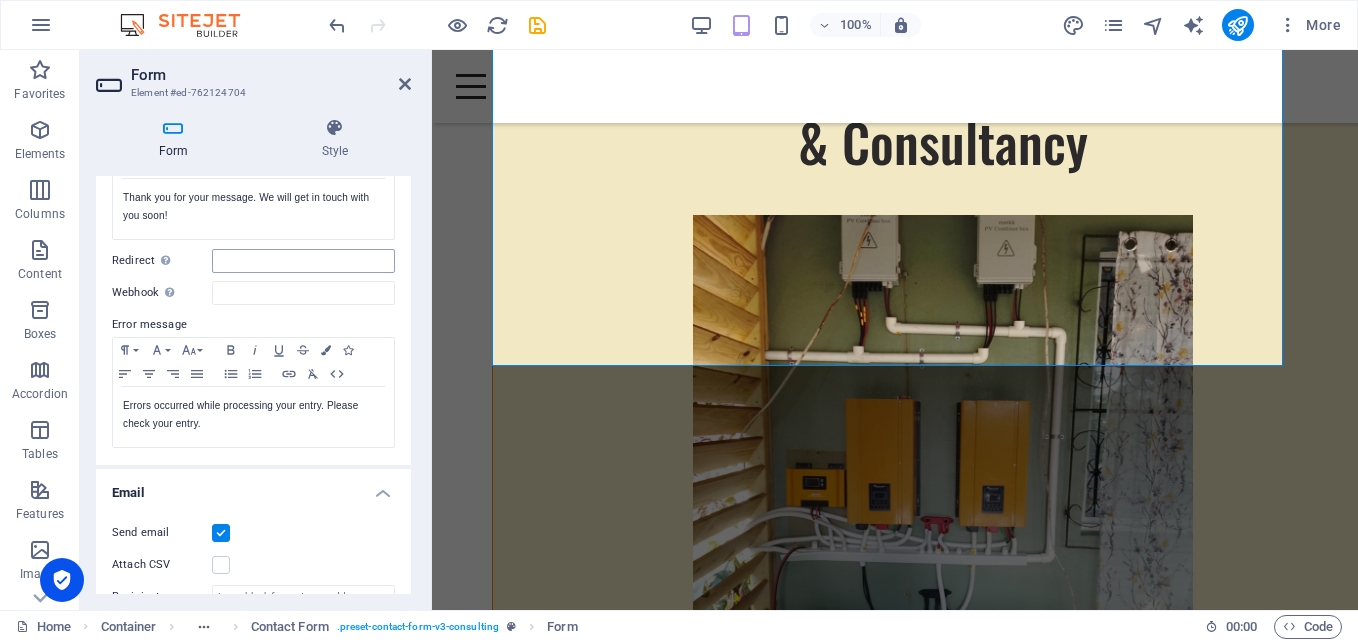 scroll, scrollTop: 119, scrollLeft: 0, axis: vertical 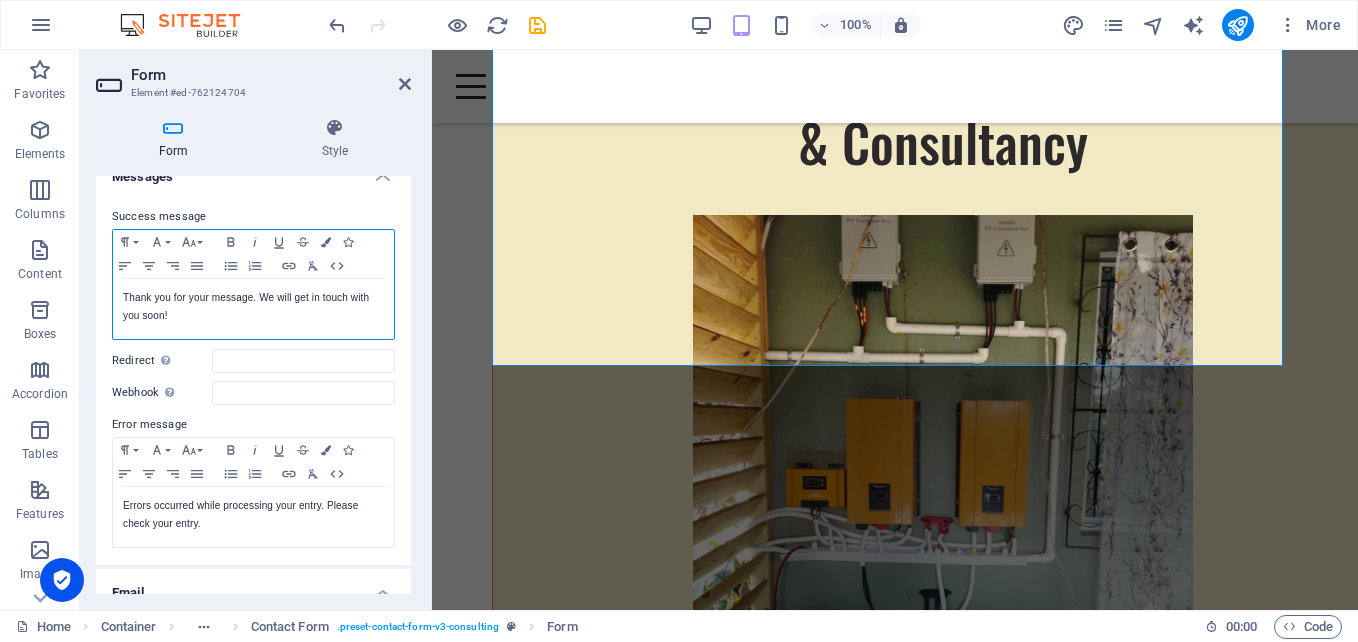 click on "Thank you for your message. We will get in touch with you soon!" at bounding box center [253, 307] 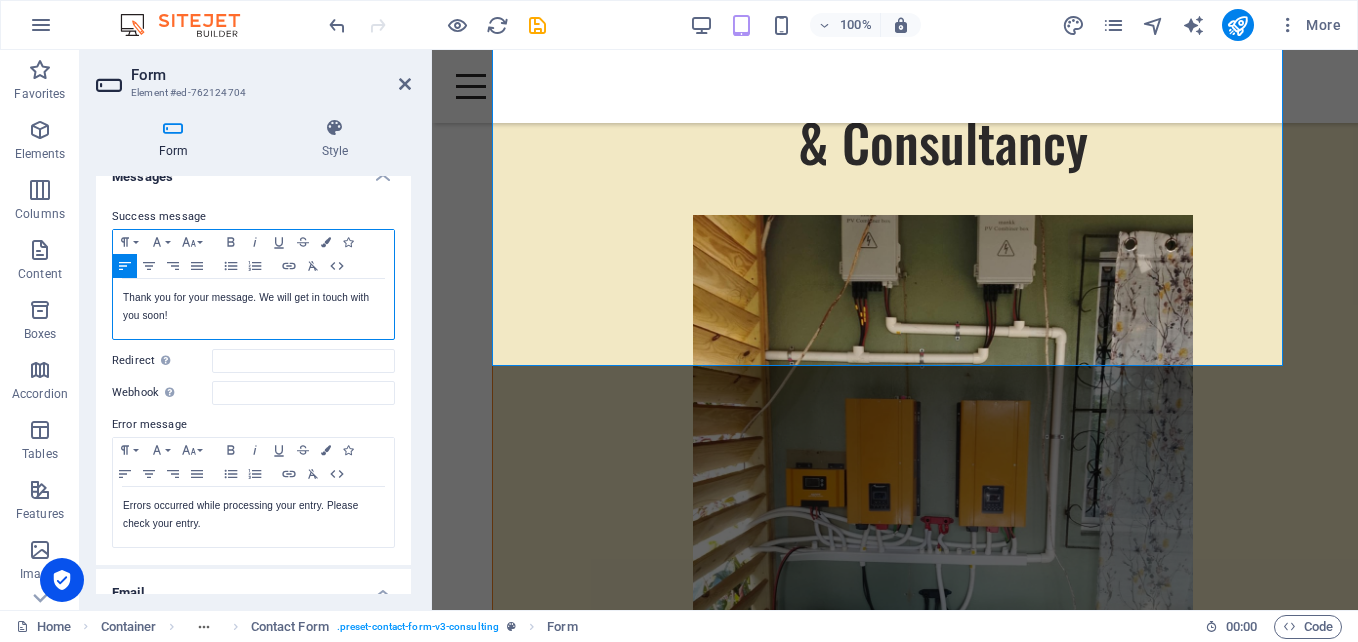 type 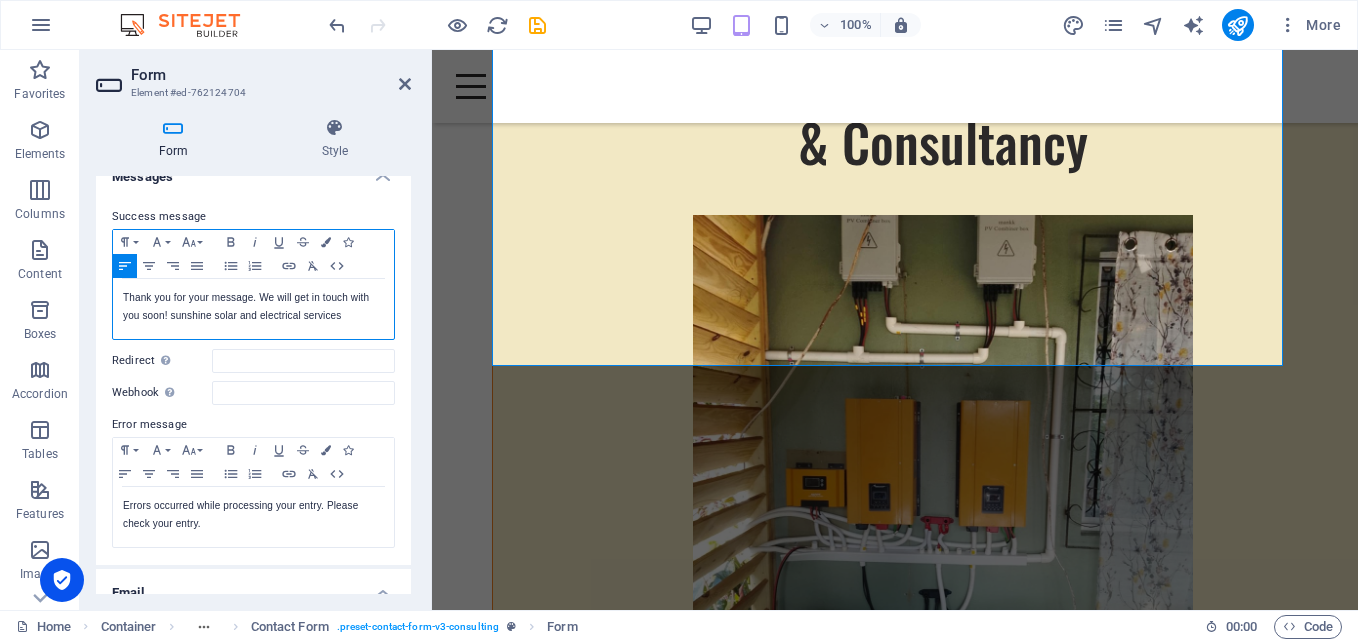 click on "Thank you for your message. We will get in touch with you soon! sunshine solar and electrical services" at bounding box center (253, 307) 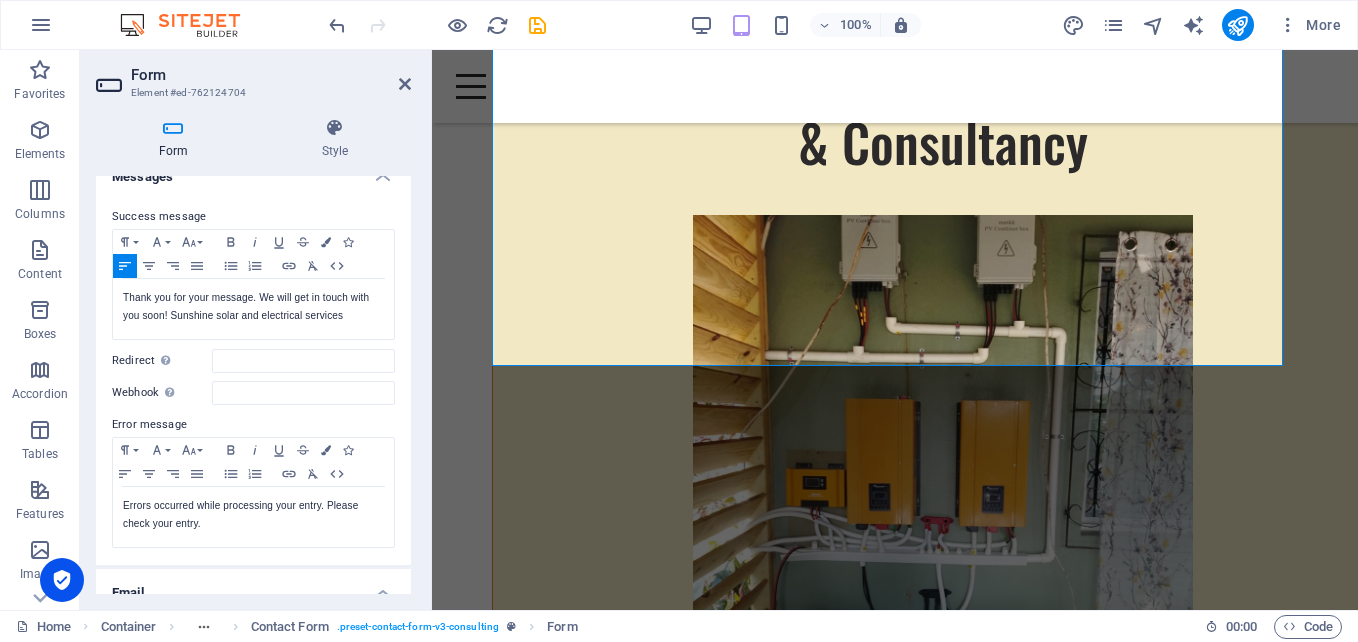 click on "Form Style General Title Define a name for the form. General form Messages Success message Paragraph Format Normal Heading 1 Heading 2 Heading 3 Heading 4 Heading 5 Heading 6 Code Font Family Arial Georgia Impact Tahoma Times New Roman Verdana Font Size 8 9 10 11 12 14 18 24 30 36 48 60 72 96 Bold Italic Underline Strikethrough Colors Icons Align Left Align Center Align Right Align Justify Unordered List Ordered List Insert Link Clear Formatting HTML Thank you for your message. We will get in touch with you soon! Sunshine solar and electrical services  Shown after form was submitted successfully... Redirect Define a redirect target upon successful form submission; for example, a success page. Webhook A webhook is a push notification from this form to another server. Every time someone submits this form, the data will be pushed to your server.  Error message Paragraph Format Normal Heading 1 Heading 2 Heading 3 Heading 4 Heading 5 Heading 6 Code Font Family Arial Georgia Impact Tahoma Times New Roman Verdana" at bounding box center [253, 356] 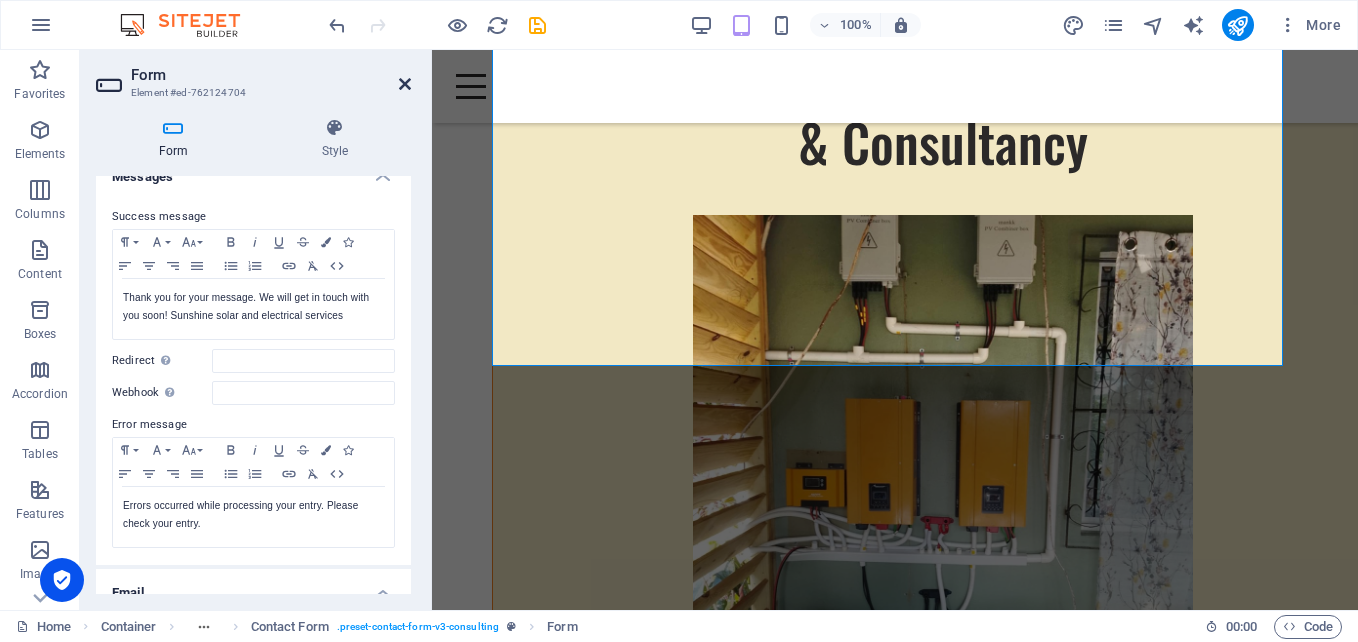click at bounding box center [405, 84] 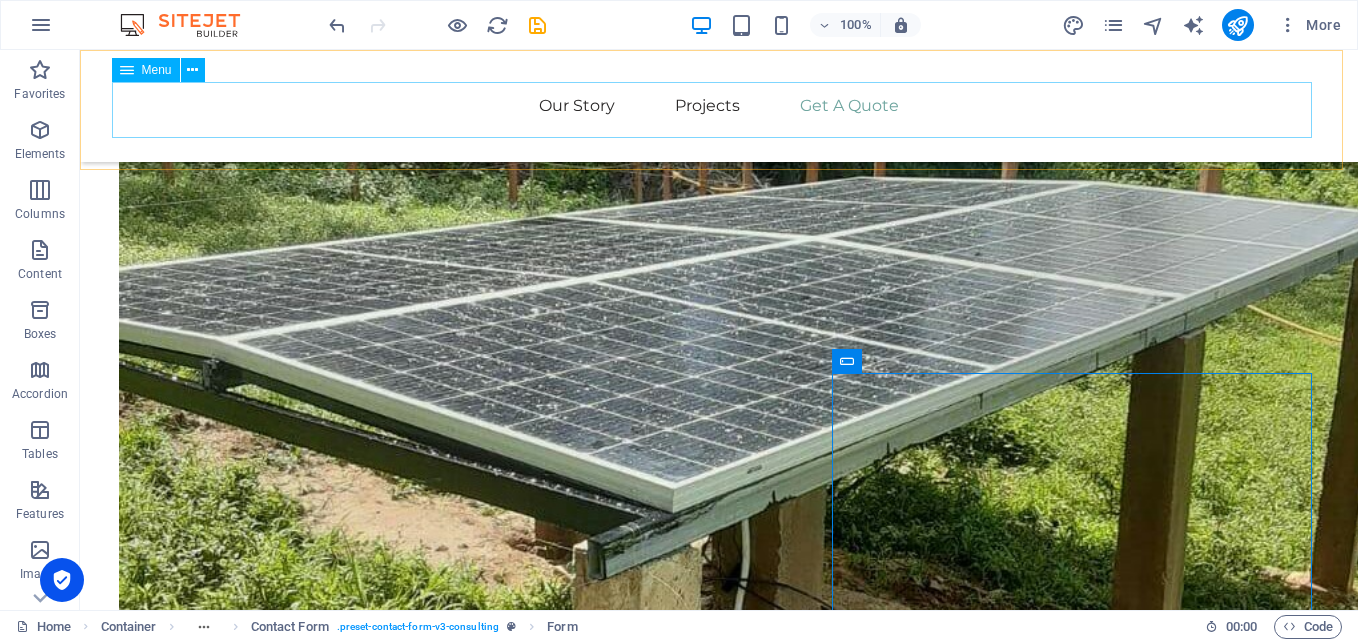 scroll, scrollTop: 4288, scrollLeft: 0, axis: vertical 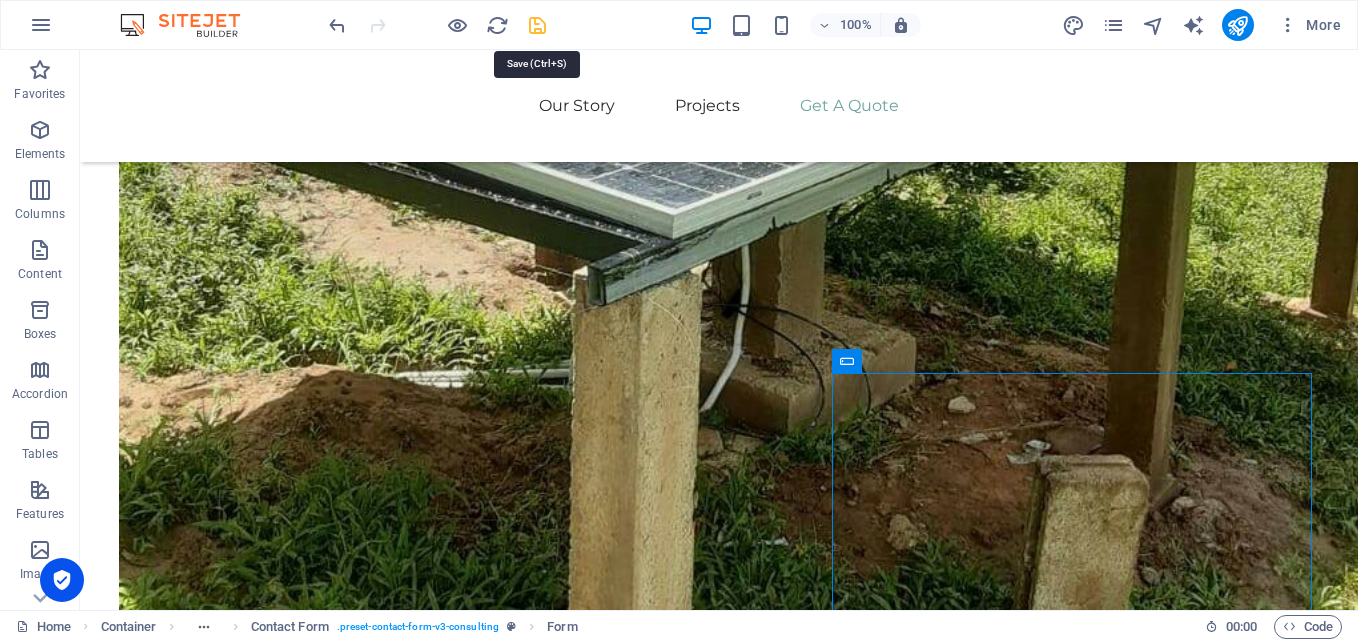 click at bounding box center (537, 25) 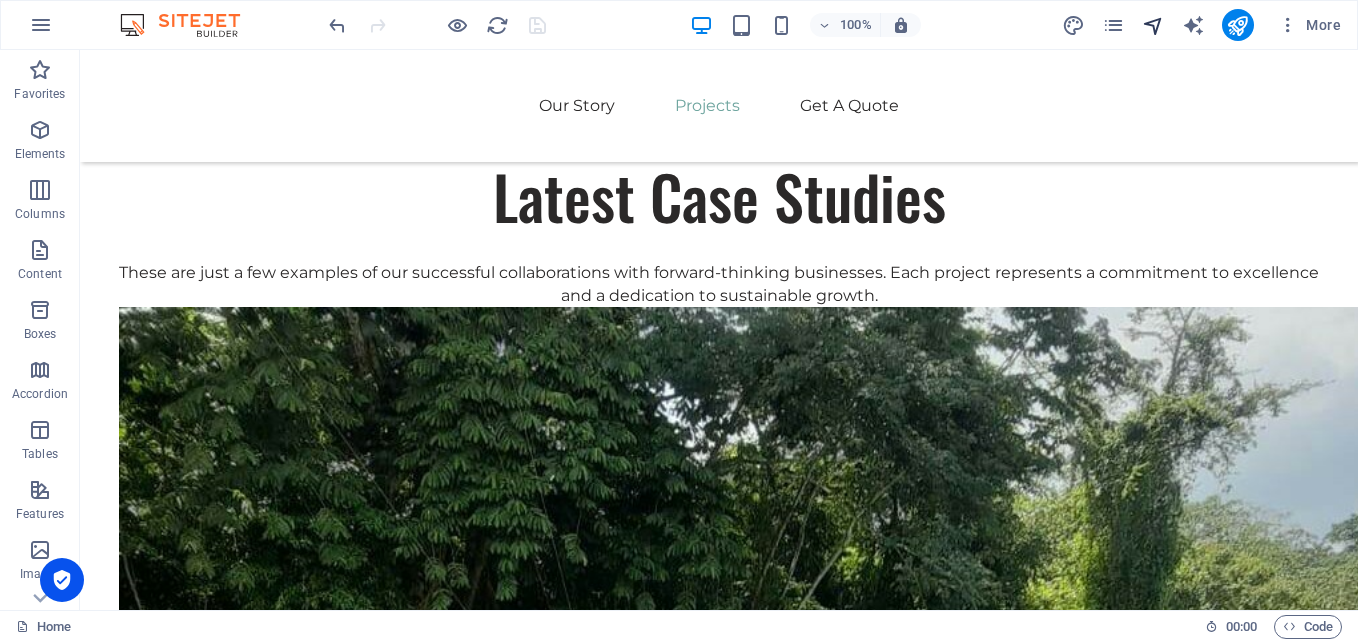 scroll, scrollTop: 3395, scrollLeft: 0, axis: vertical 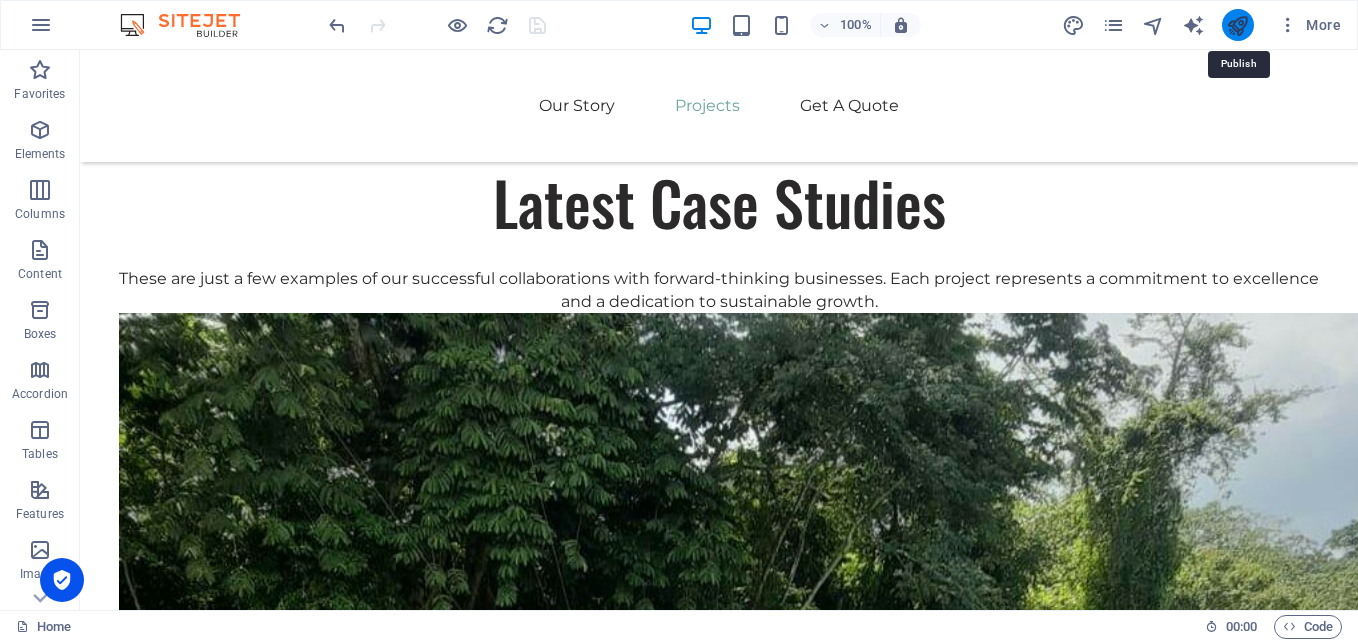 click at bounding box center [1237, 25] 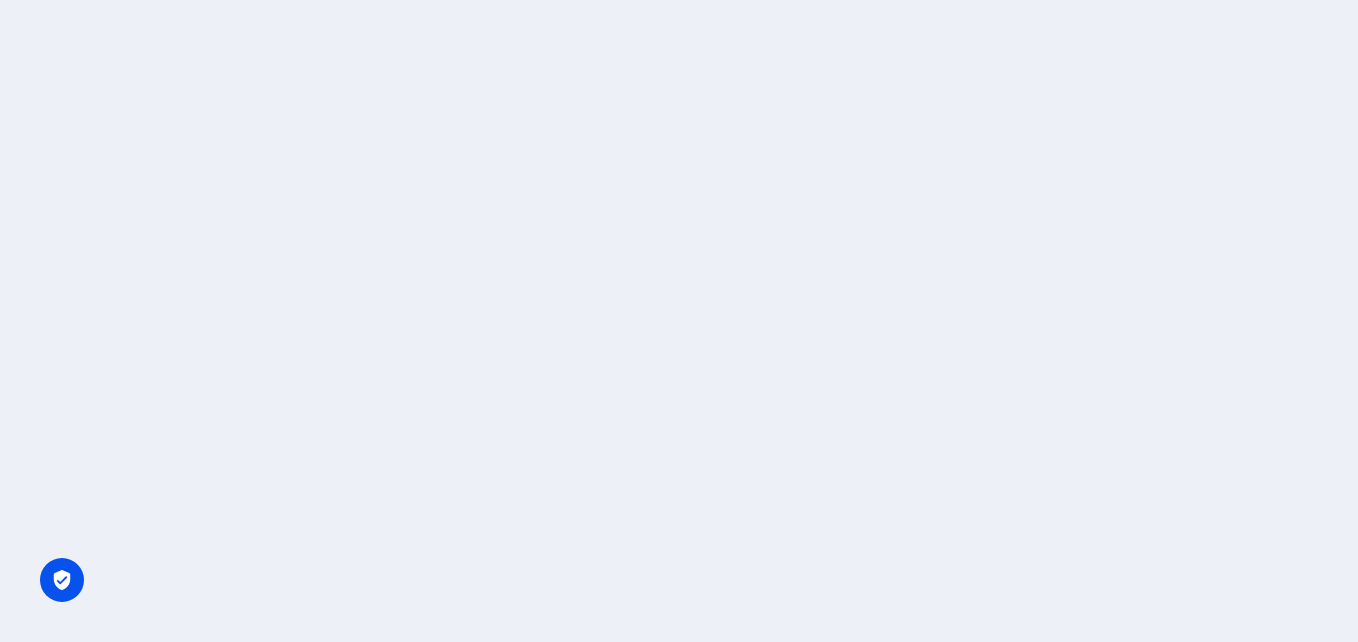 scroll, scrollTop: 0, scrollLeft: 0, axis: both 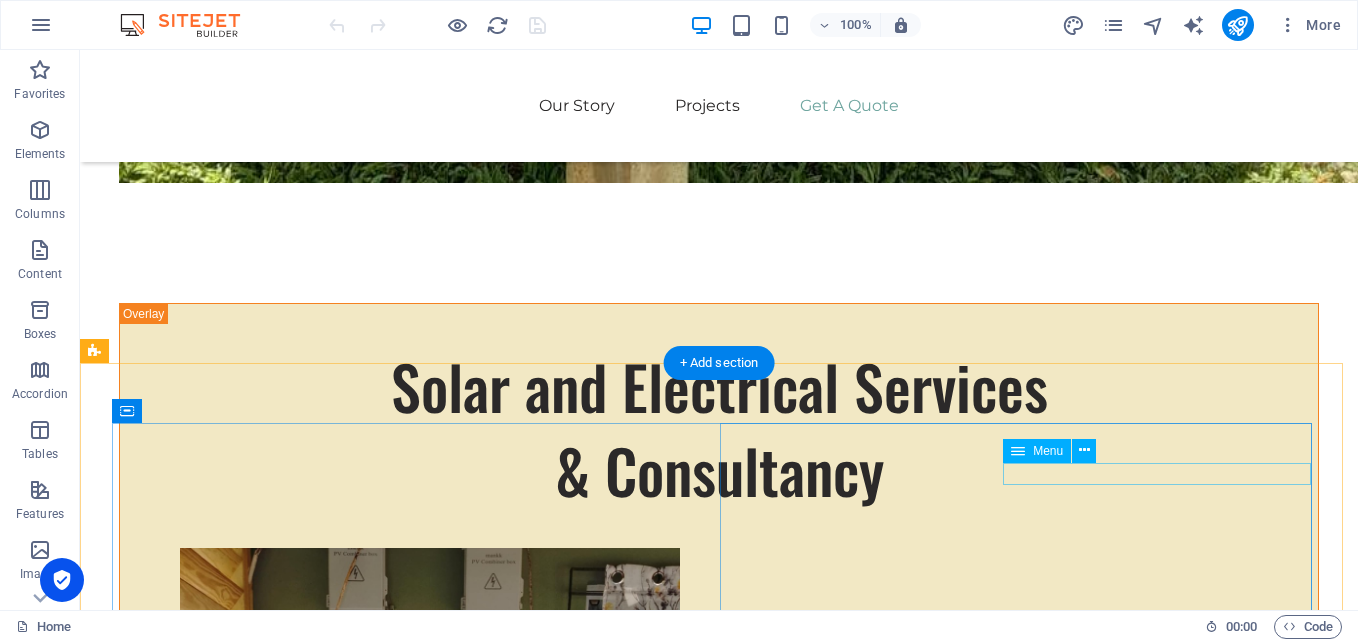 click on "Our Story Projects Contact Us" at bounding box center (415, 3002) 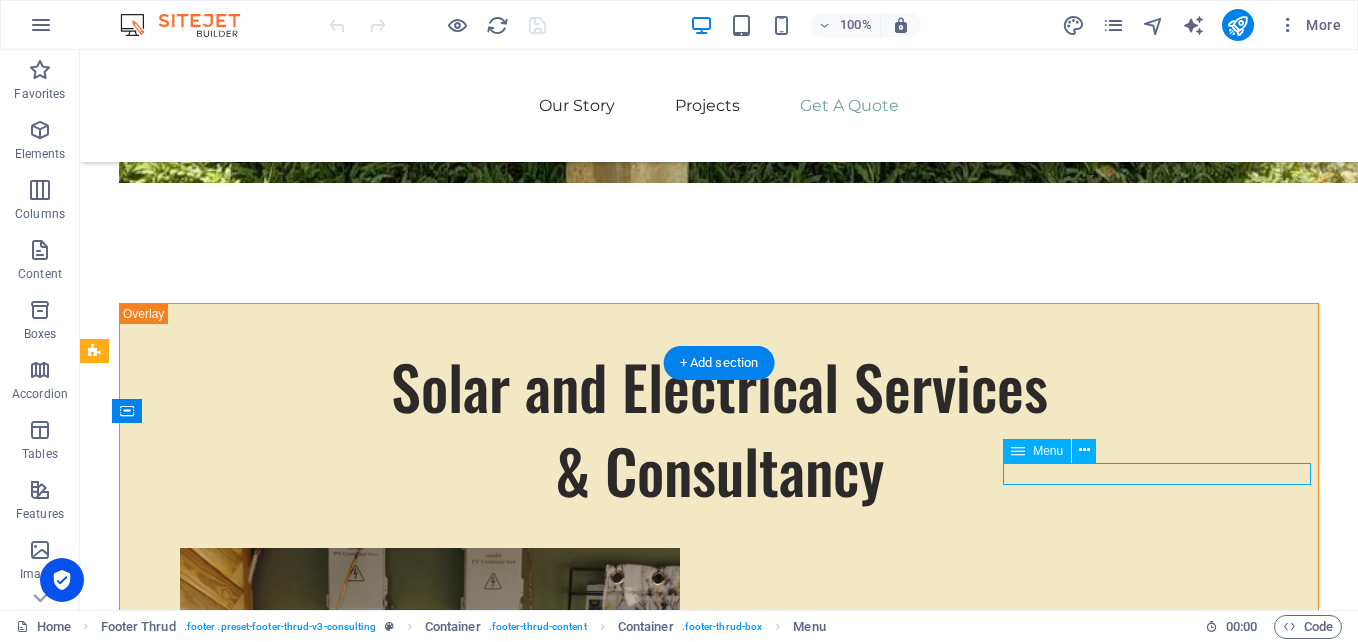 click on "Our Story Projects Contact Us" at bounding box center [415, 3002] 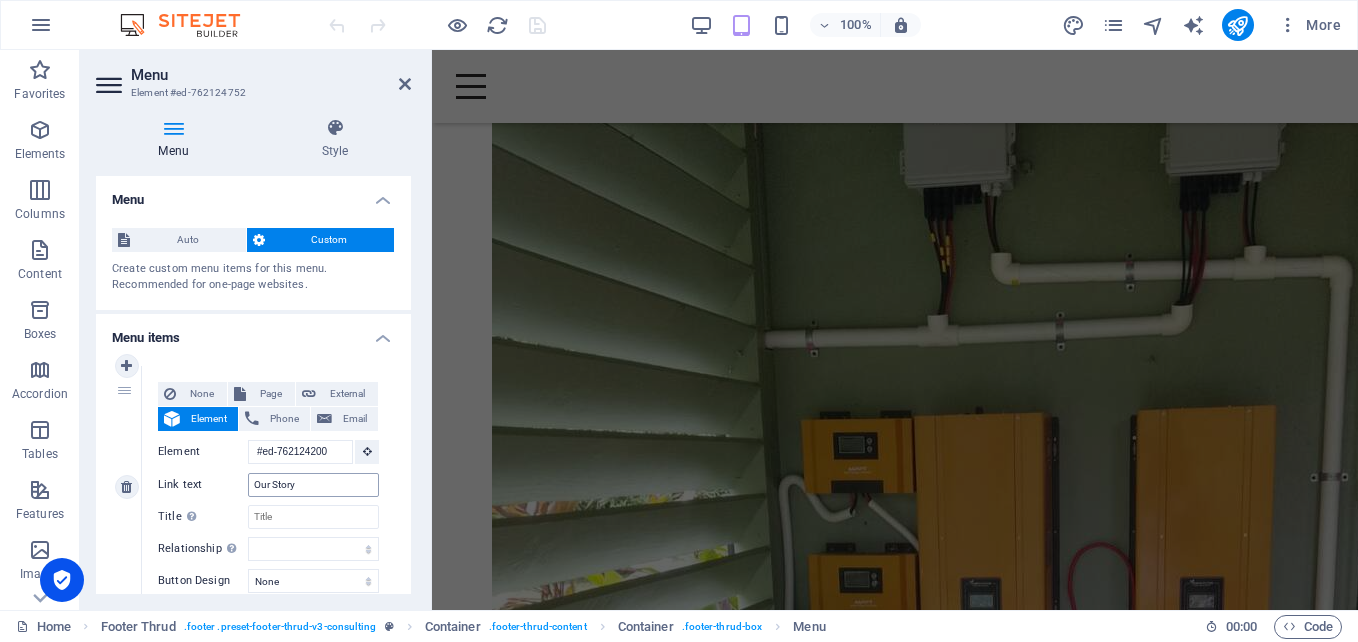 scroll, scrollTop: 2174, scrollLeft: 0, axis: vertical 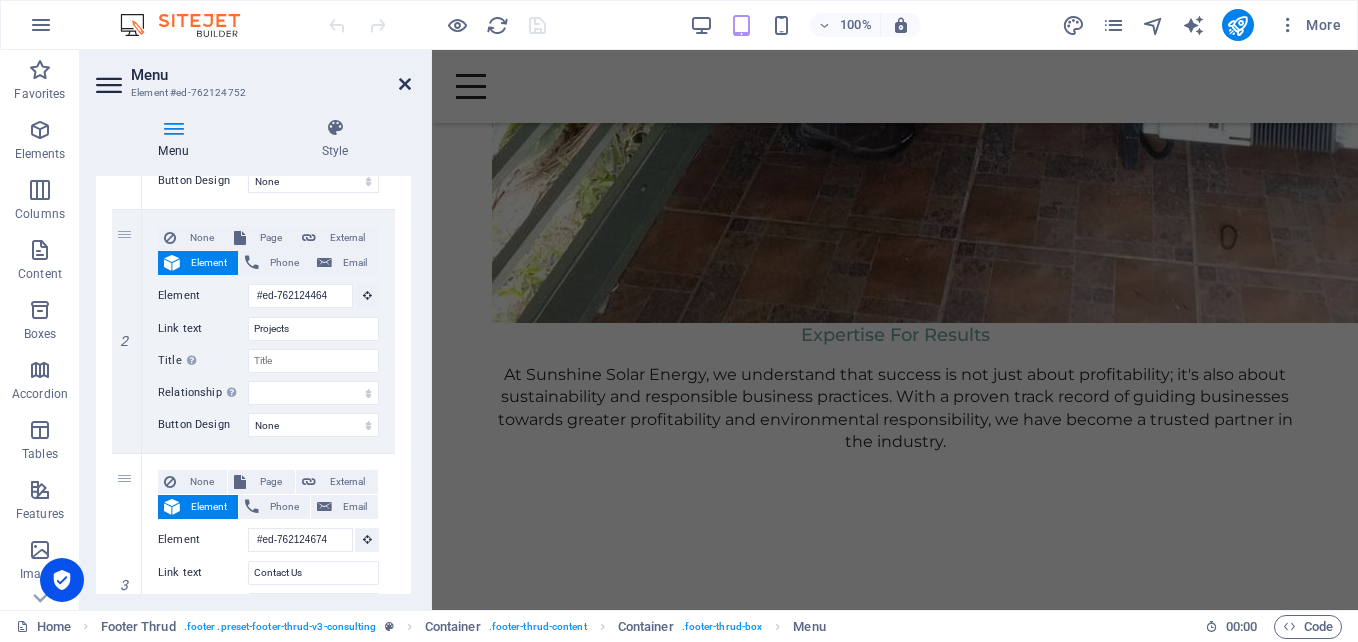 click at bounding box center (405, 84) 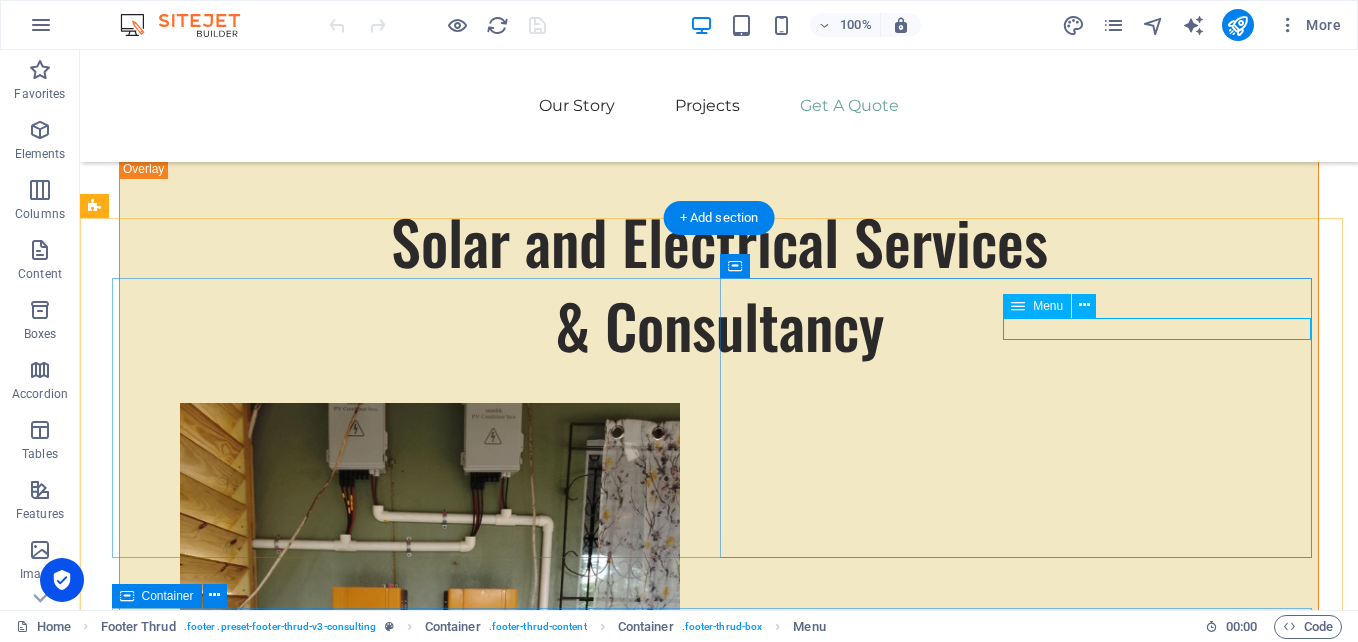 click on "Our Story Projects Contact Us" at bounding box center [415, 2857] 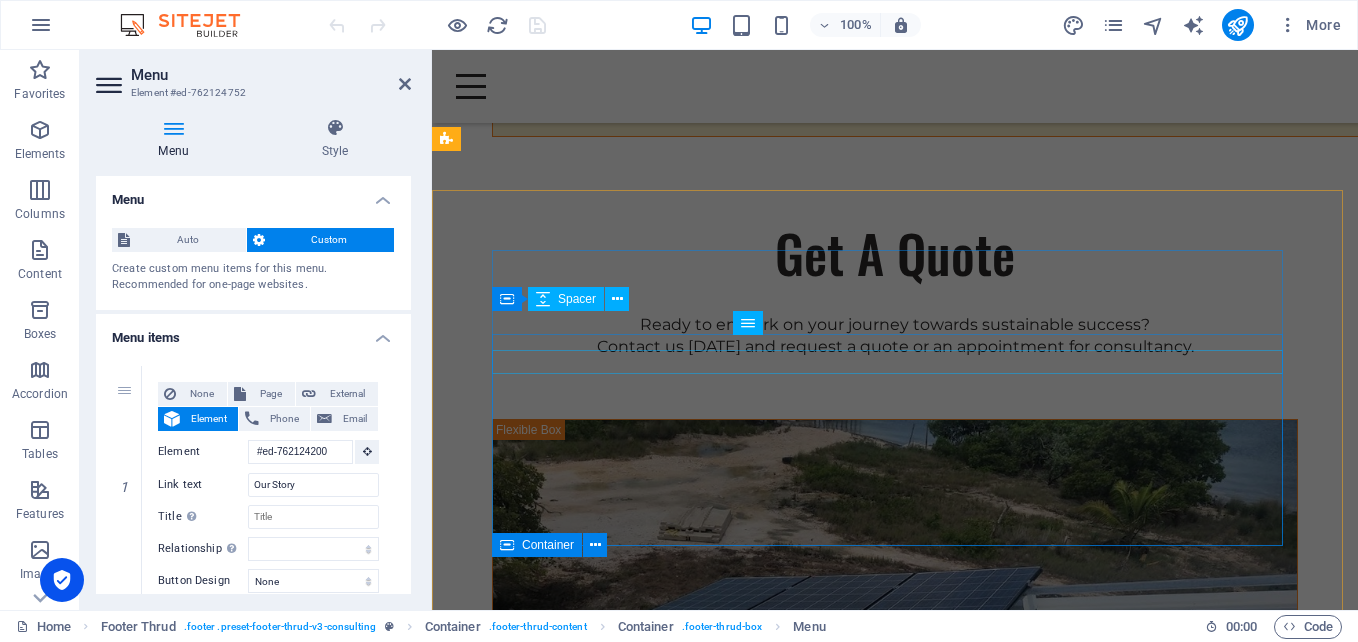 scroll, scrollTop: 4309, scrollLeft: 0, axis: vertical 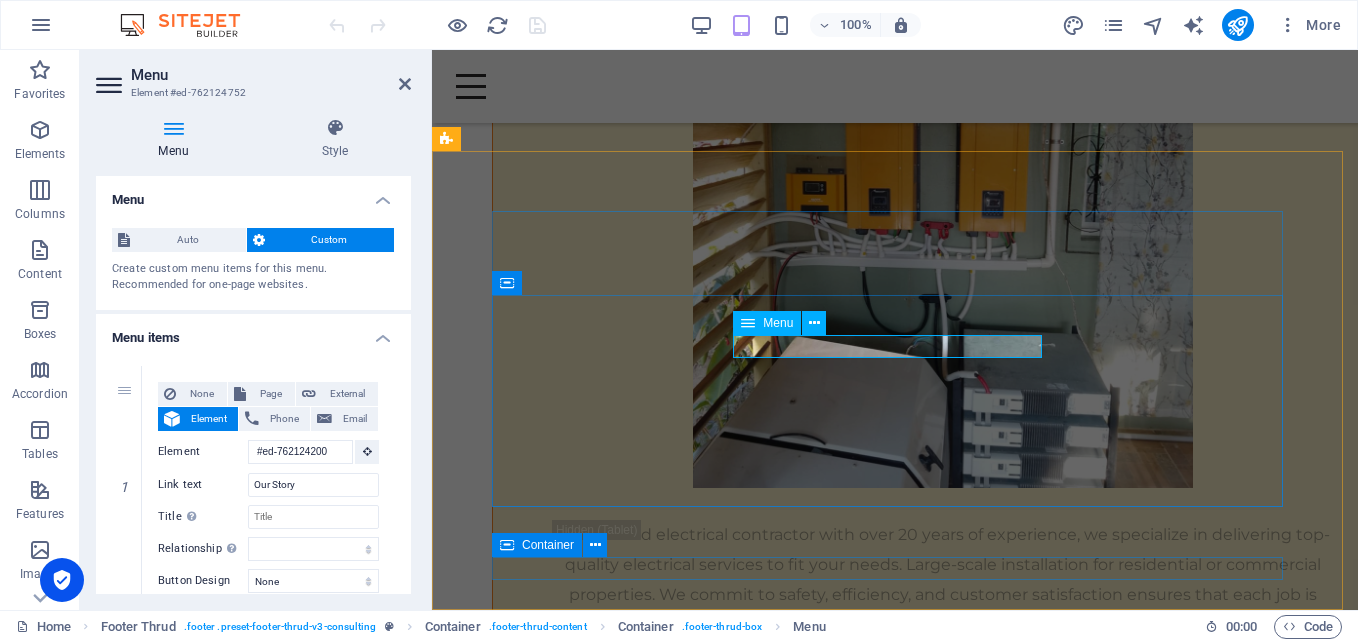 click on "Our Story Projects Contact Us" at bounding box center (895, 2079) 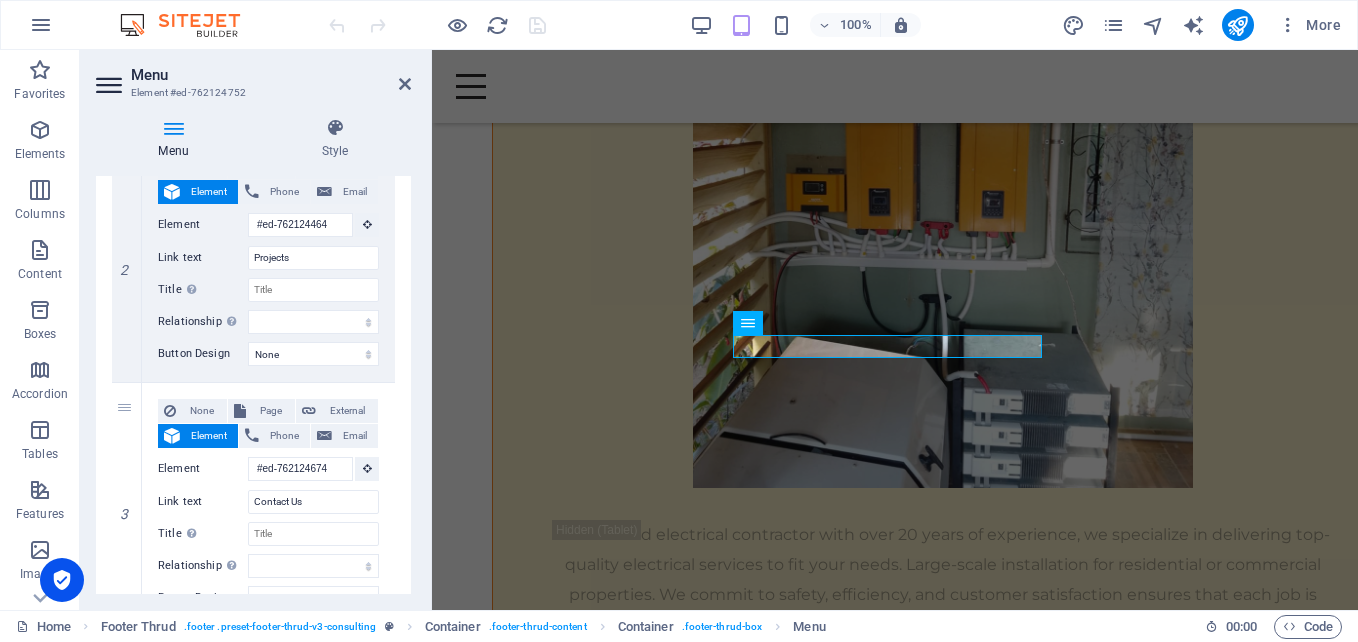 scroll, scrollTop: 500, scrollLeft: 0, axis: vertical 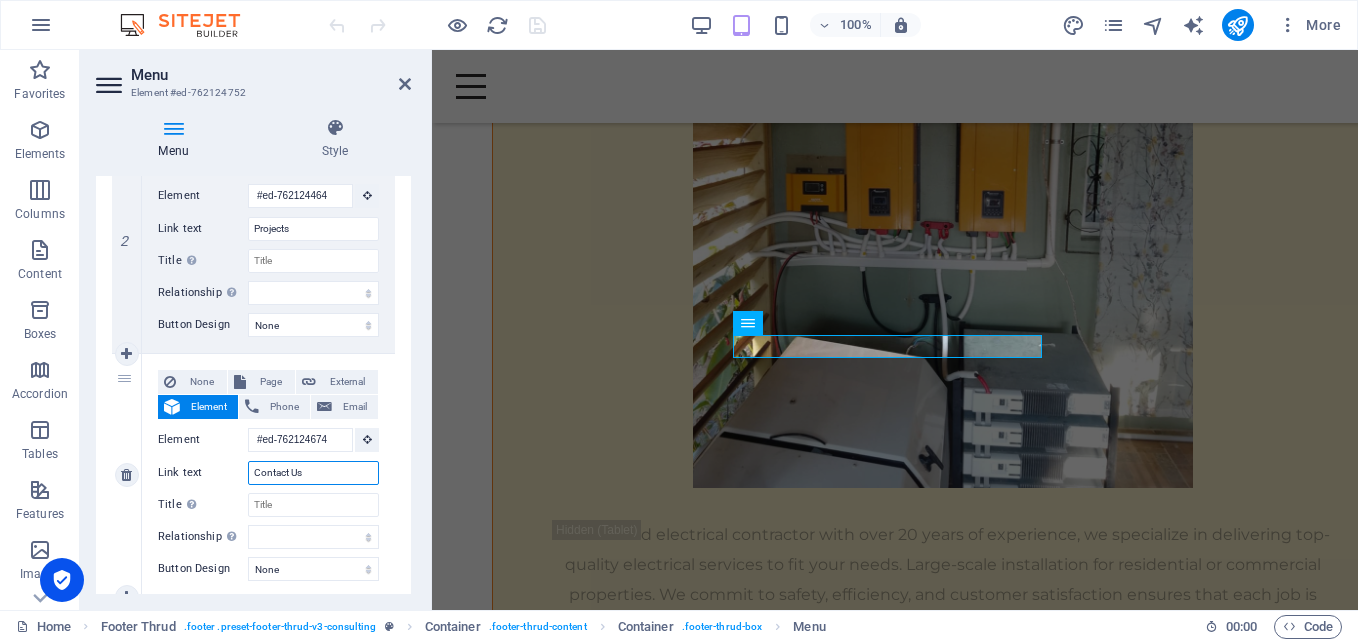 click on "Contact Us" at bounding box center [313, 473] 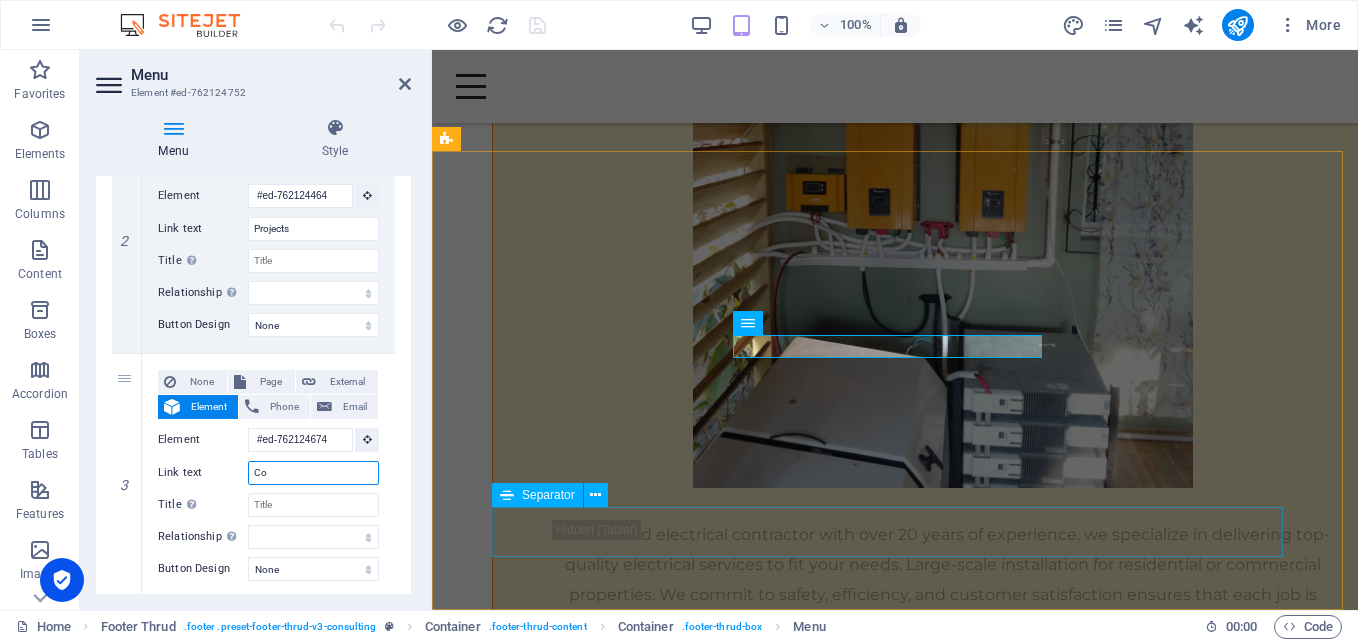 type on "C" 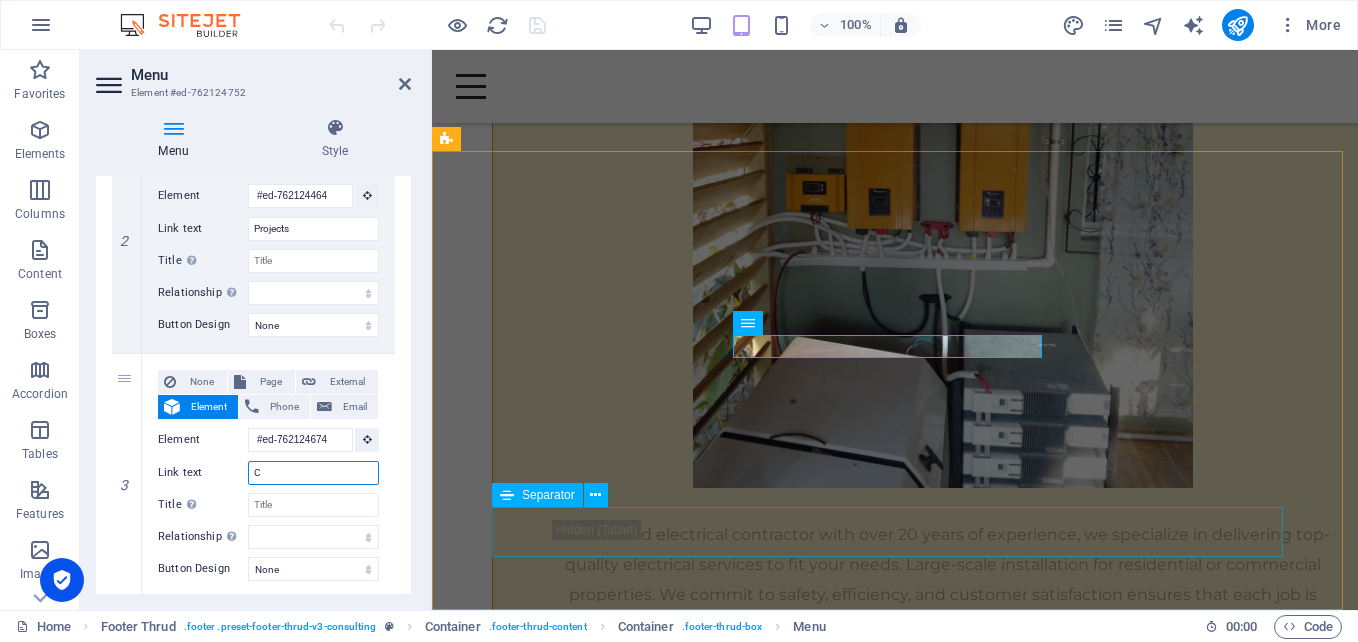 type 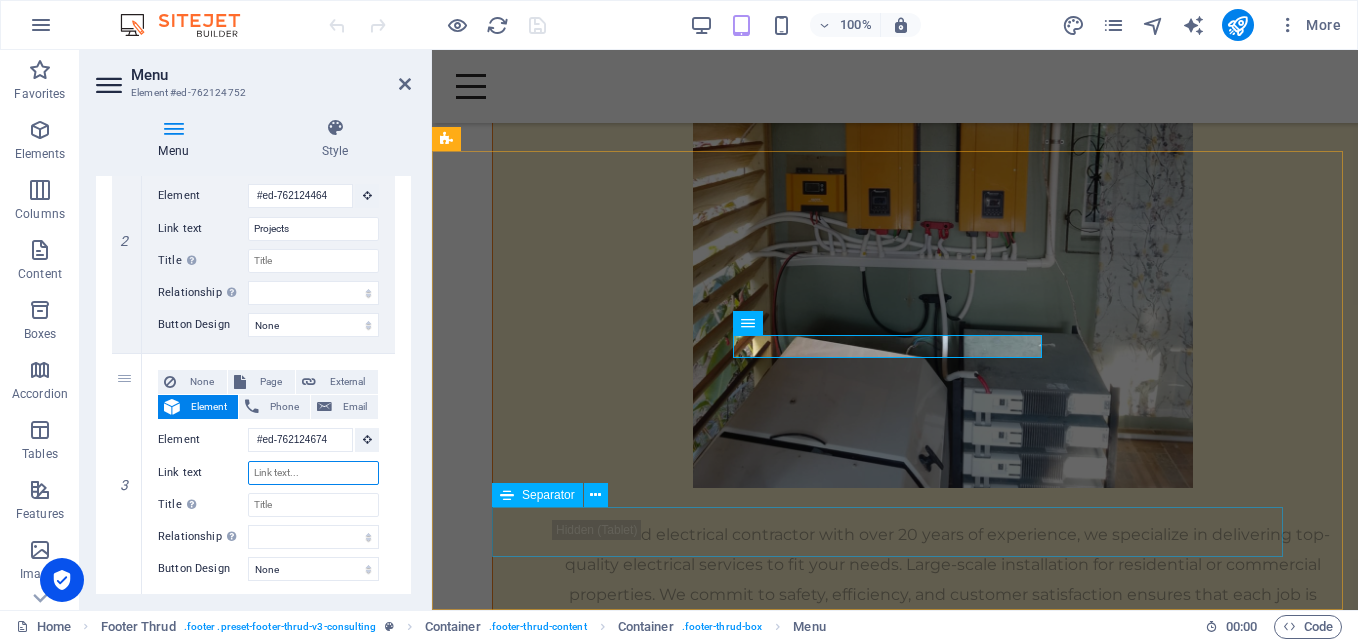 select 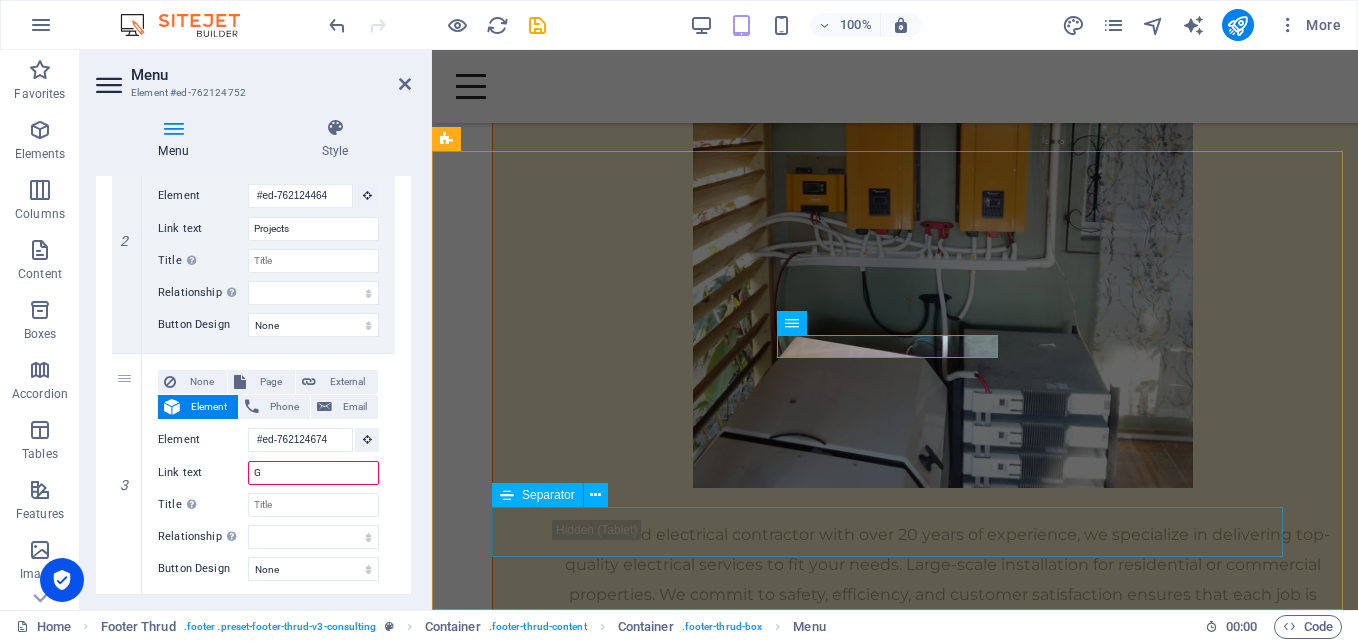 type on "Ge" 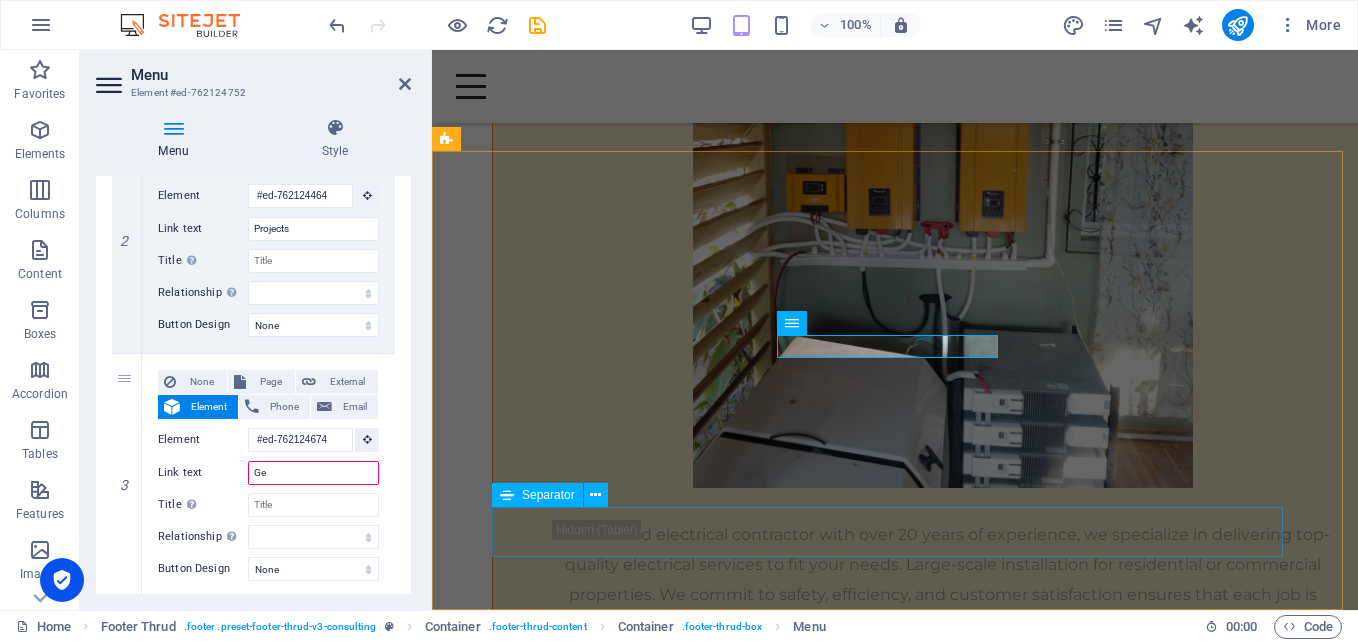 select 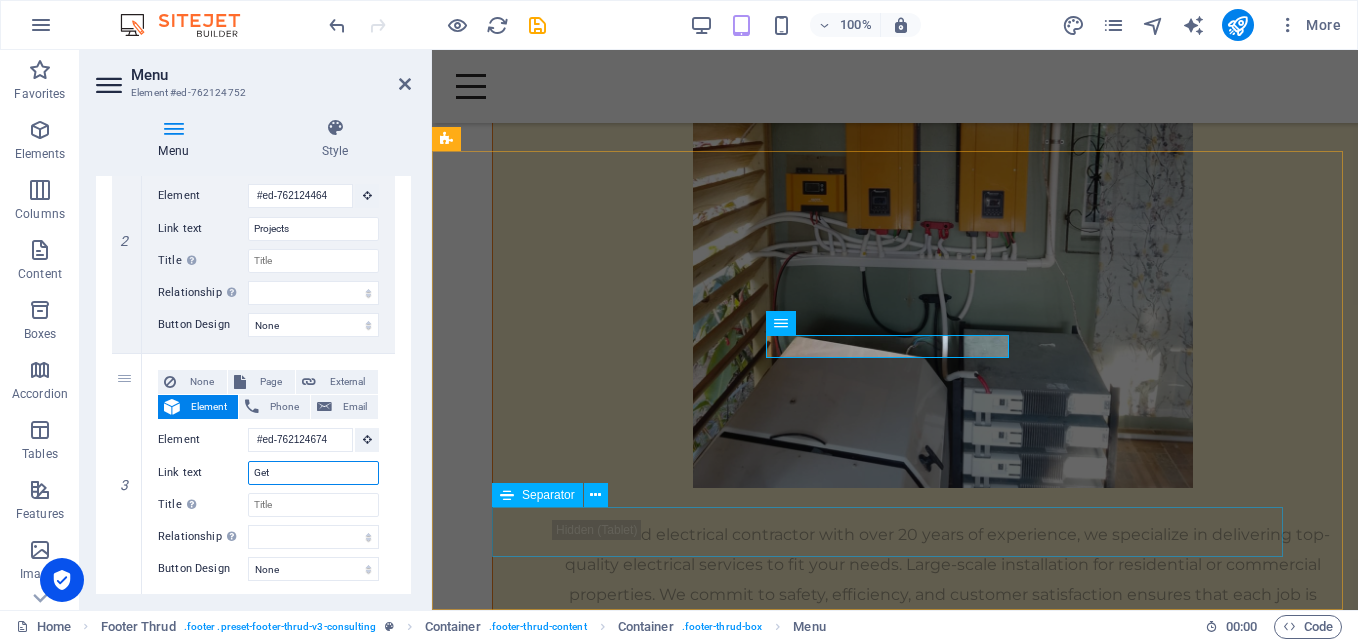 type on "Get" 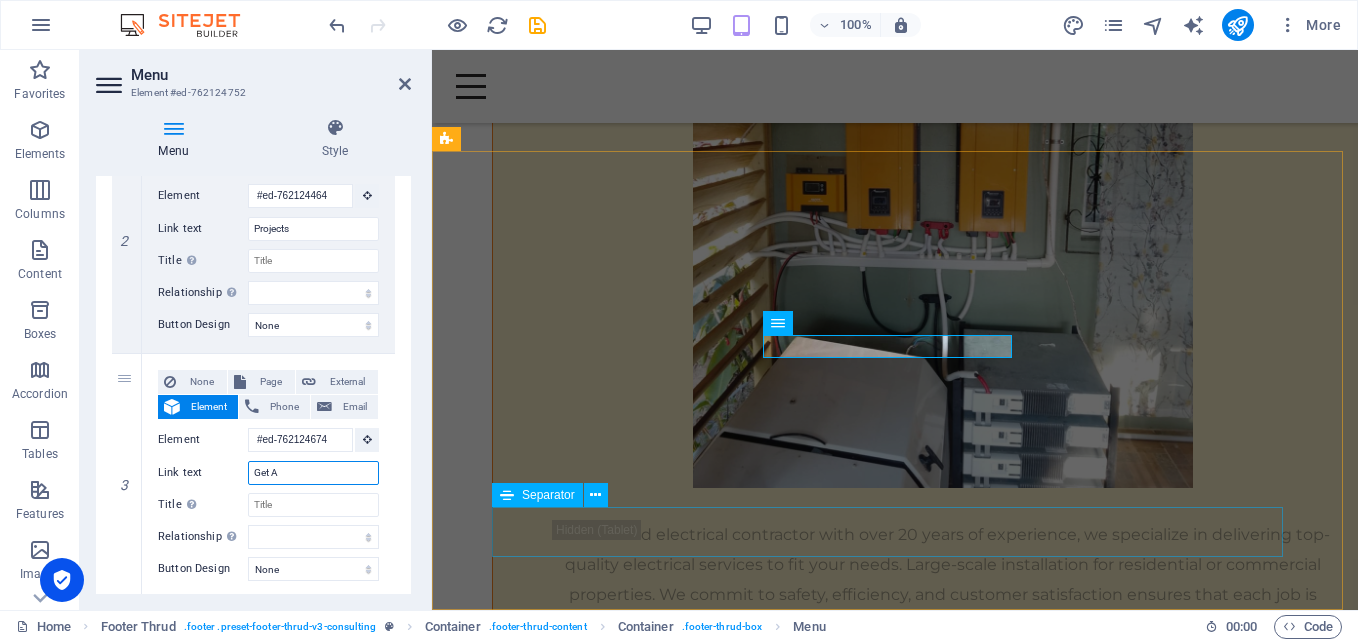 type on "Get A" 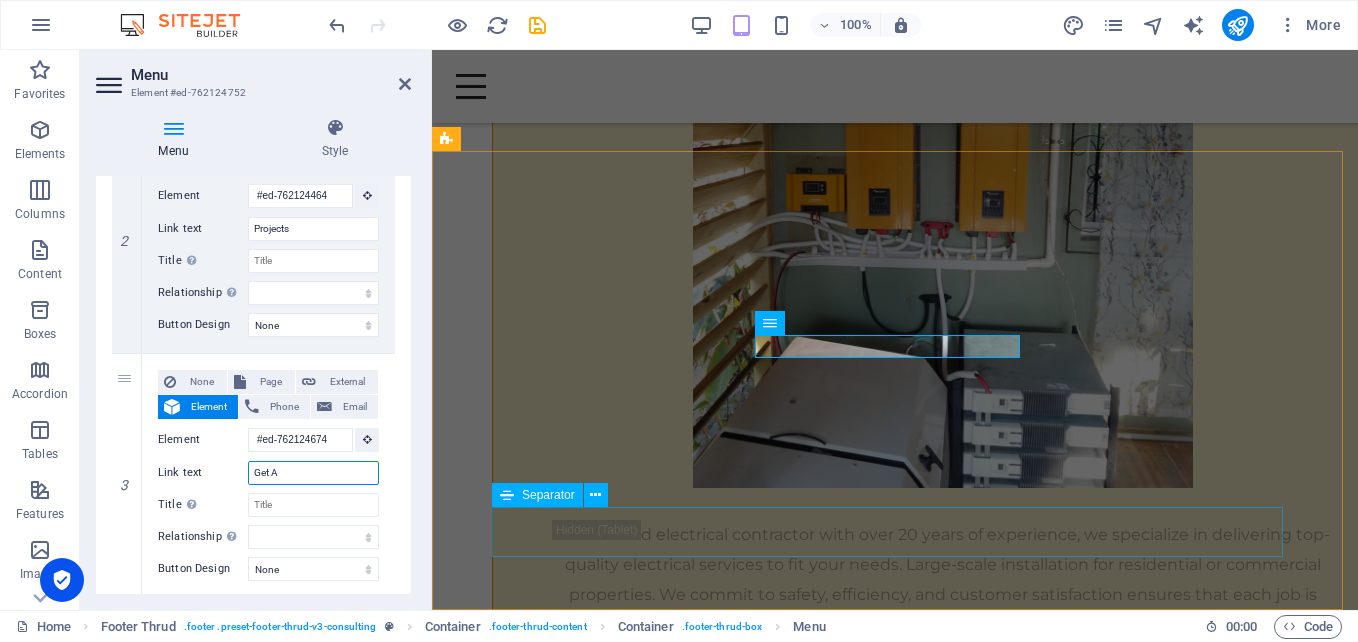 type on "Get A Q" 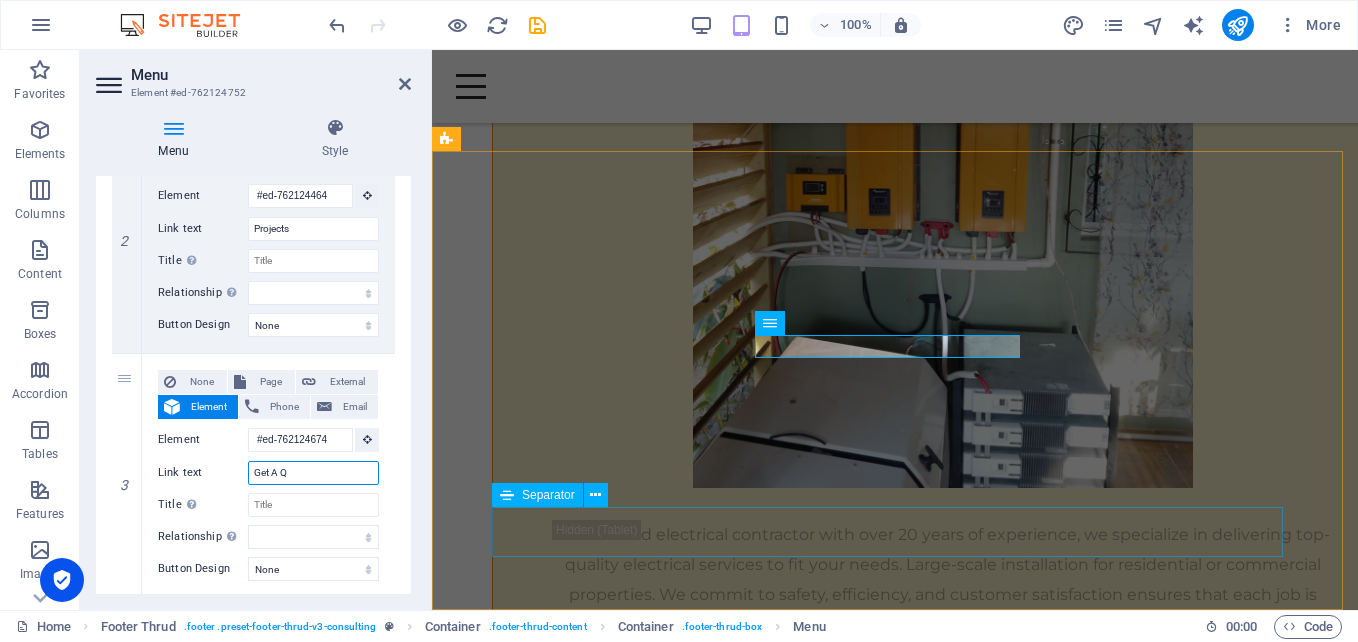 select 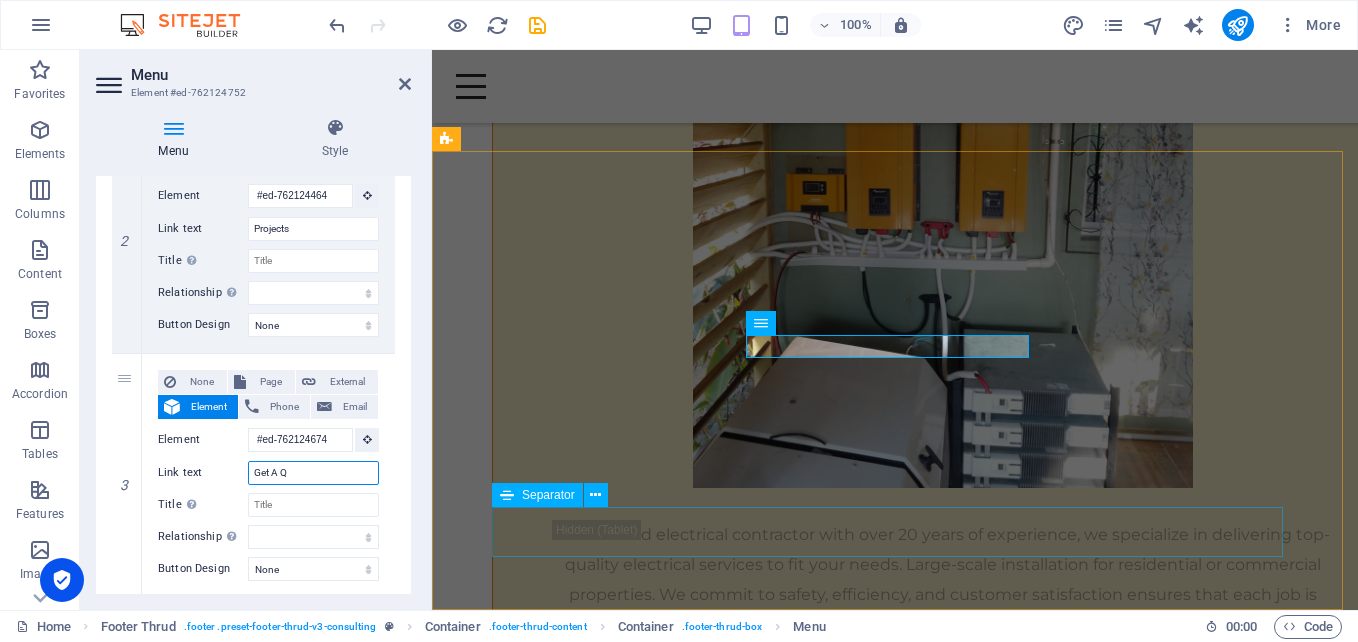 type on "Get A Qu" 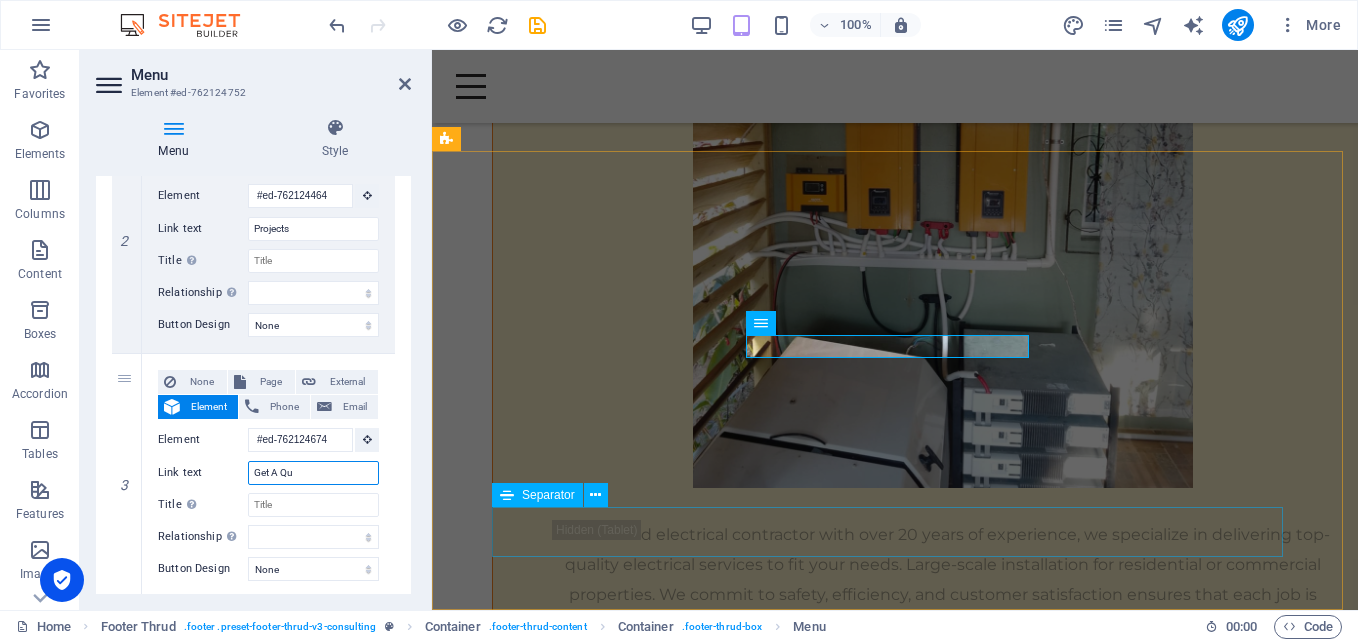 select 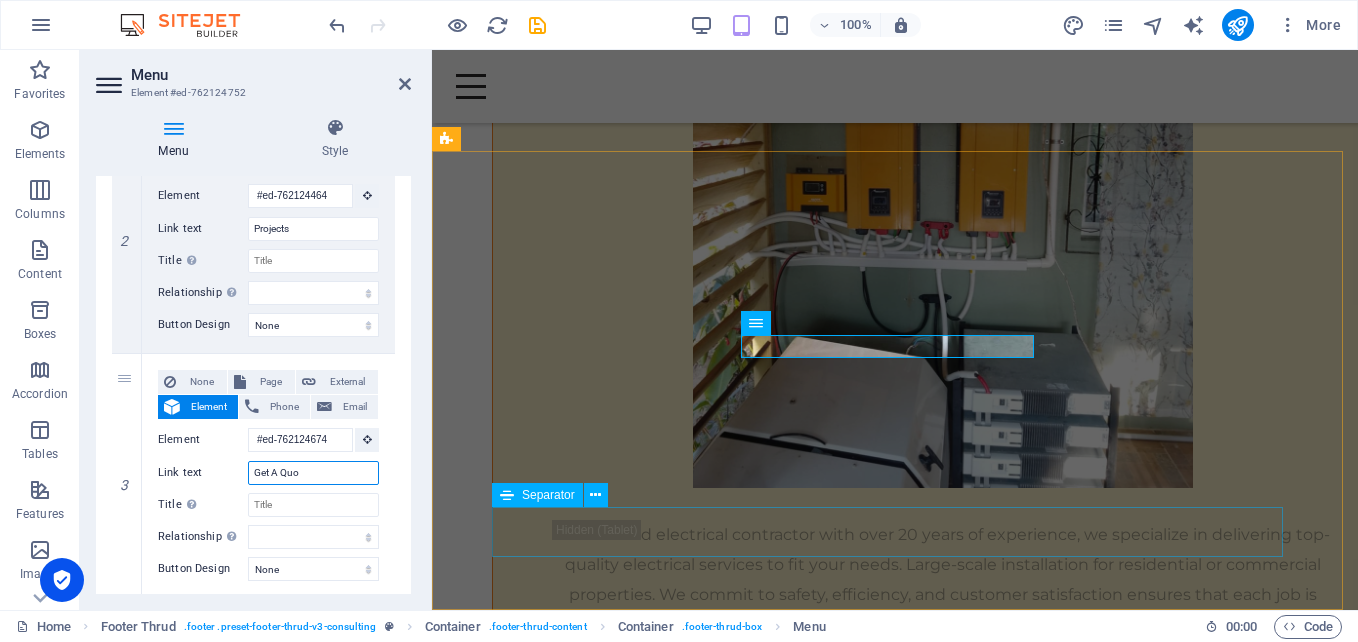 select 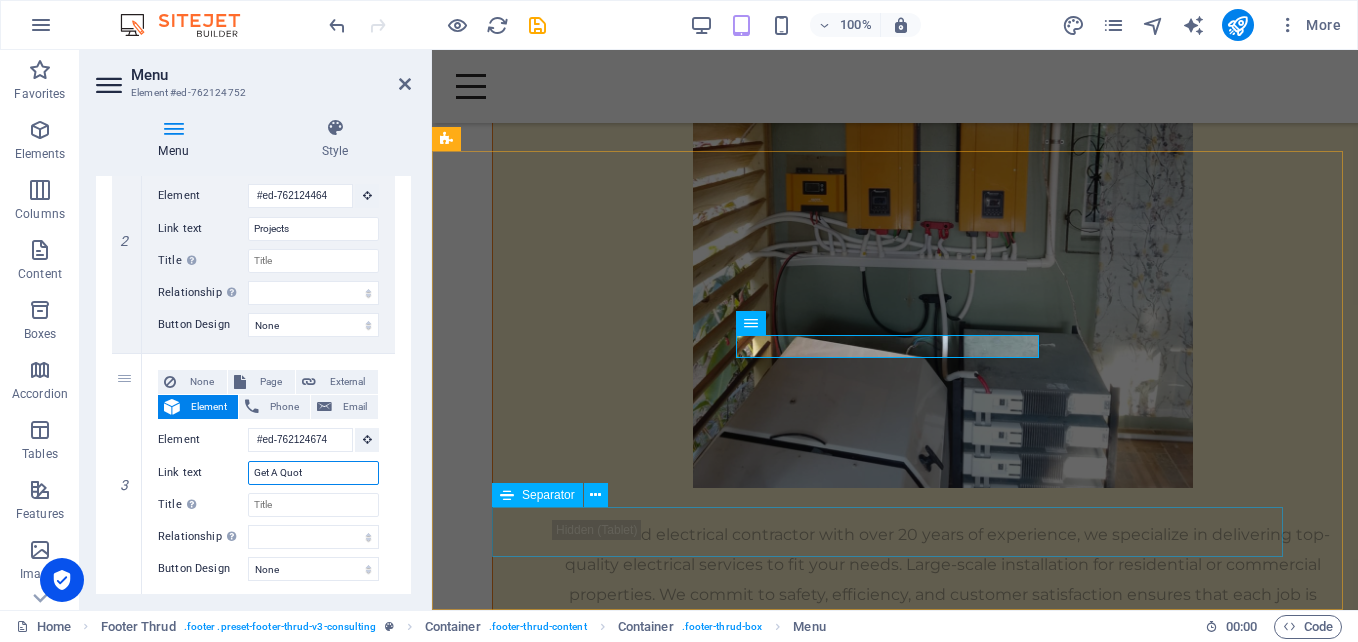type on "Get A Quote" 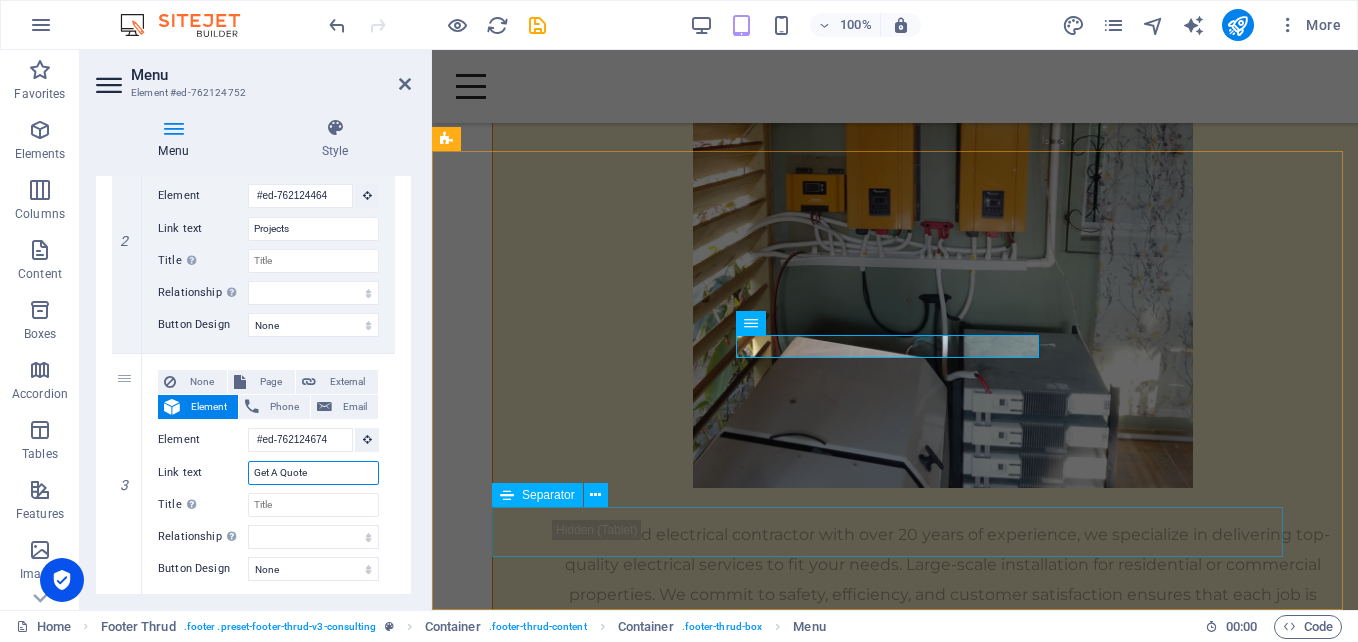 select 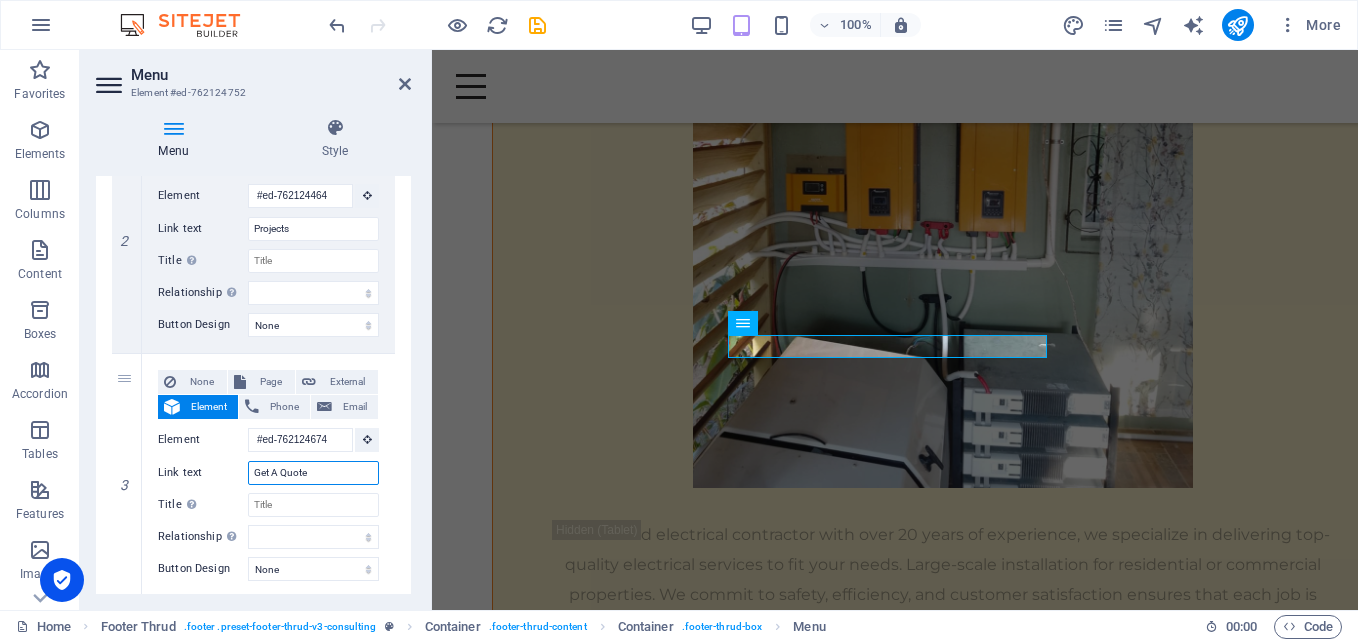 type on "Get A Quote" 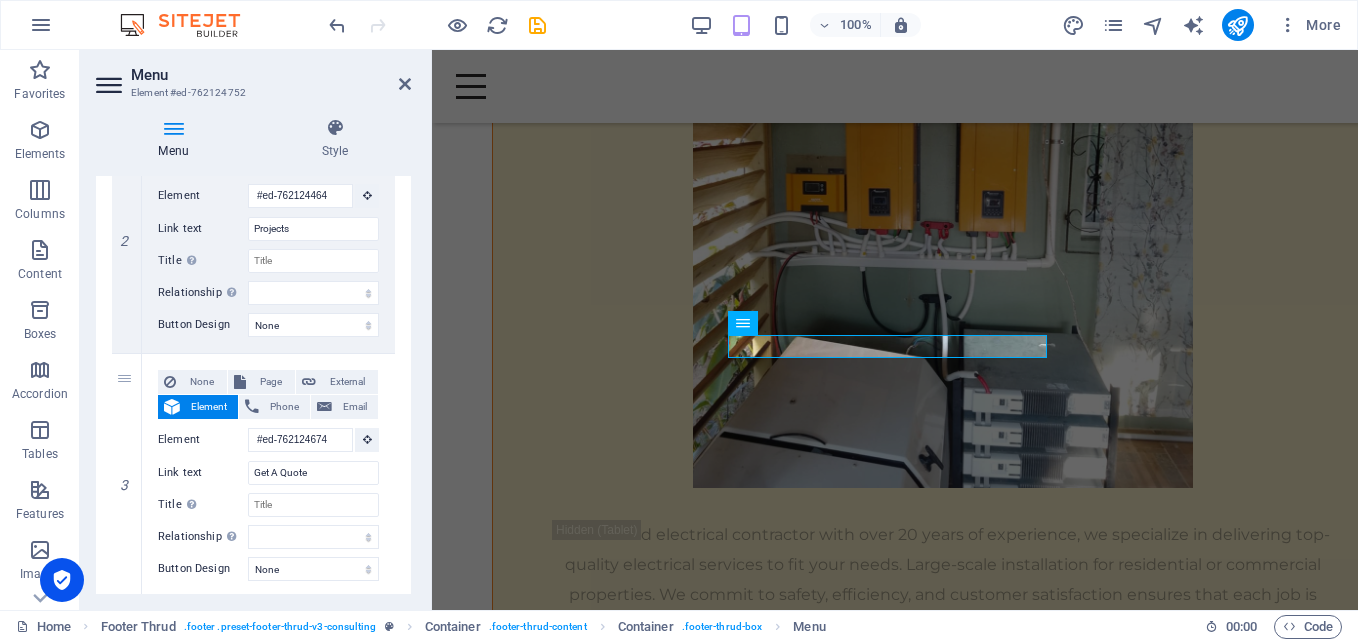 click on "Menu Style Menu Auto Custom Create custom menu items for this menu. Recommended for one-page websites. Manage pages Menu items 1 None Page External Element Phone Email Page Home Subpage Legal Notice Element #ed-762124200
URL Phone Email Link text Our Story Link target New tab Same tab Overlay Title Additional link description, should not be the same as the link text. The title is most often shown as a tooltip text when the mouse moves over the element. Leave empty if uncertain. Relationship Sets the  relationship of this link to the link target . For example, the value "nofollow" instructs search engines not to follow the link. Can be left empty. alternate author bookmark external help license next nofollow noreferrer noopener prev search tag Button Design None Default Primary Secondary 2 None Page External Element Phone Email Page Home Subpage Legal Notice Element #ed-762124464
URL Phone Email Link text Projects Link target New tab Same tab Overlay Title author" at bounding box center [253, 356] 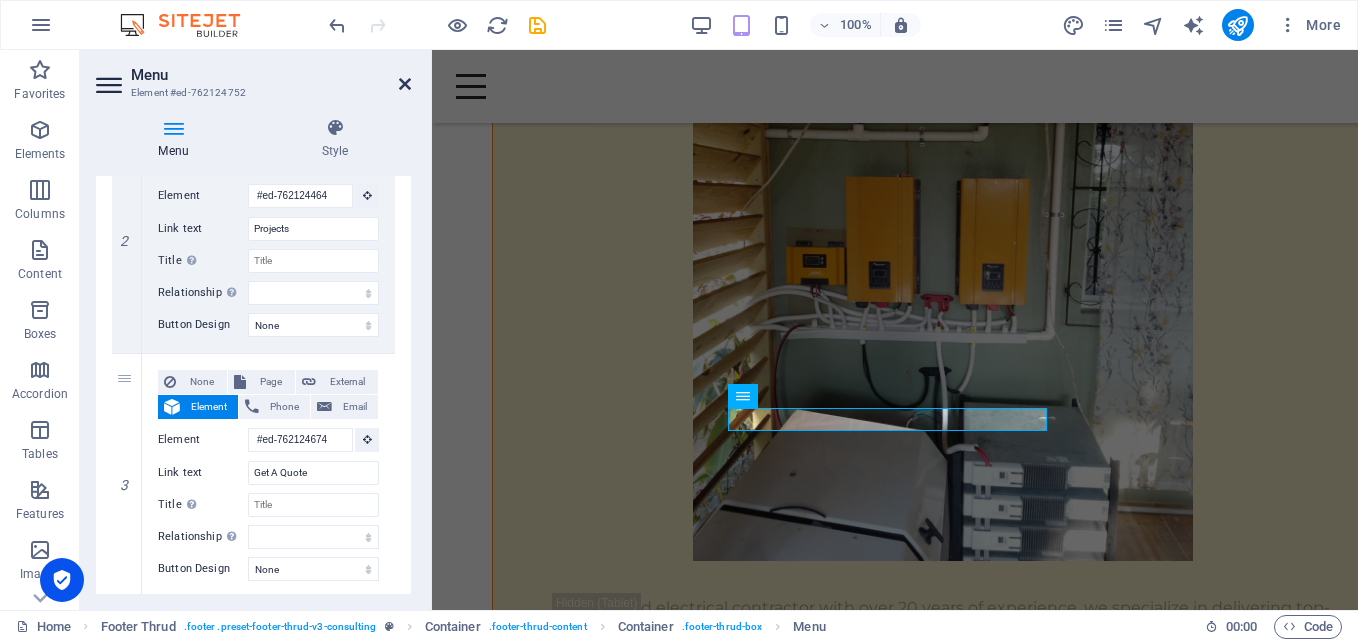 click at bounding box center [405, 84] 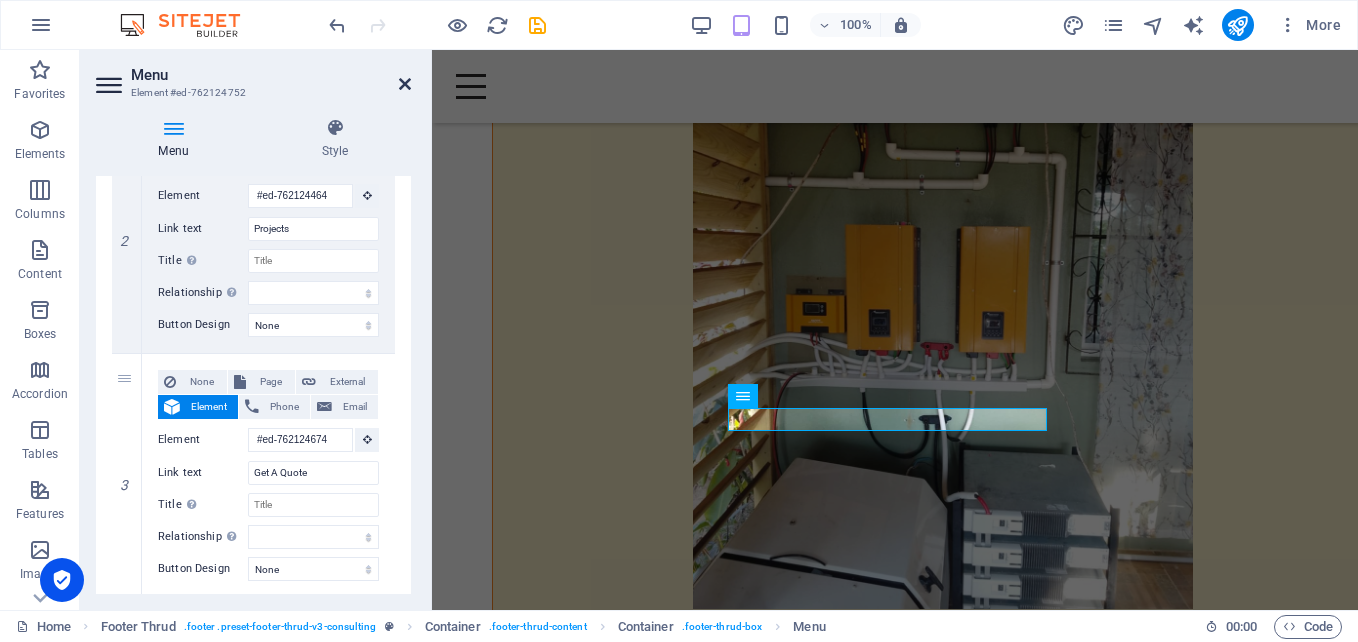 scroll, scrollTop: 4945, scrollLeft: 0, axis: vertical 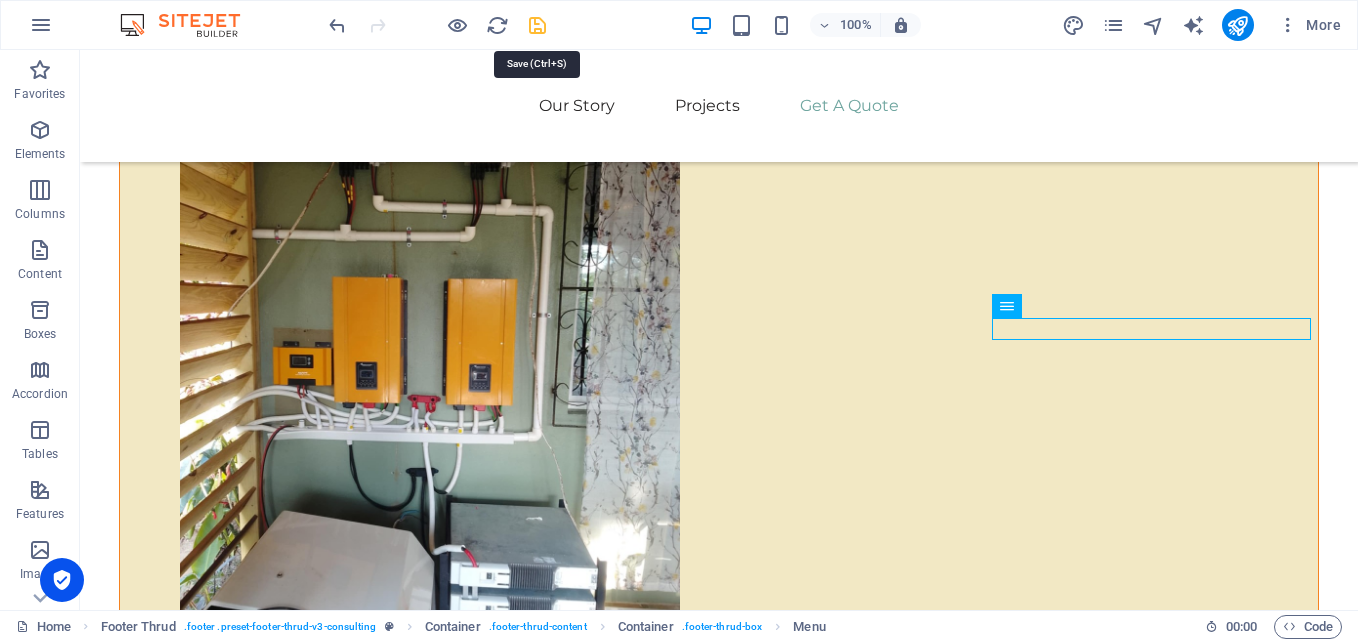 click at bounding box center (537, 25) 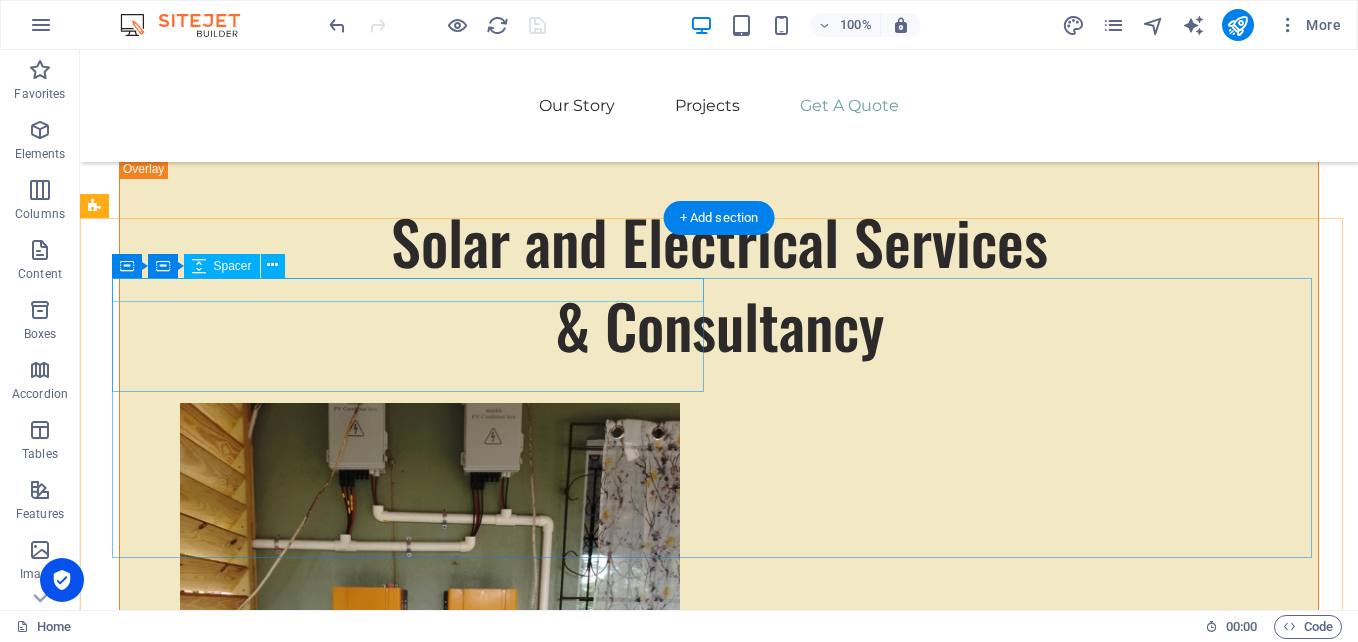 click at bounding box center (415, 2719) 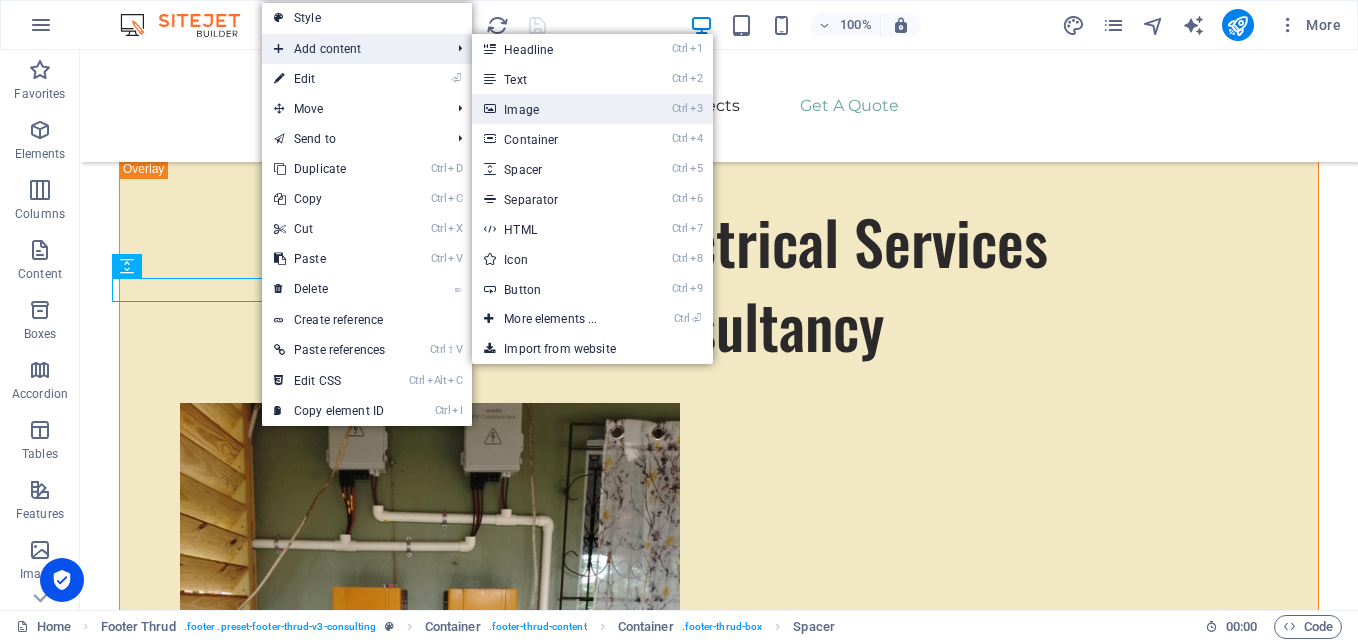 click on "Ctrl 3  Image" at bounding box center [554, 109] 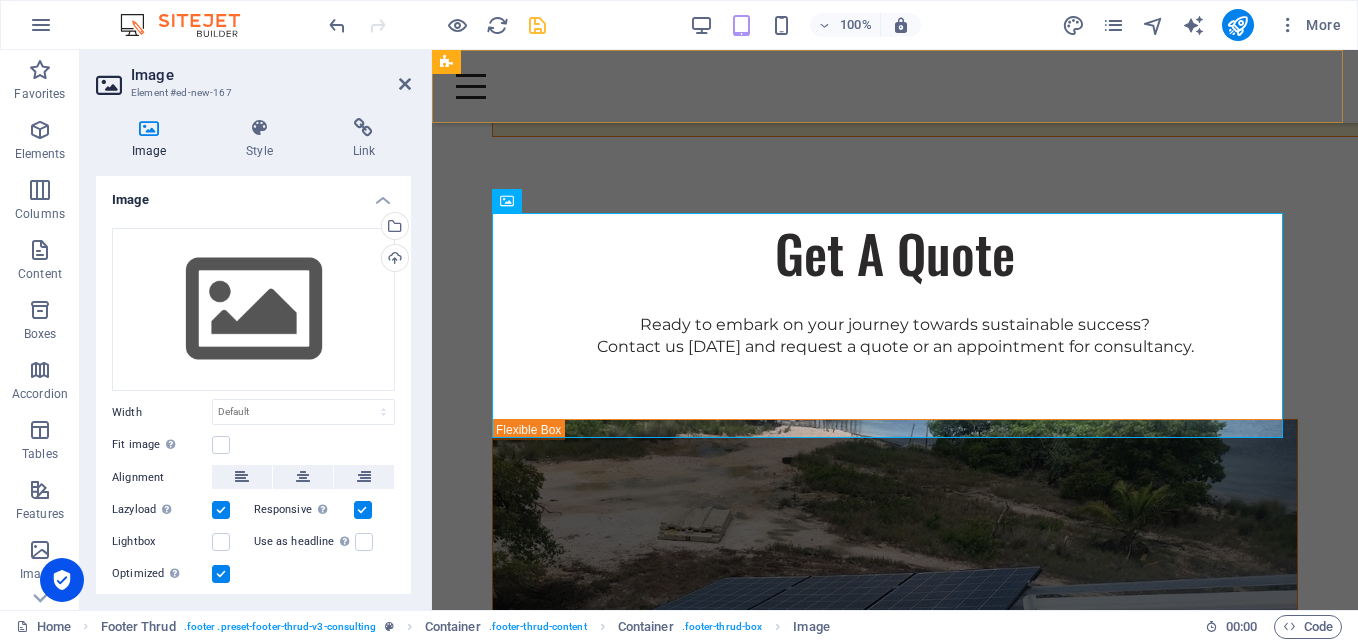 scroll, scrollTop: 4331, scrollLeft: 0, axis: vertical 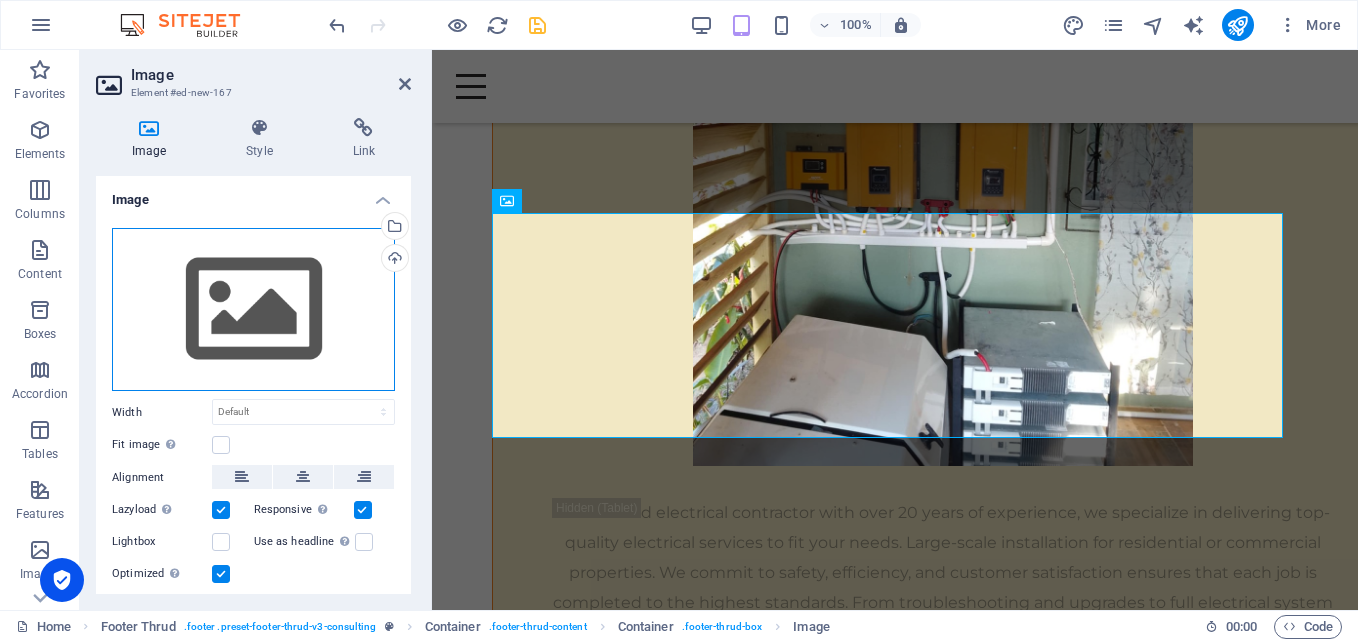 click on "Drag files here, click to choose files or select files from Files or our free stock photos & videos" at bounding box center [253, 310] 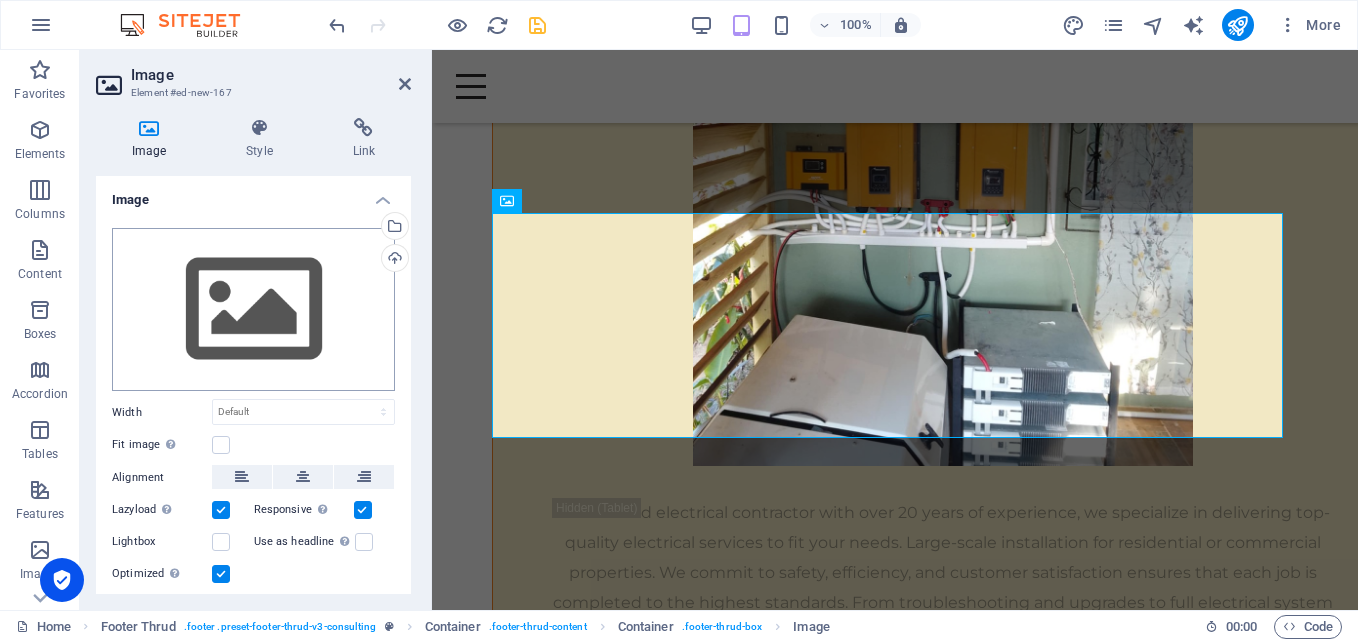 click on "sunshinesolarenergy.thereviewtravel.com Home Favorites Elements Columns Content Boxes Accordion Tables Features Images Slider Header Footer Forms Marketing Collections Image Element #ed-new-167 Image Style Link Image Drag files here, click to choose files or select files from Files or our free stock photos & videos Select files from the file manager, stock photos, or upload file(s) Upload Width Default auto px rem % em vh vw Fit image Automatically fit image to a fixed width and height Height Default auto px Alignment Lazyload Loading images after the page loads improves page speed. Responsive Automatically load retina image and smartphone optimized sizes. Lightbox Use as headline The image will be wrapped in an H1 headline tag. Useful for giving alternative text the weight of an H1 headline, e.g. for the logo. Leave unchecked if uncertain. Optimized Images are compressed to improve page speed. Position Direction Custom X offset %" at bounding box center [679, 321] 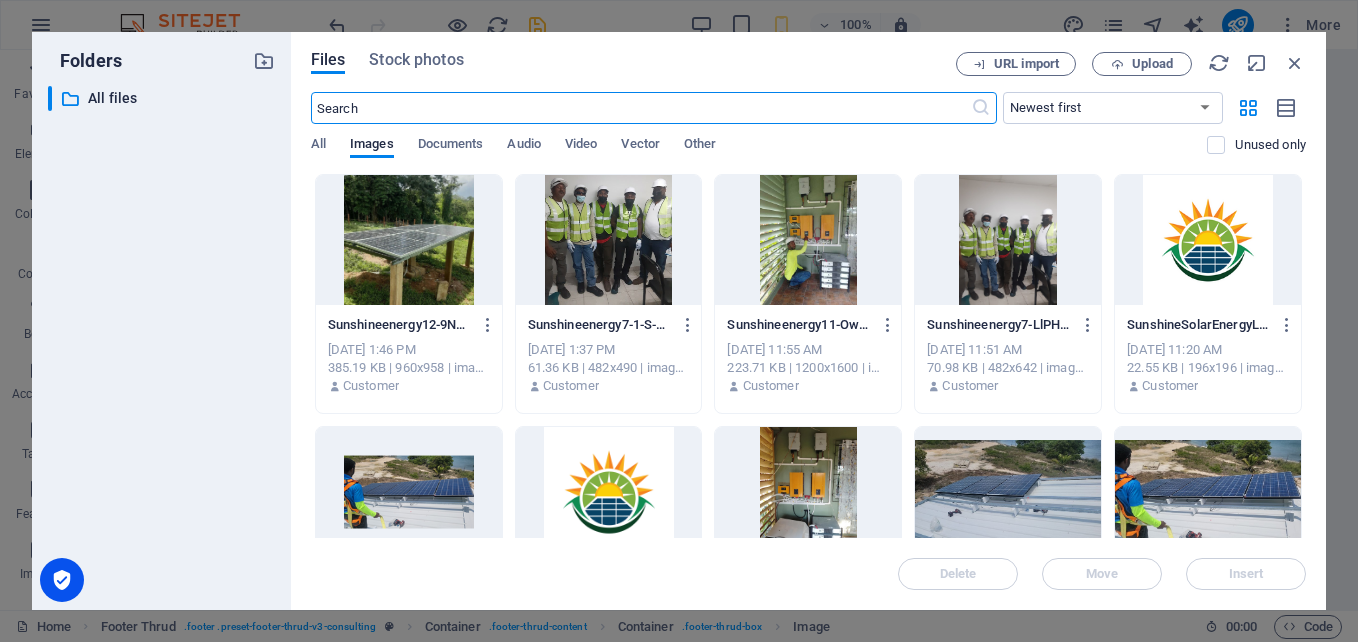 click at bounding box center (1208, 240) 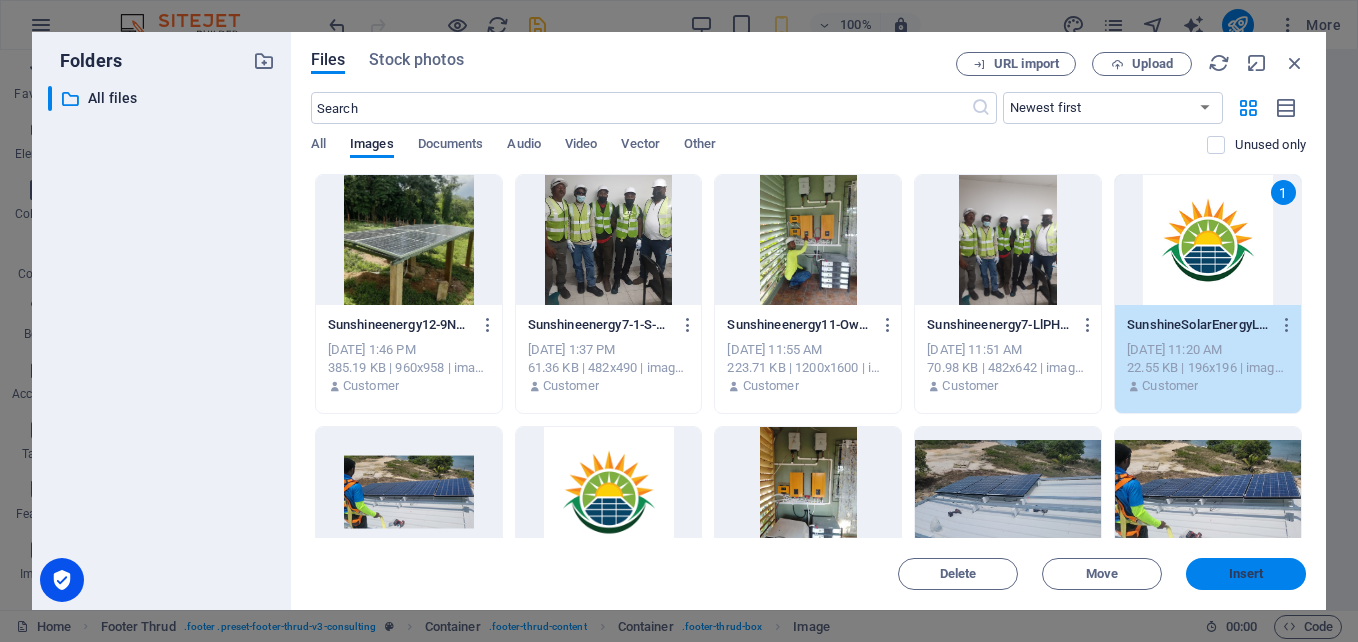 click on "Insert" at bounding box center [1246, 574] 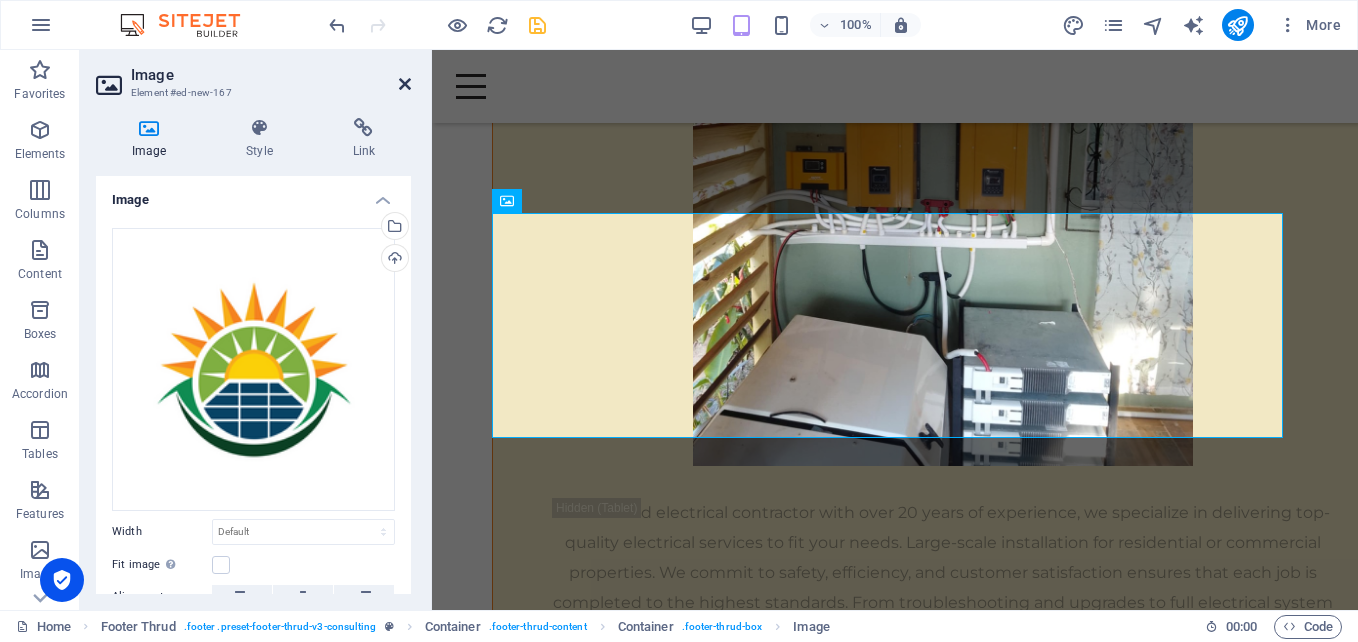 click at bounding box center [405, 84] 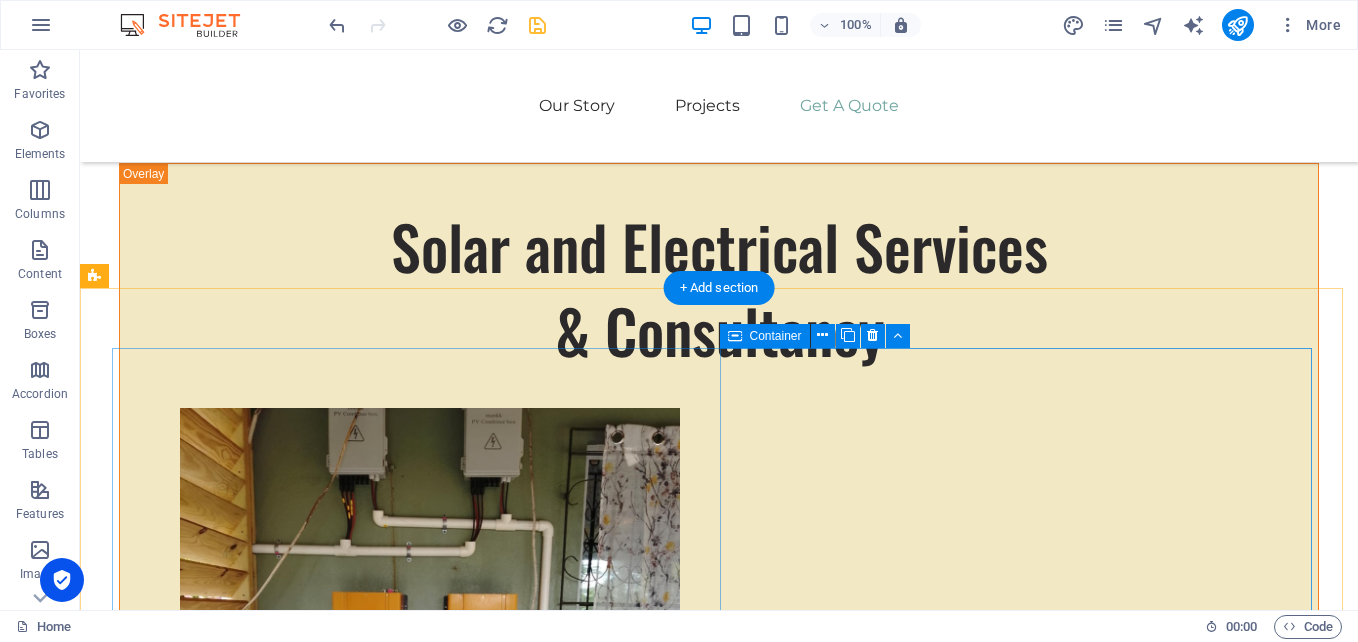 scroll, scrollTop: 5025, scrollLeft: 0, axis: vertical 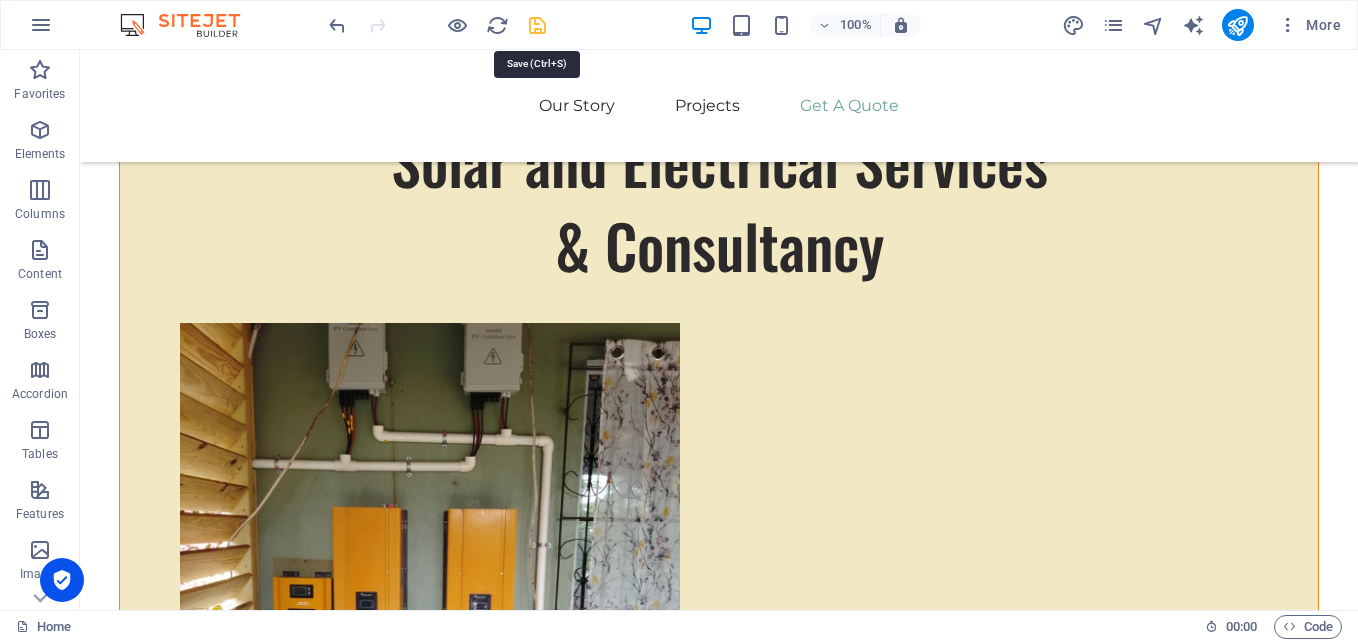 click at bounding box center [537, 25] 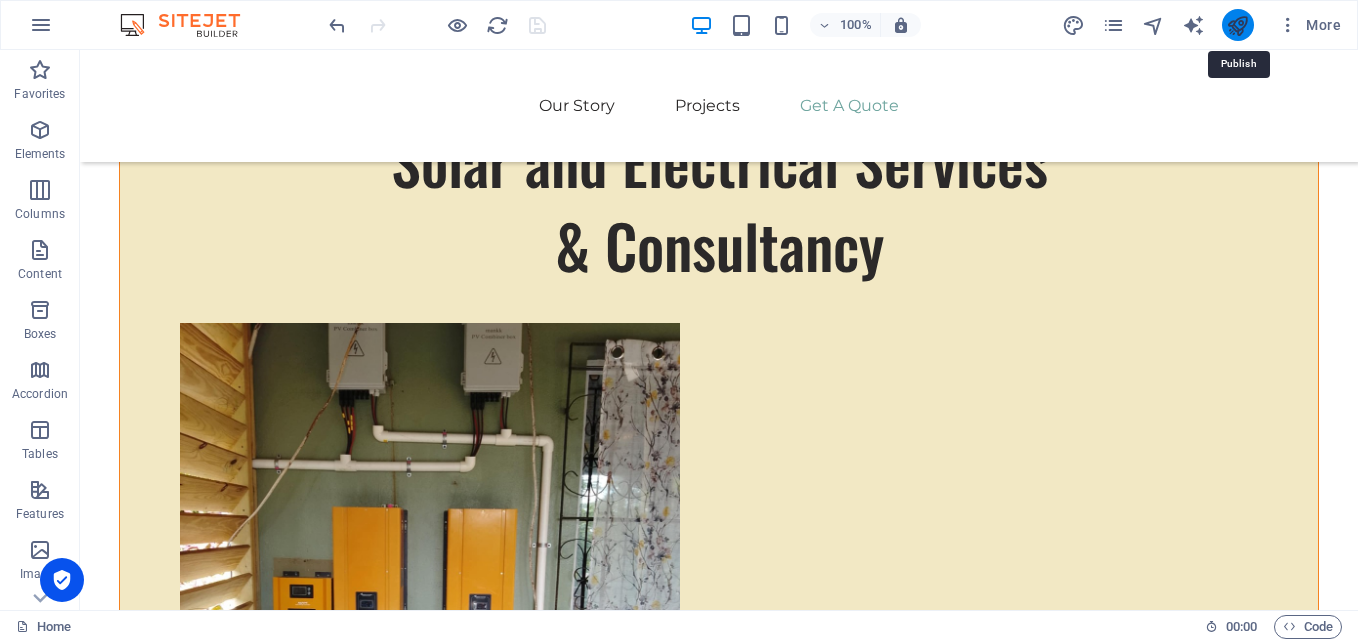 click at bounding box center (1237, 25) 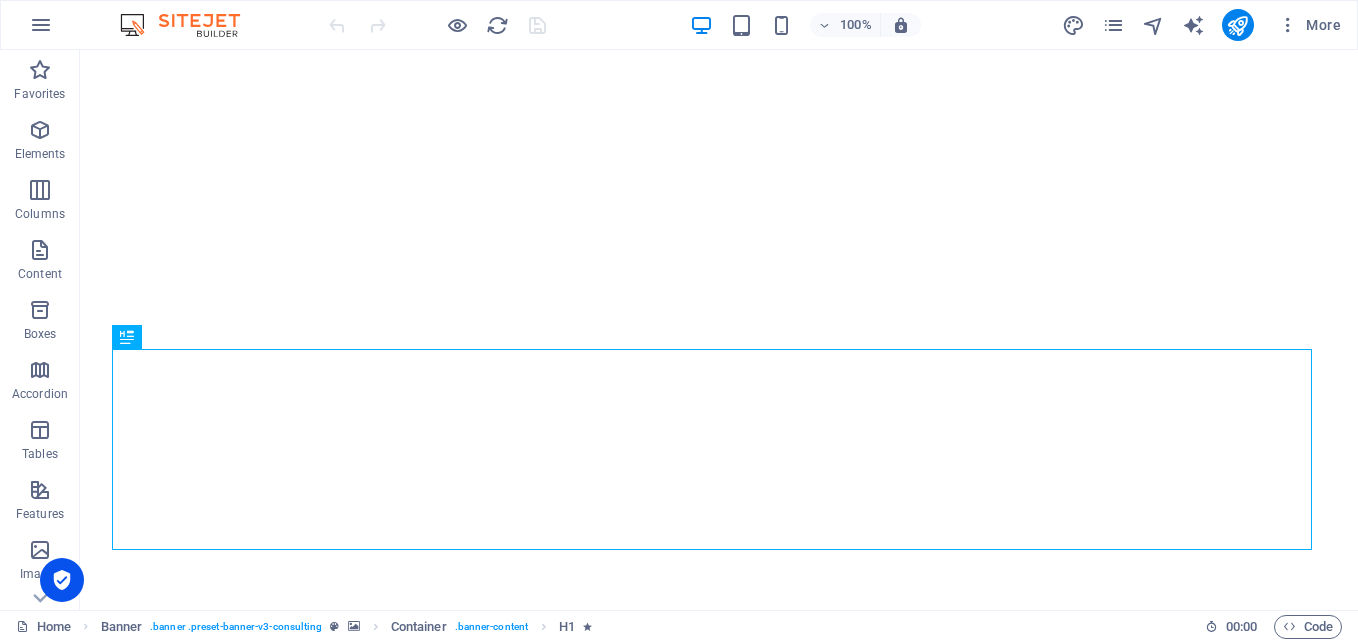 scroll, scrollTop: 0, scrollLeft: 0, axis: both 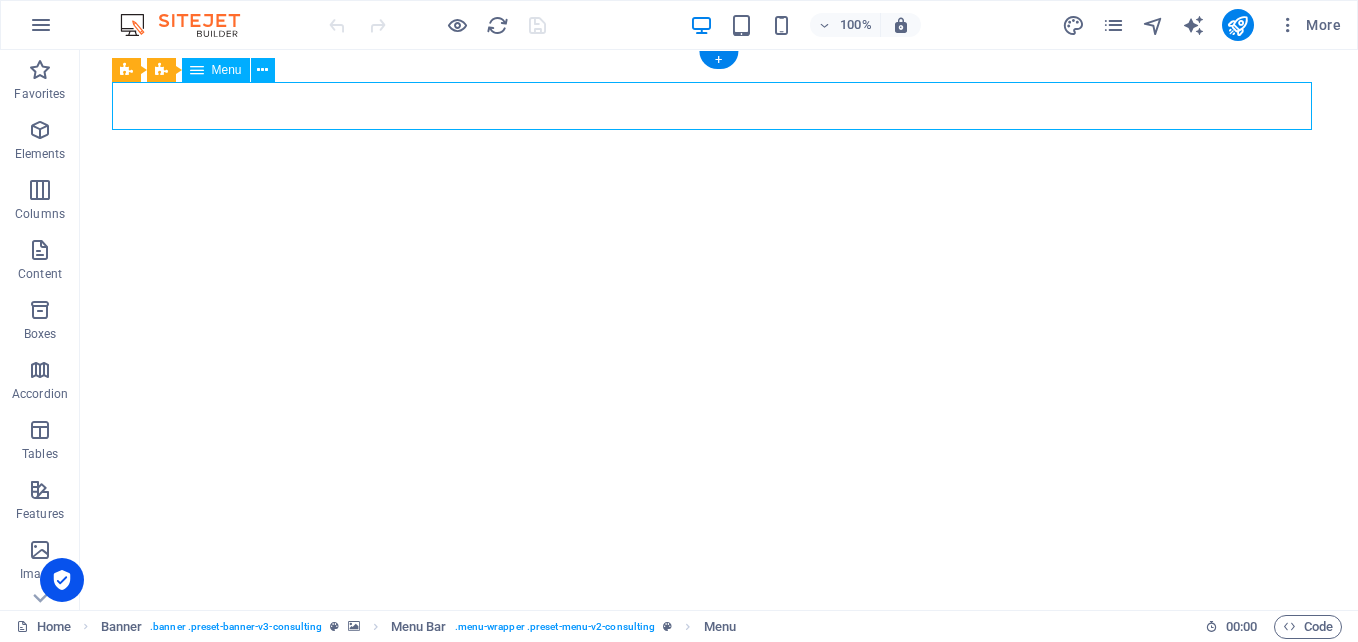 select 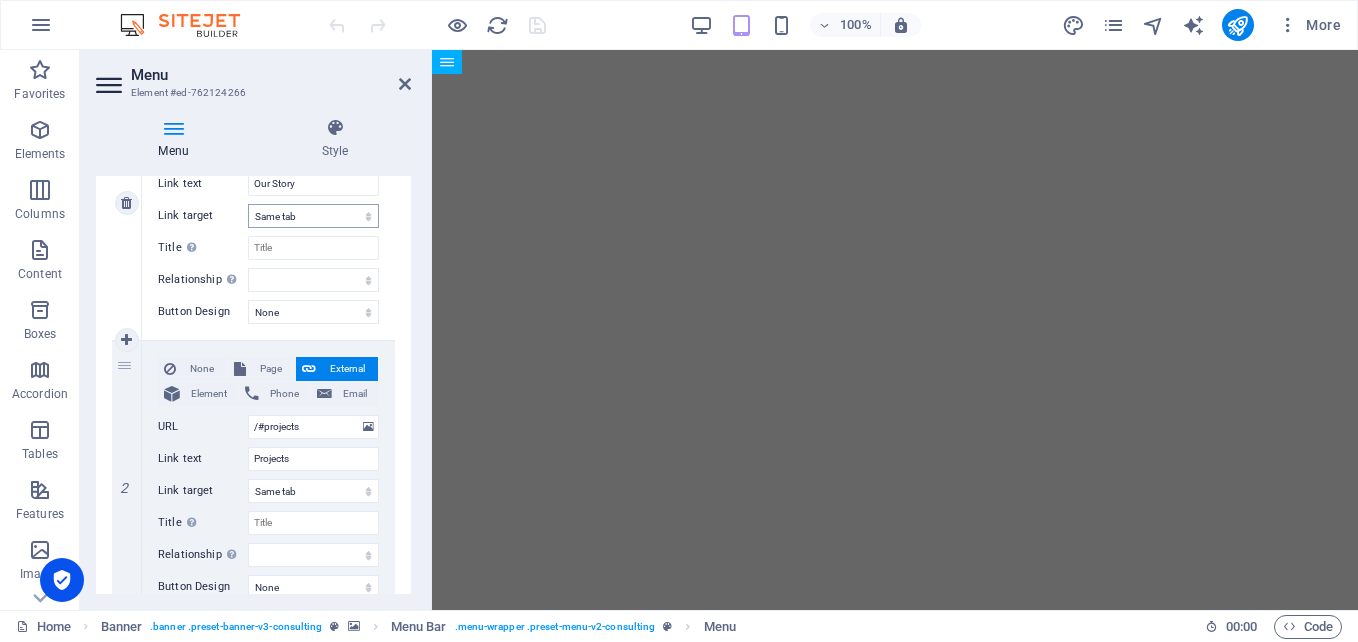 scroll, scrollTop: 0, scrollLeft: 0, axis: both 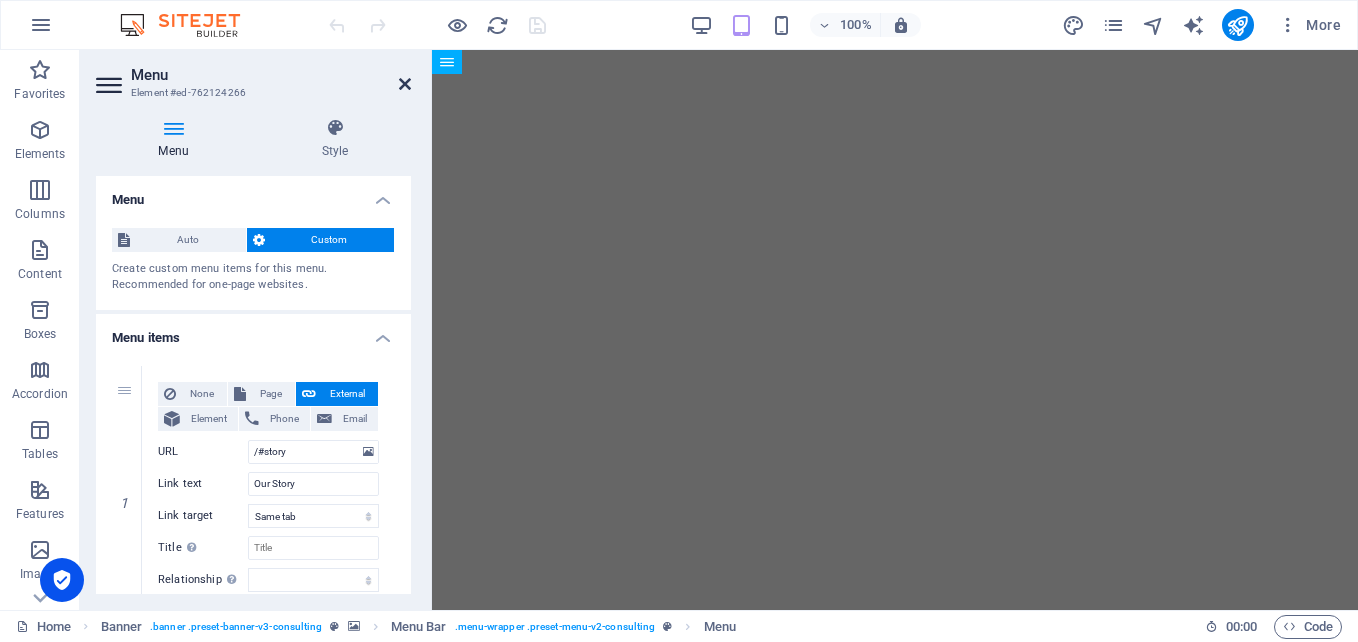 click at bounding box center [405, 84] 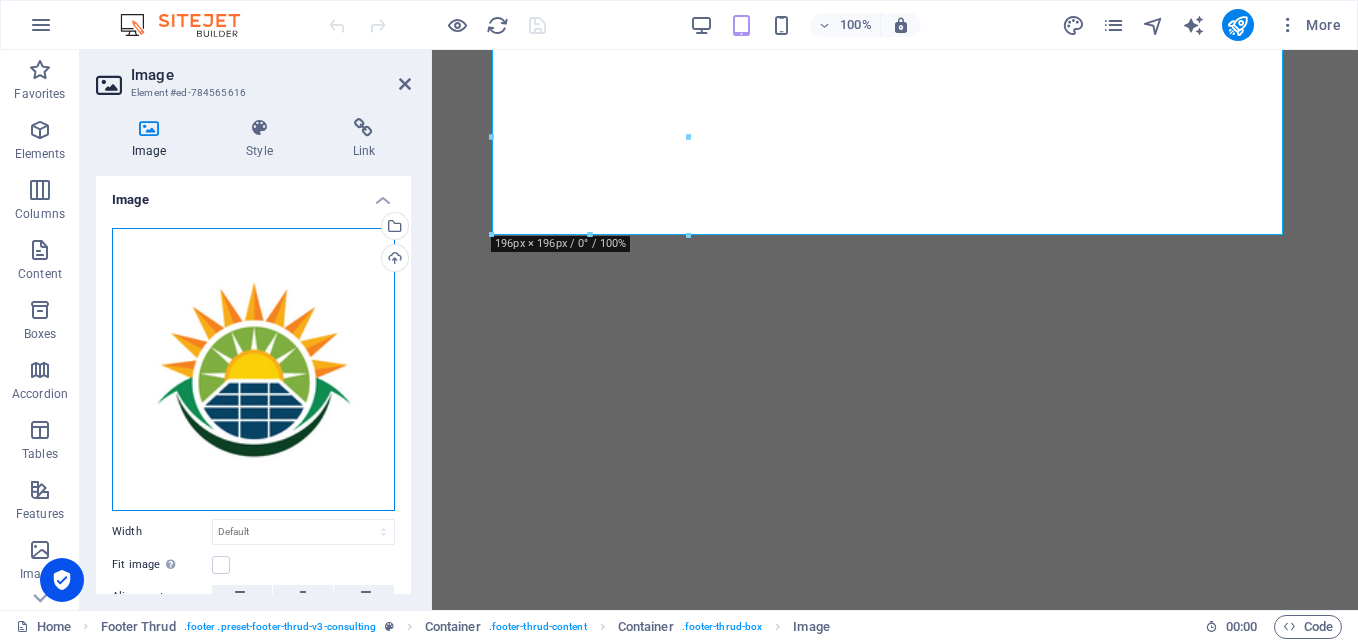 click on "Drag files here, click to choose files or select files from Files or our free stock photos & videos" at bounding box center [253, 369] 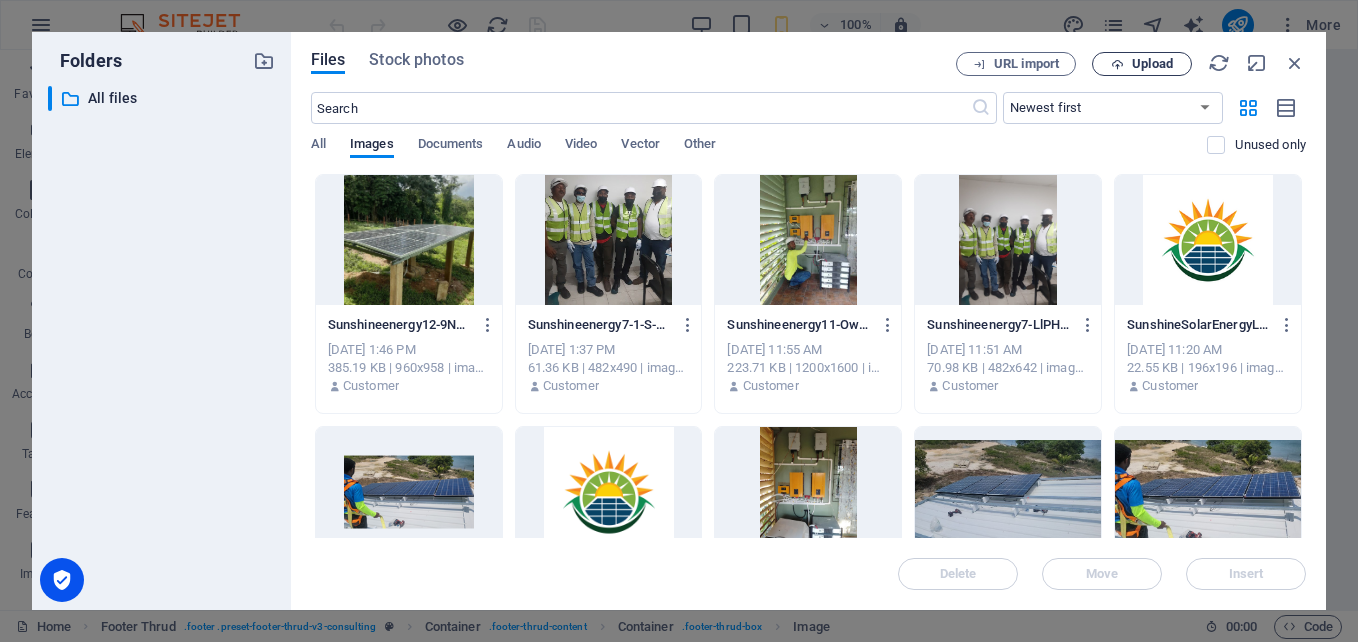 click on "Upload" at bounding box center (1152, 64) 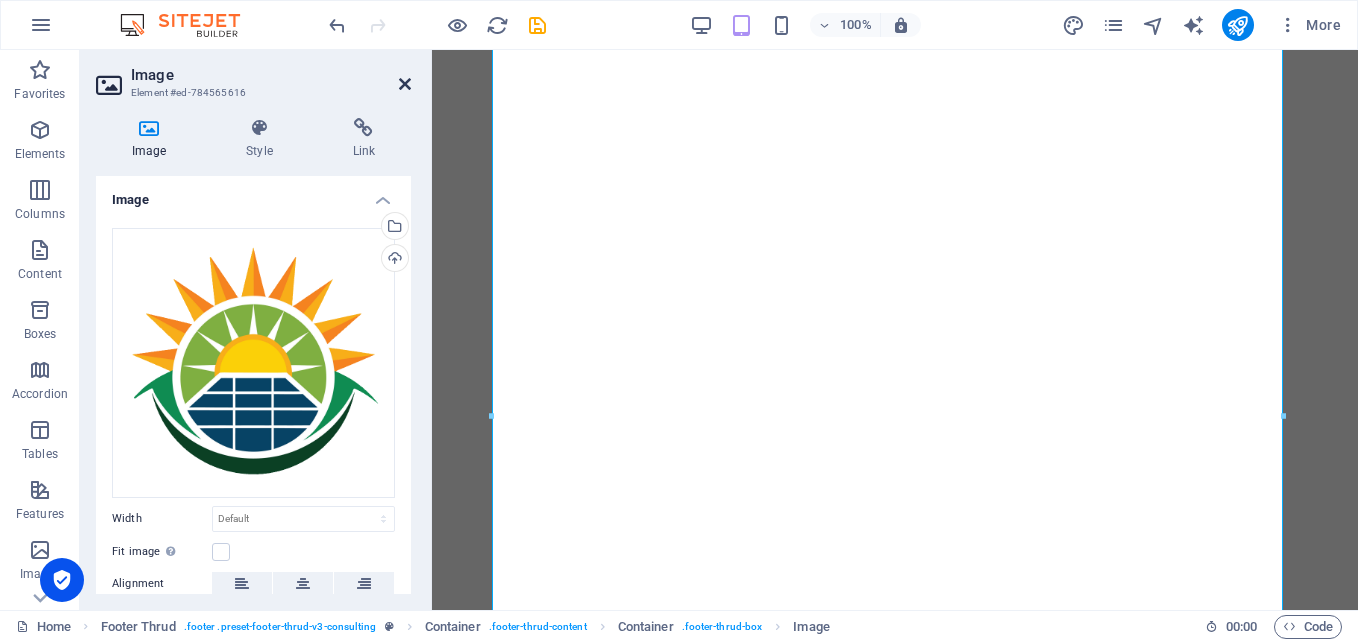click at bounding box center (405, 84) 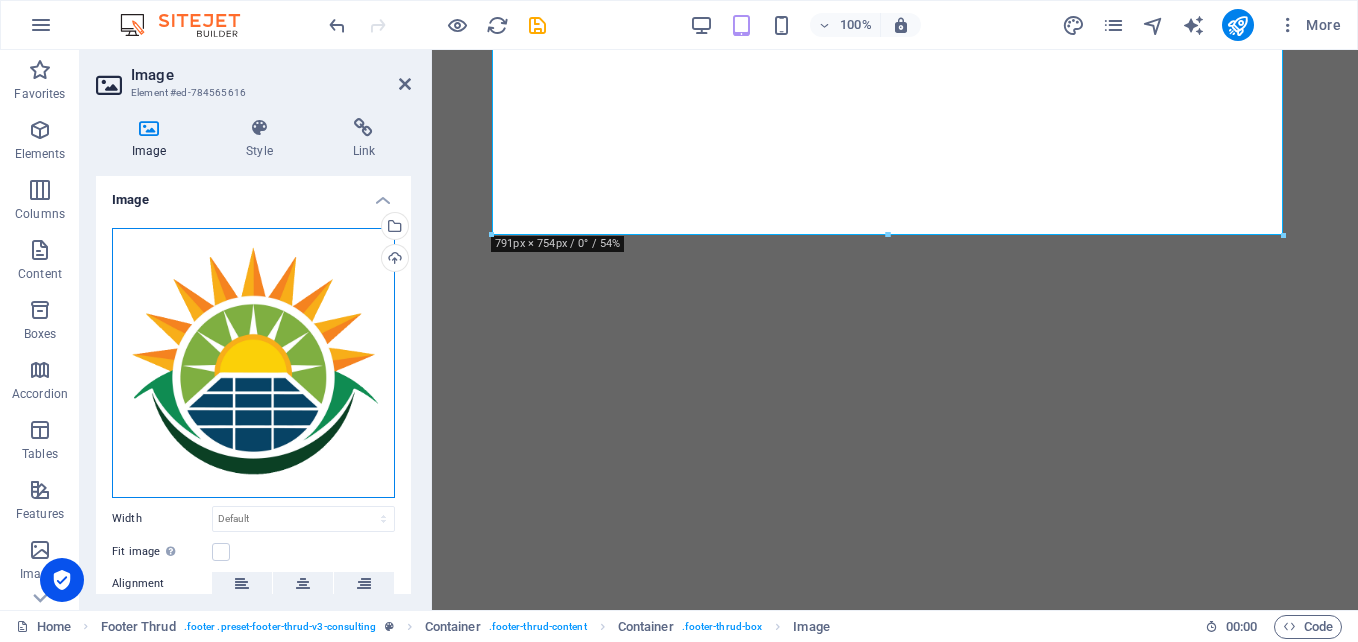 click on "Drag files here, click to choose files or select files from Files or our free stock photos & videos" at bounding box center [253, 363] 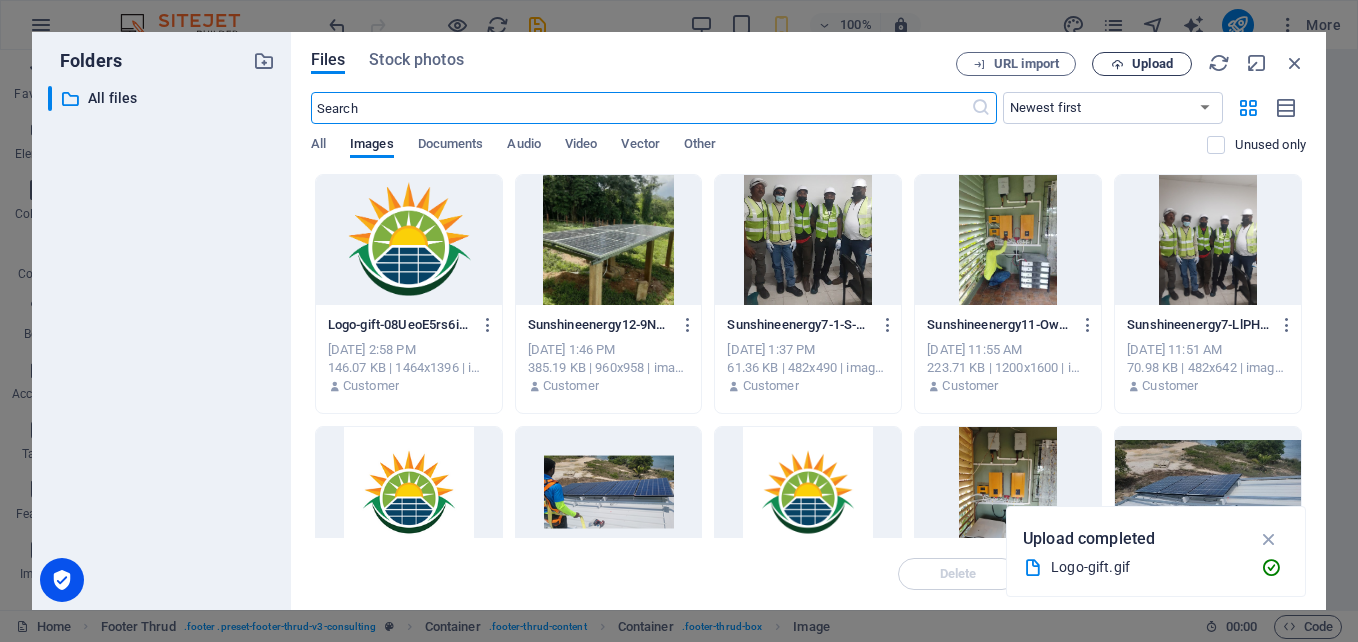 click on "Upload" at bounding box center (1152, 64) 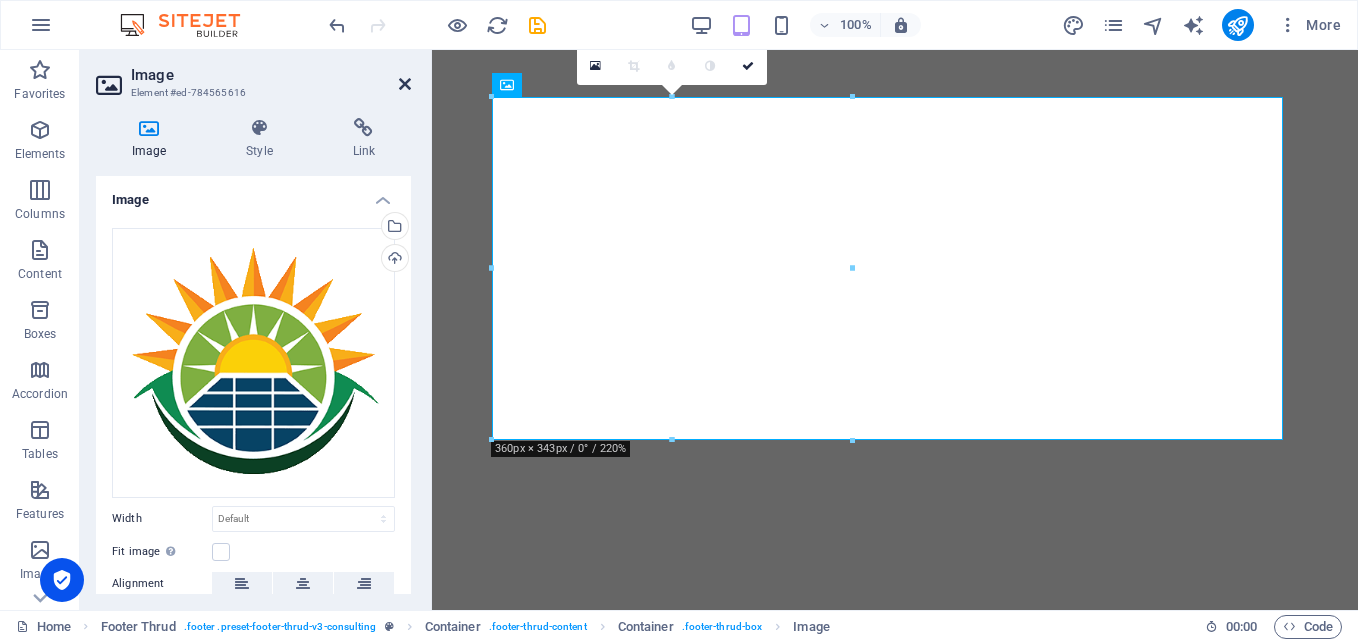click at bounding box center (405, 84) 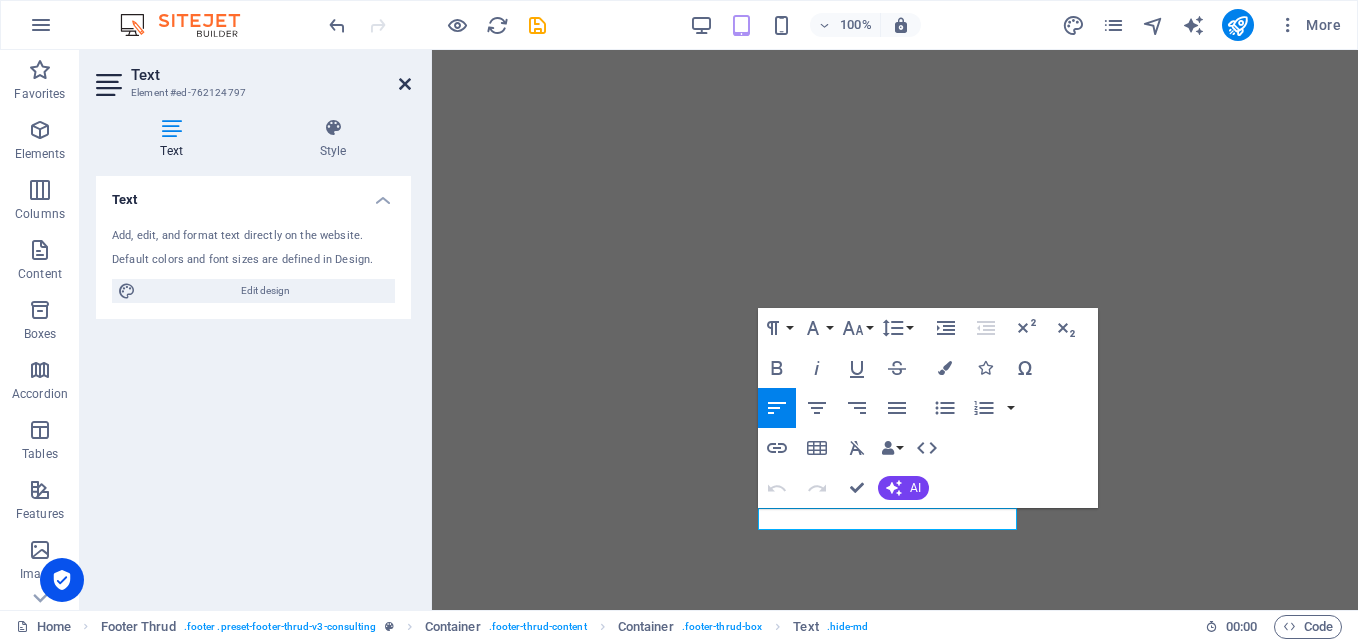 click at bounding box center (405, 84) 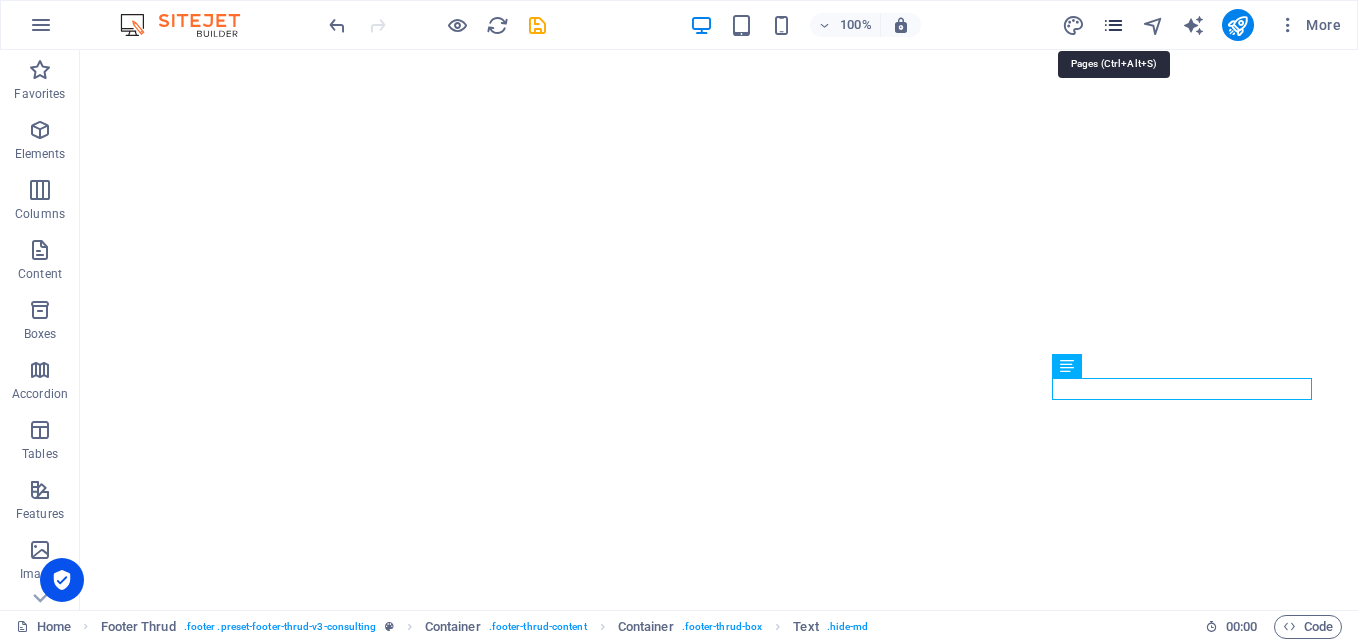 click at bounding box center (1113, 25) 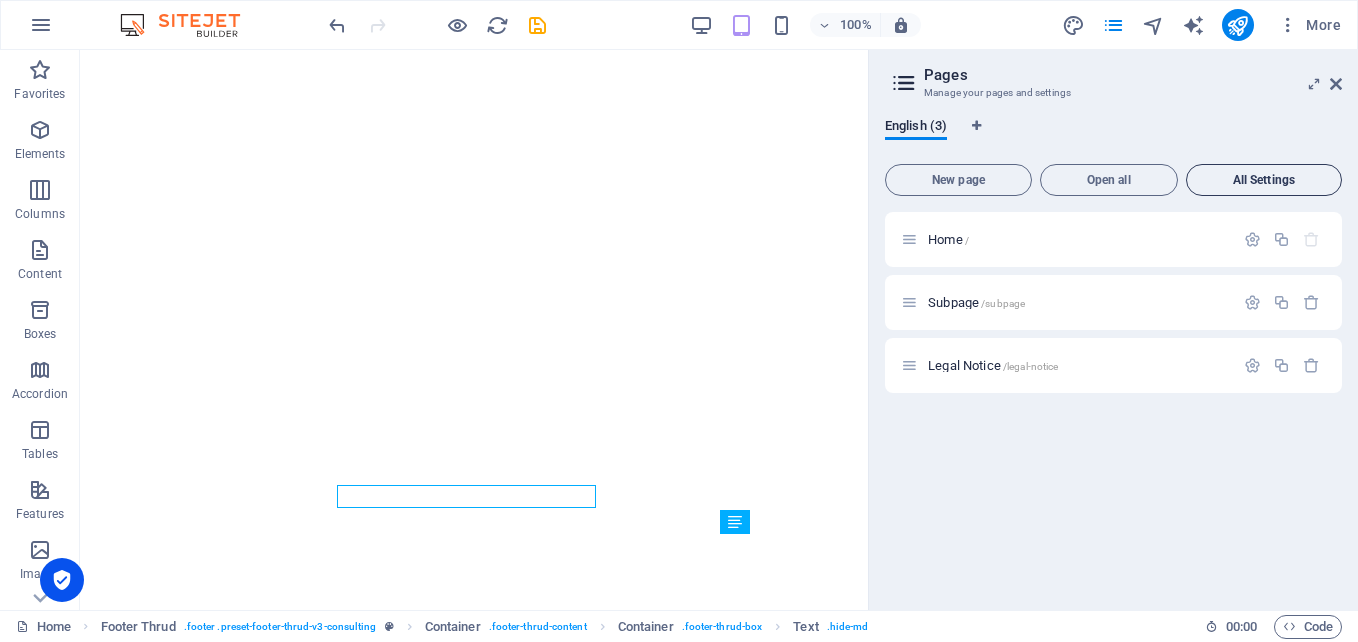 click on "All Settings" at bounding box center [1264, 180] 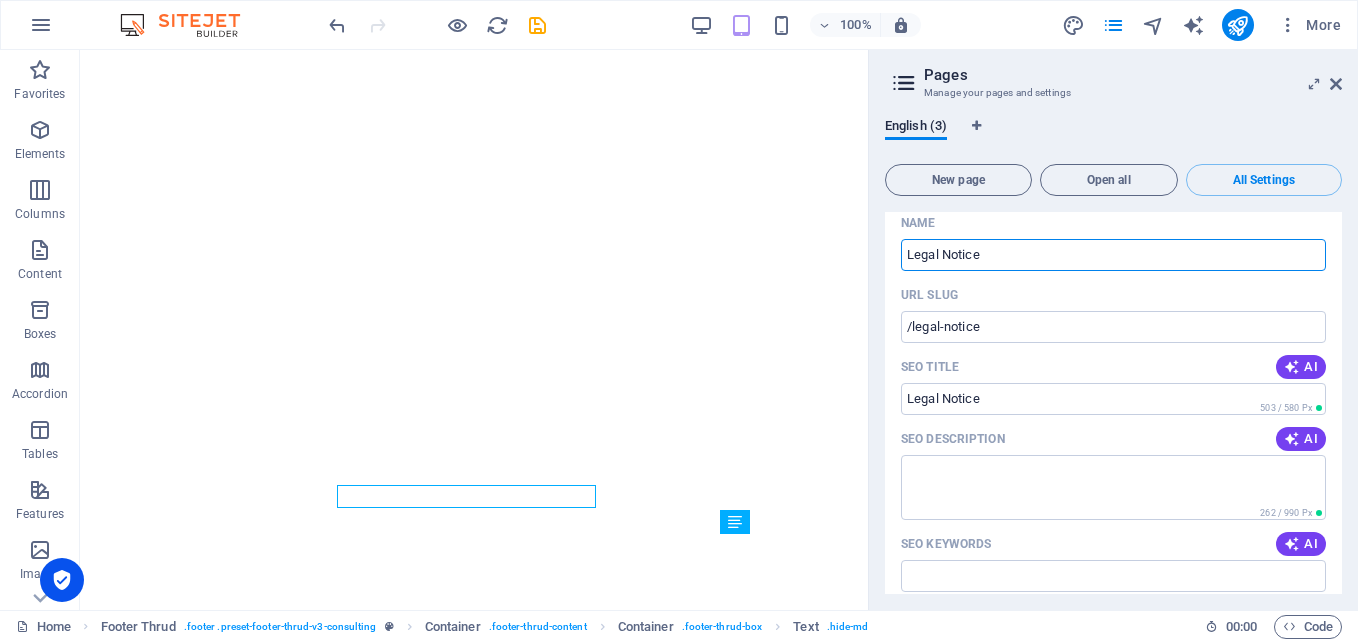 scroll, scrollTop: 1611, scrollLeft: 0, axis: vertical 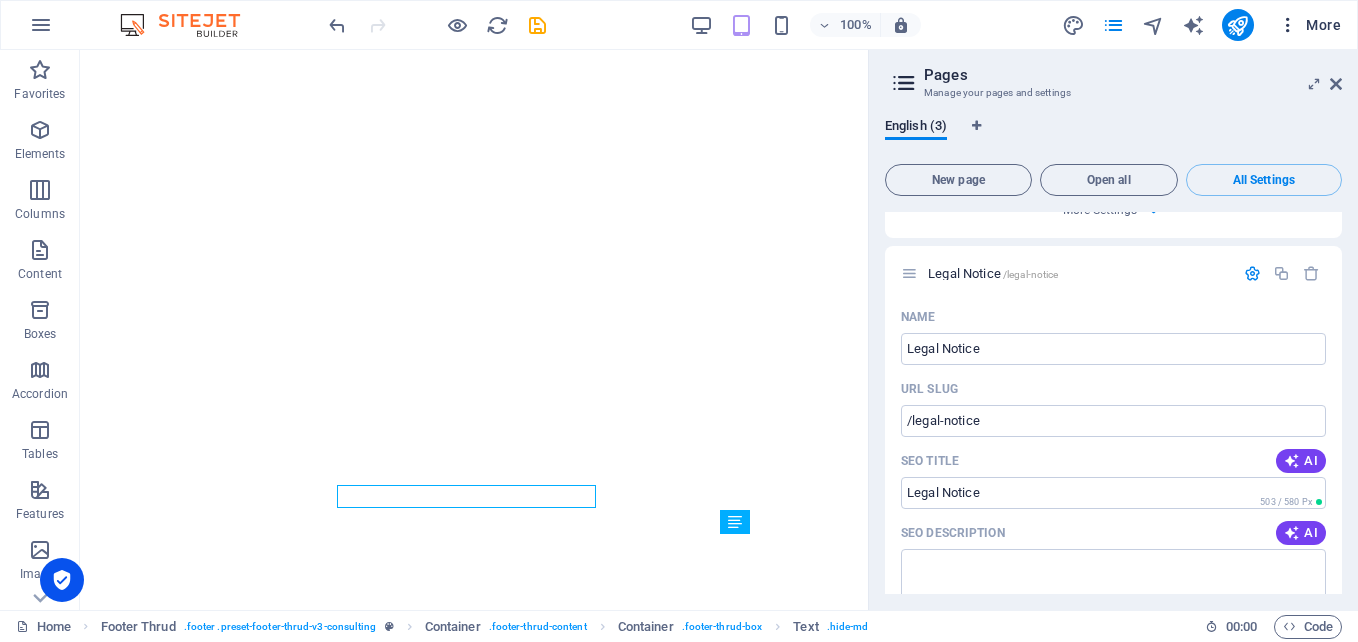 click at bounding box center [1288, 25] 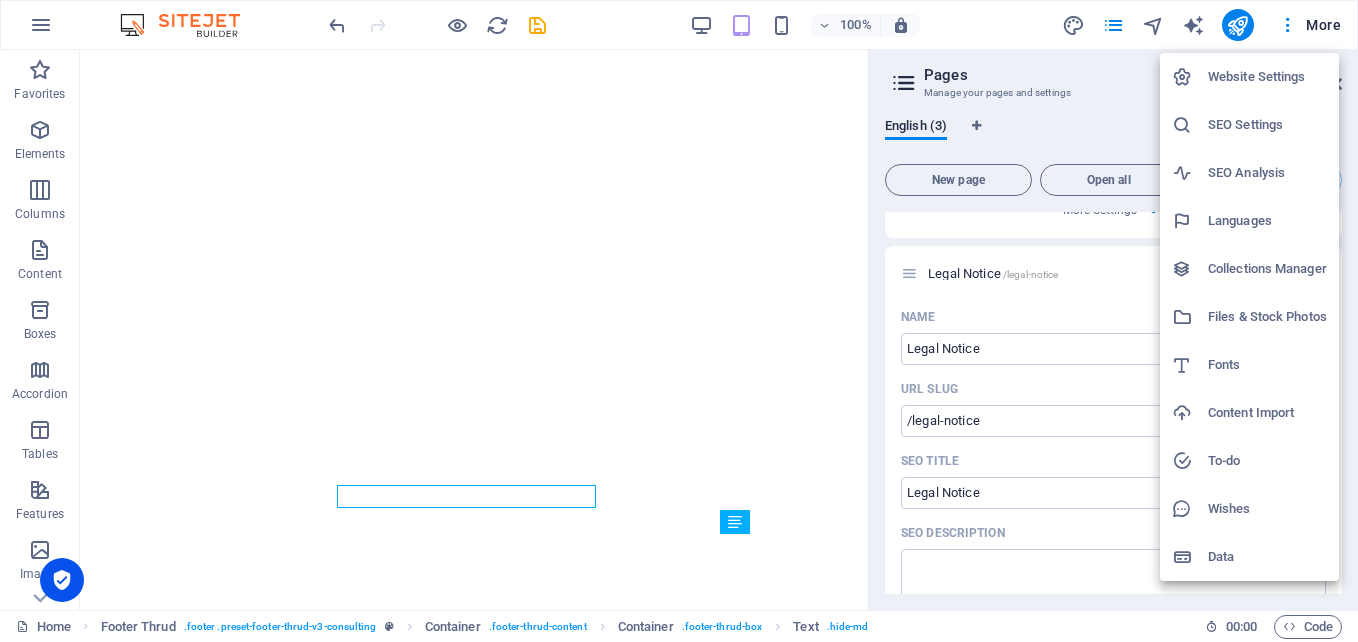 click on "Website Settings" at bounding box center [1267, 77] 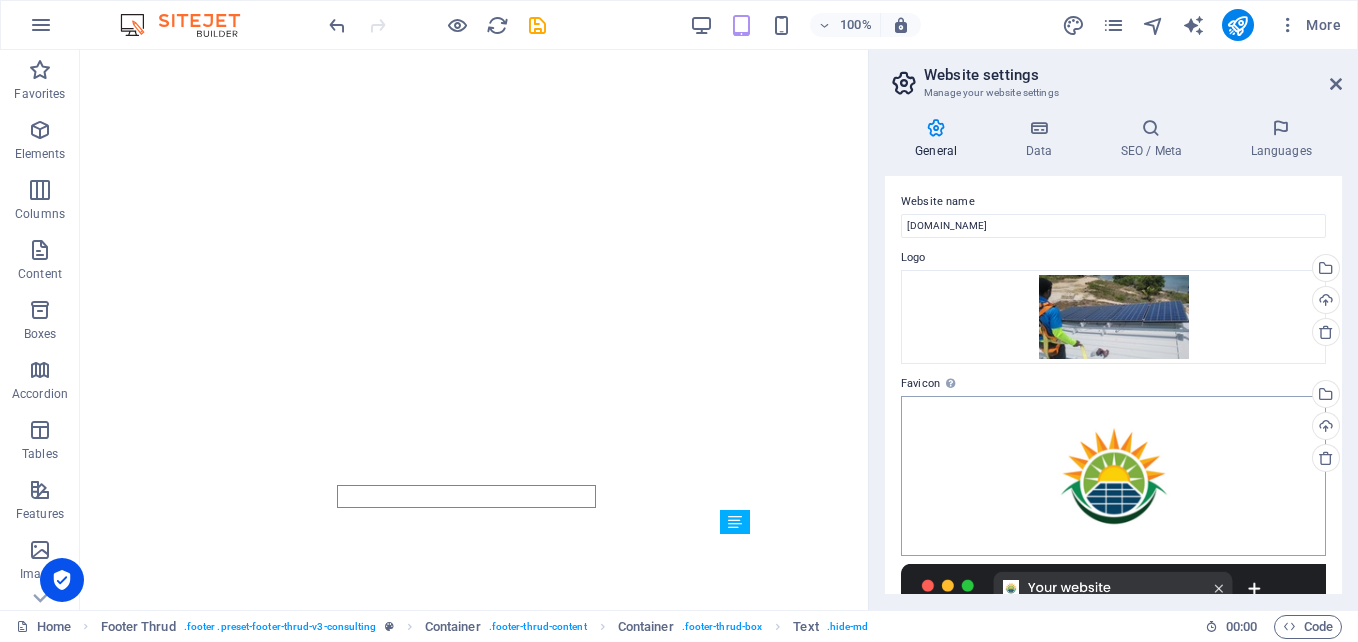 scroll, scrollTop: 0, scrollLeft: 0, axis: both 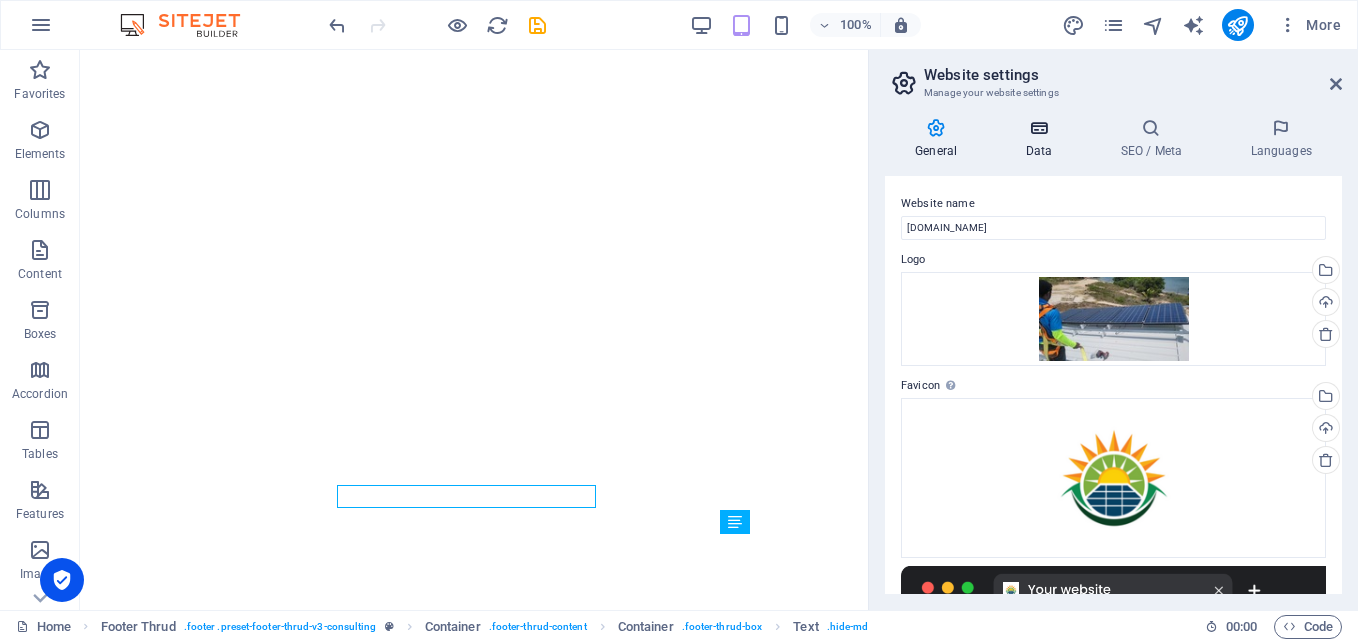 click at bounding box center [1038, 128] 